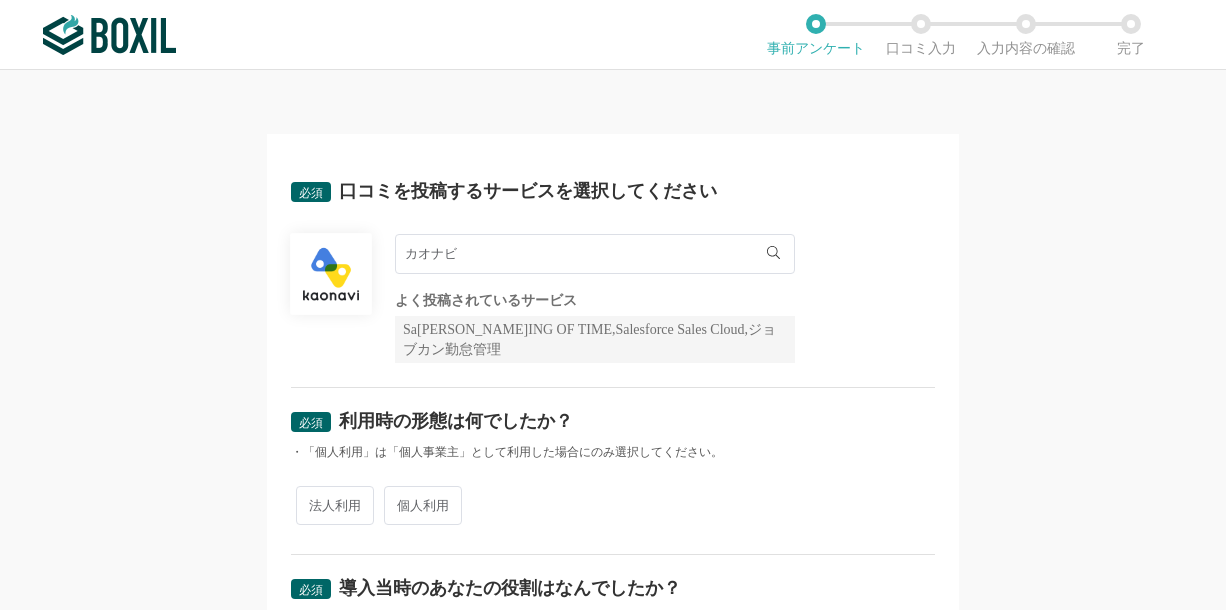 scroll, scrollTop: 0, scrollLeft: 0, axis: both 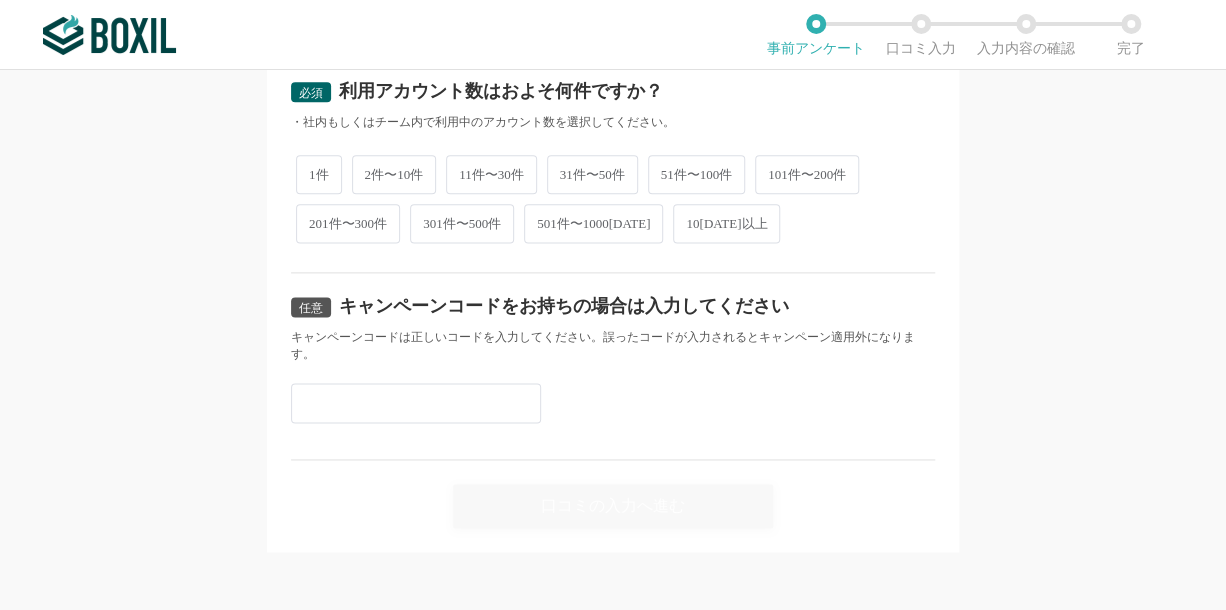 drag, startPoint x: 1056, startPoint y: 345, endPoint x: 1092, endPoint y: 79, distance: 268.42505 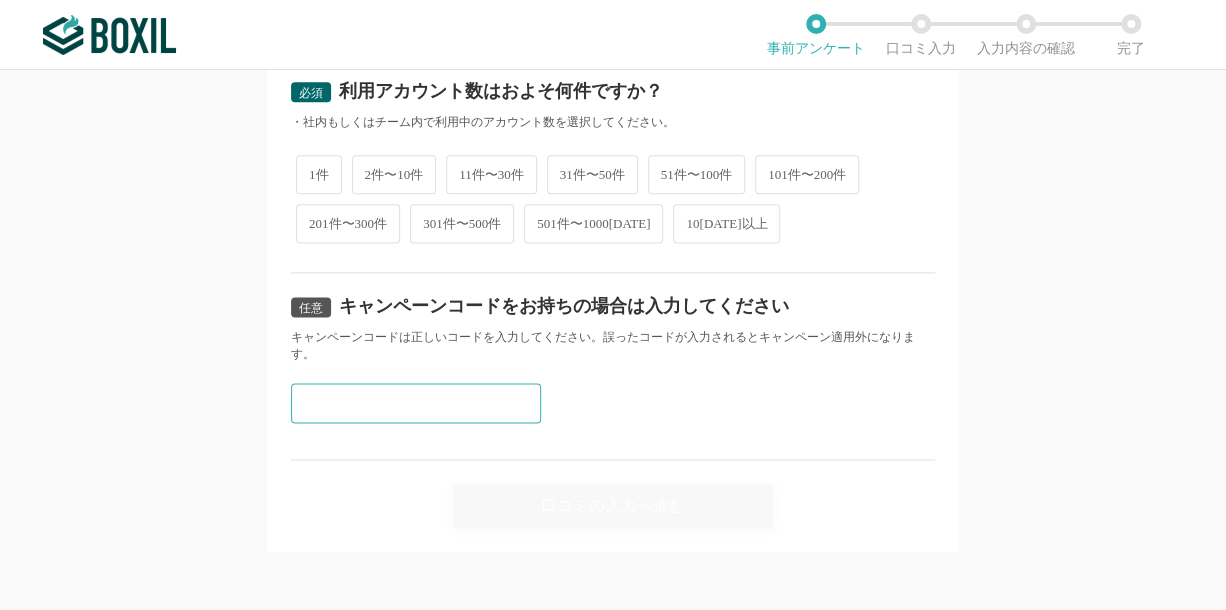 paste on "Y3MCNV2F" 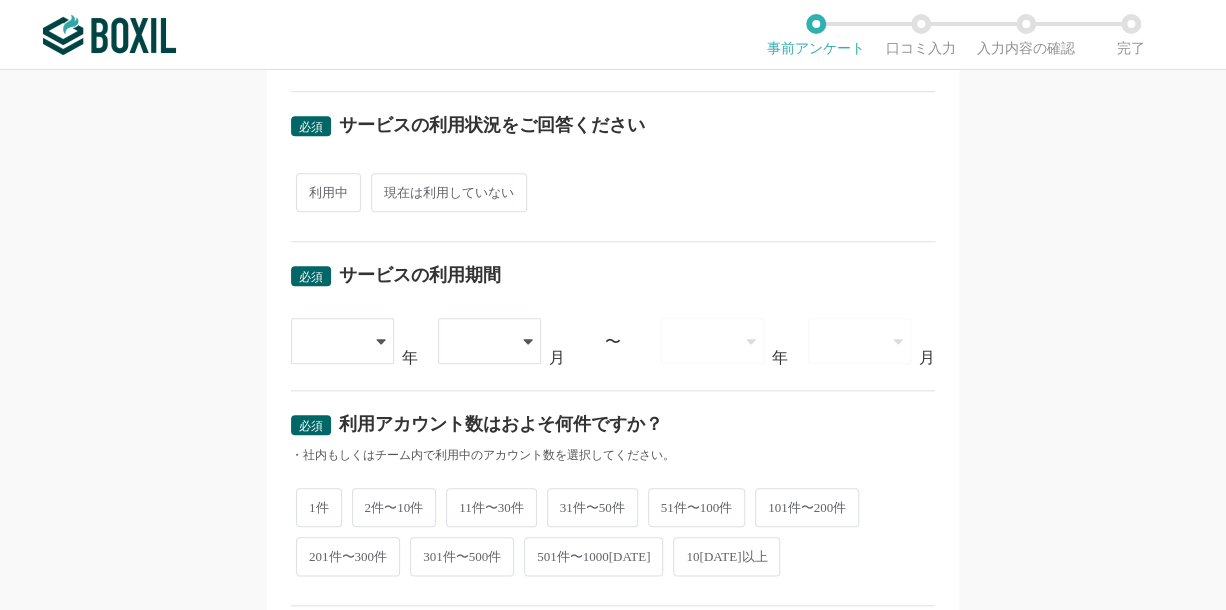 scroll, scrollTop: 680, scrollLeft: 0, axis: vertical 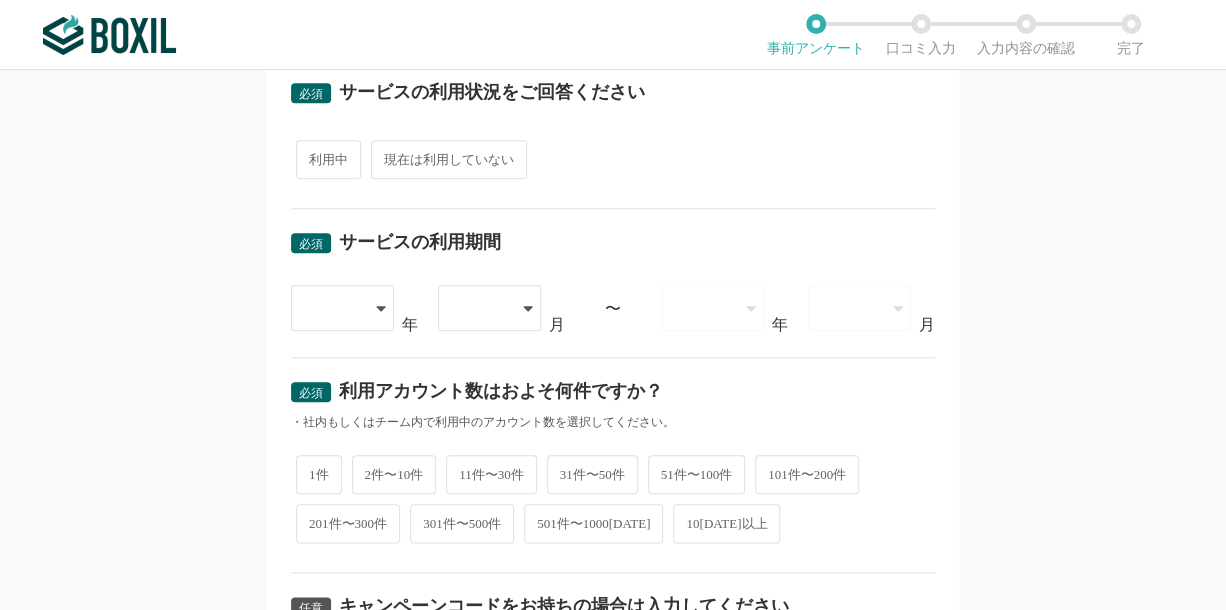 type on "Y3MCNV2F" 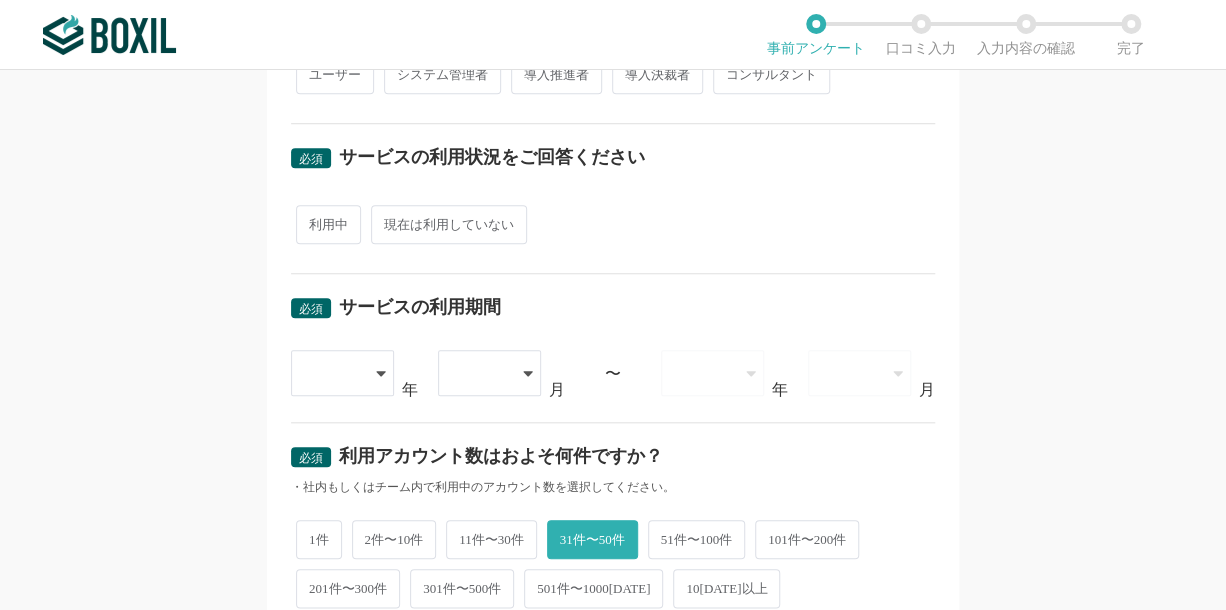 scroll, scrollTop: 580, scrollLeft: 0, axis: vertical 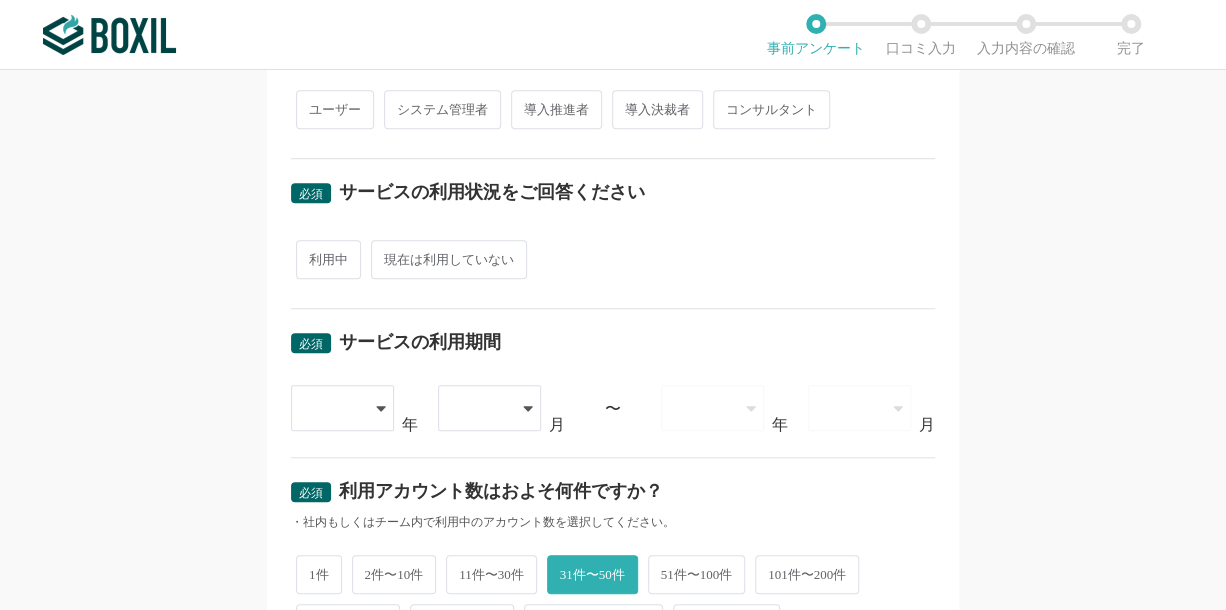 click at bounding box center (332, 408) 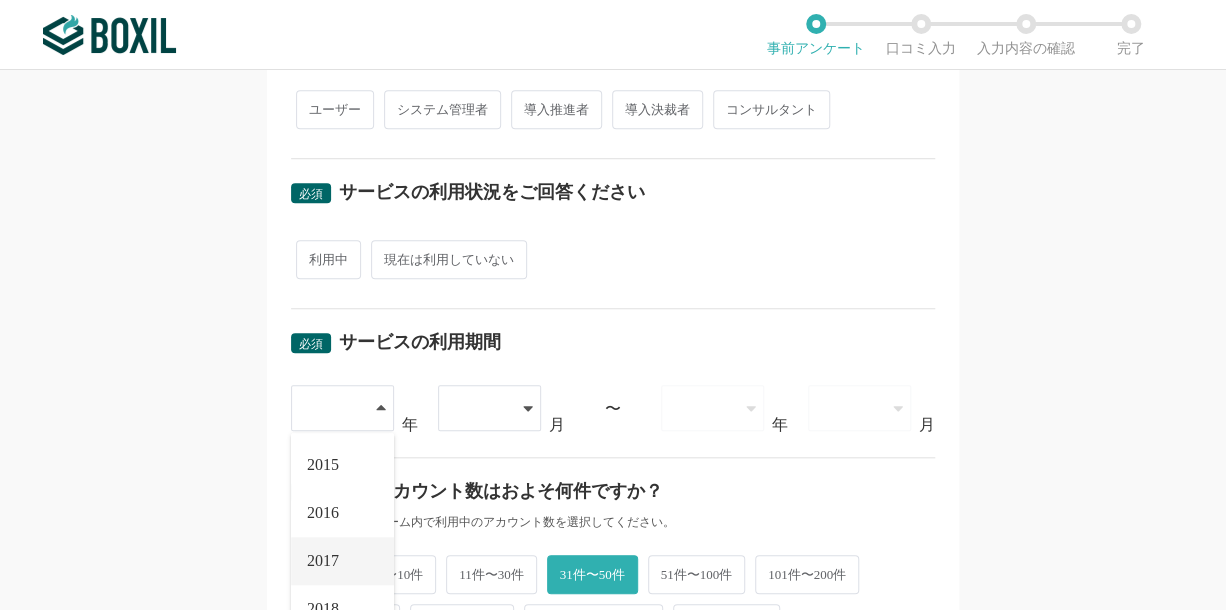 scroll, scrollTop: 200, scrollLeft: 0, axis: vertical 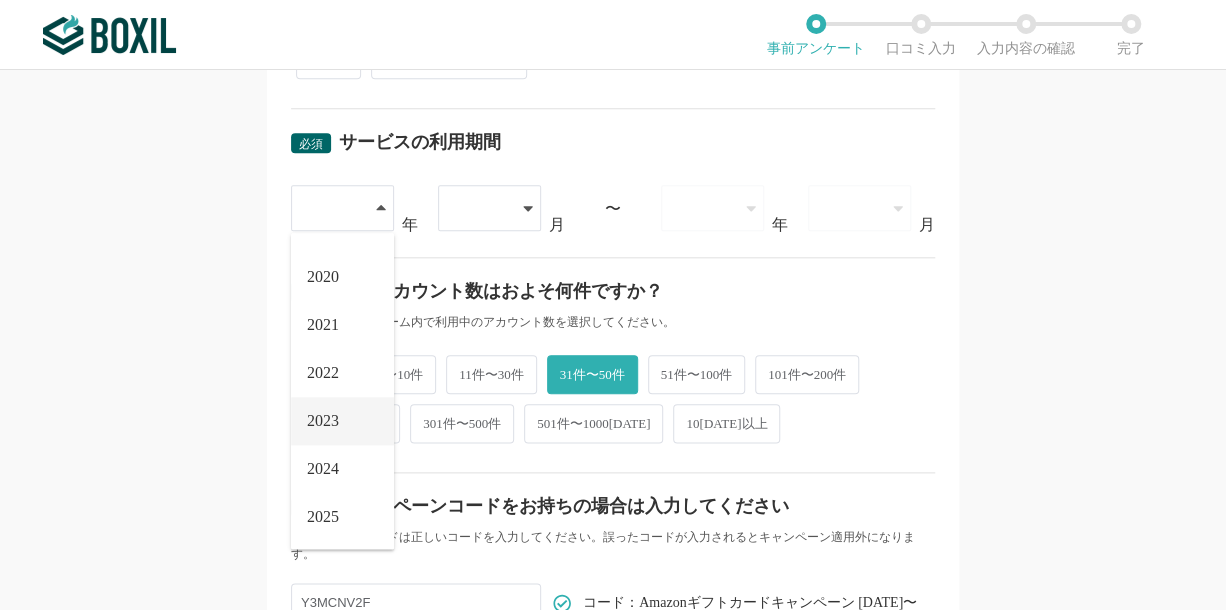 click on "2023" at bounding box center [323, 421] 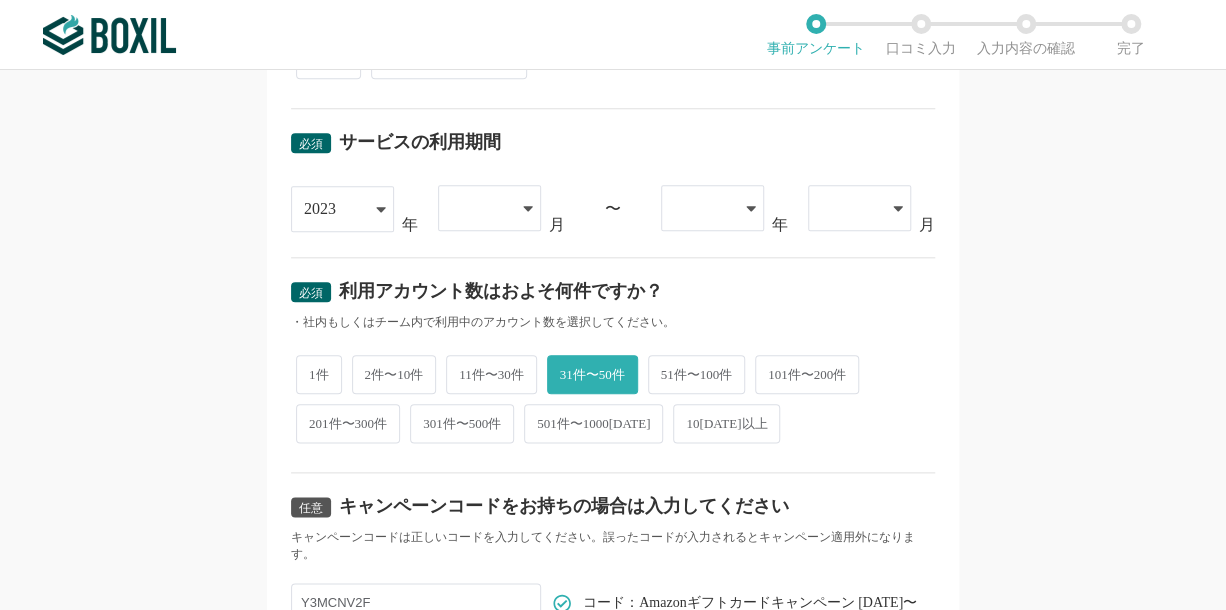 click at bounding box center (479, 208) 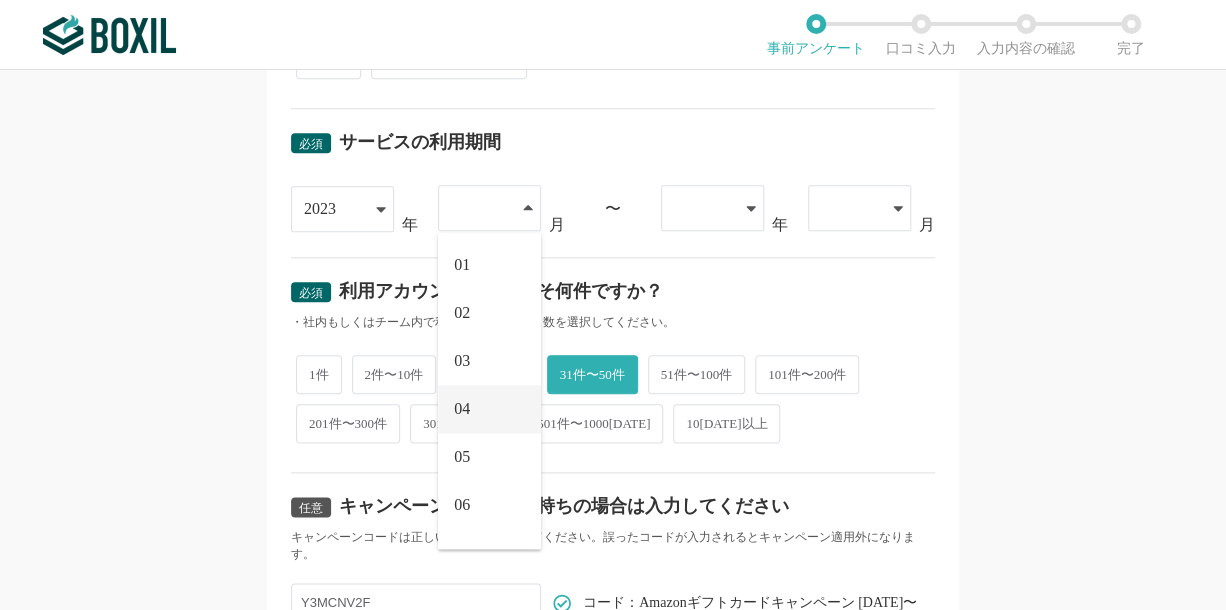 click on "04" at bounding box center (489, 409) 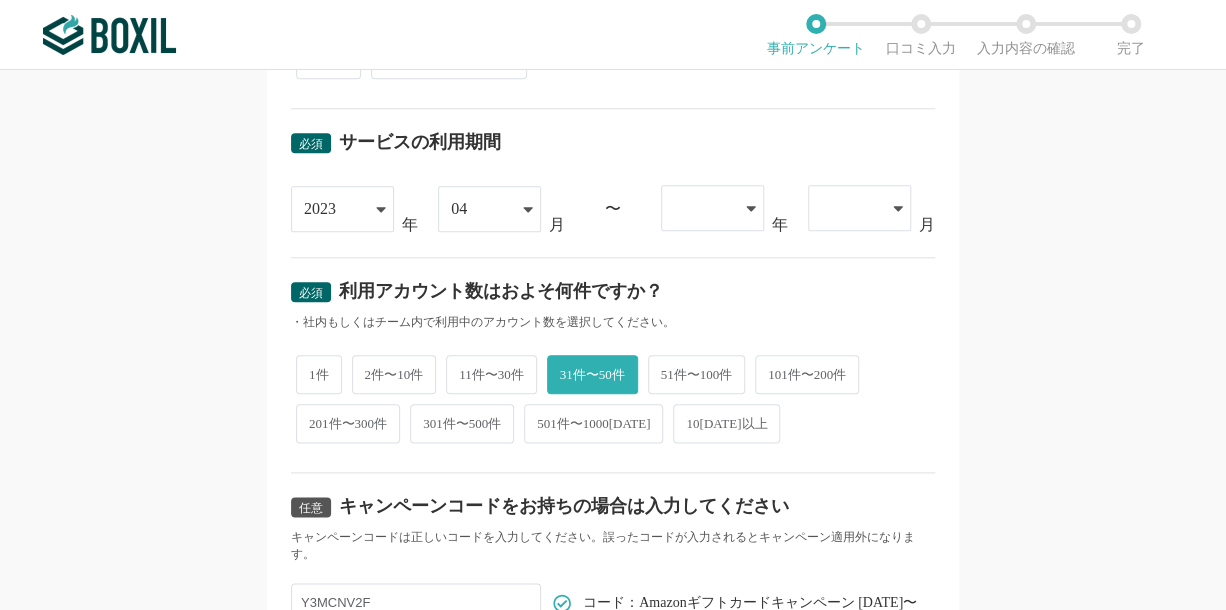 click at bounding box center [702, 208] 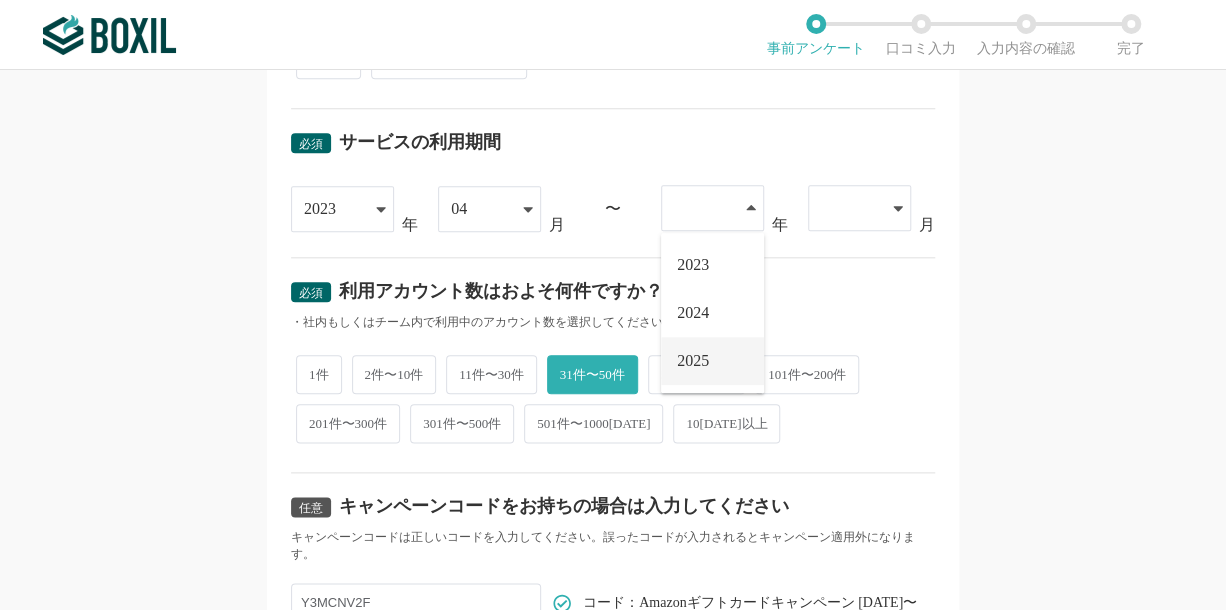 click on "2025" at bounding box center [693, 361] 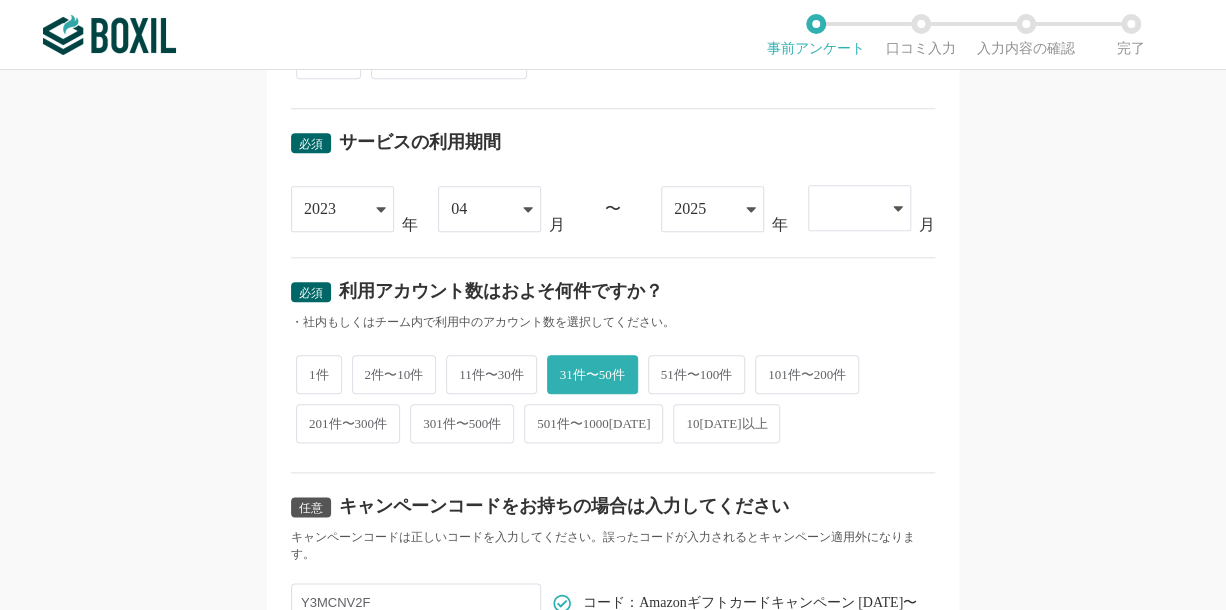 click at bounding box center (849, 208) 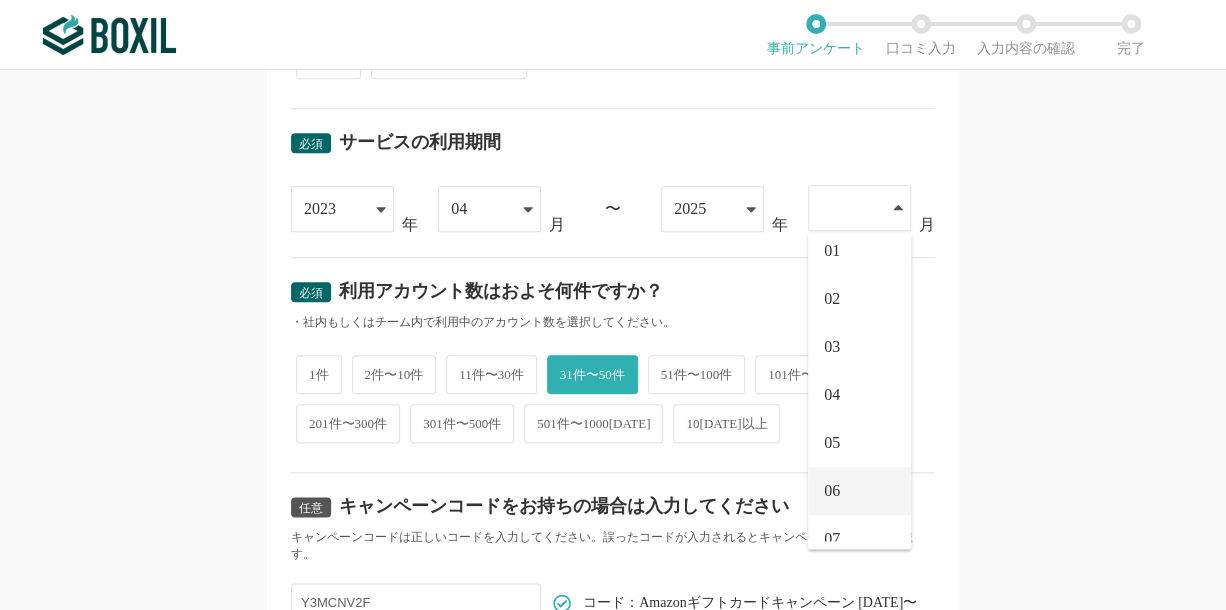 scroll, scrollTop: 36, scrollLeft: 0, axis: vertical 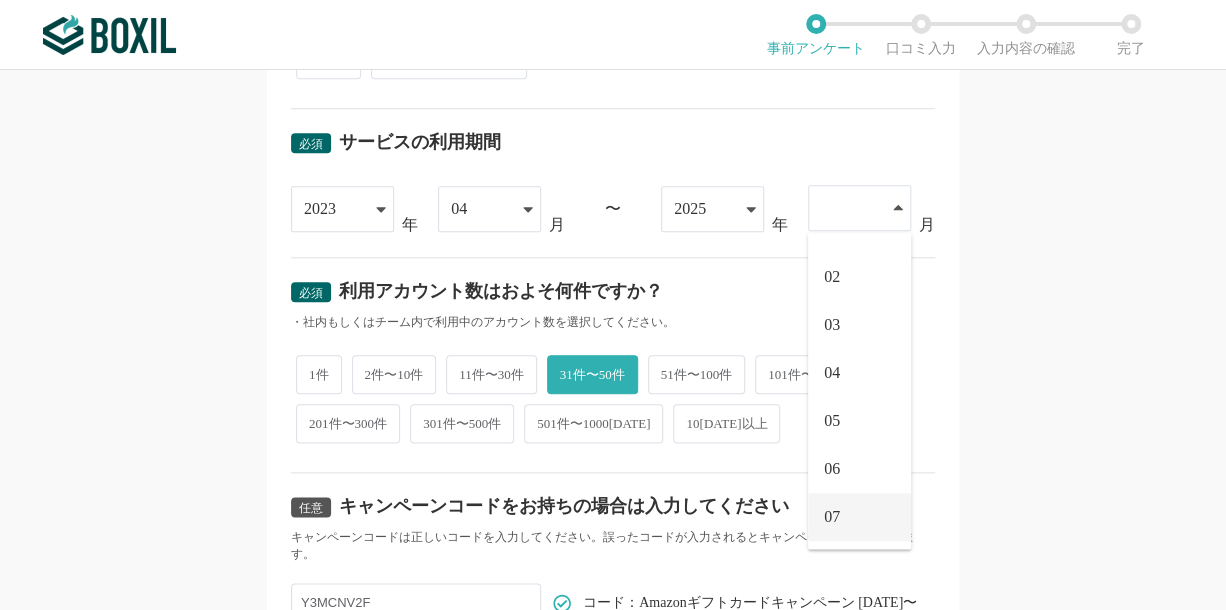 click on "07" at bounding box center (859, 517) 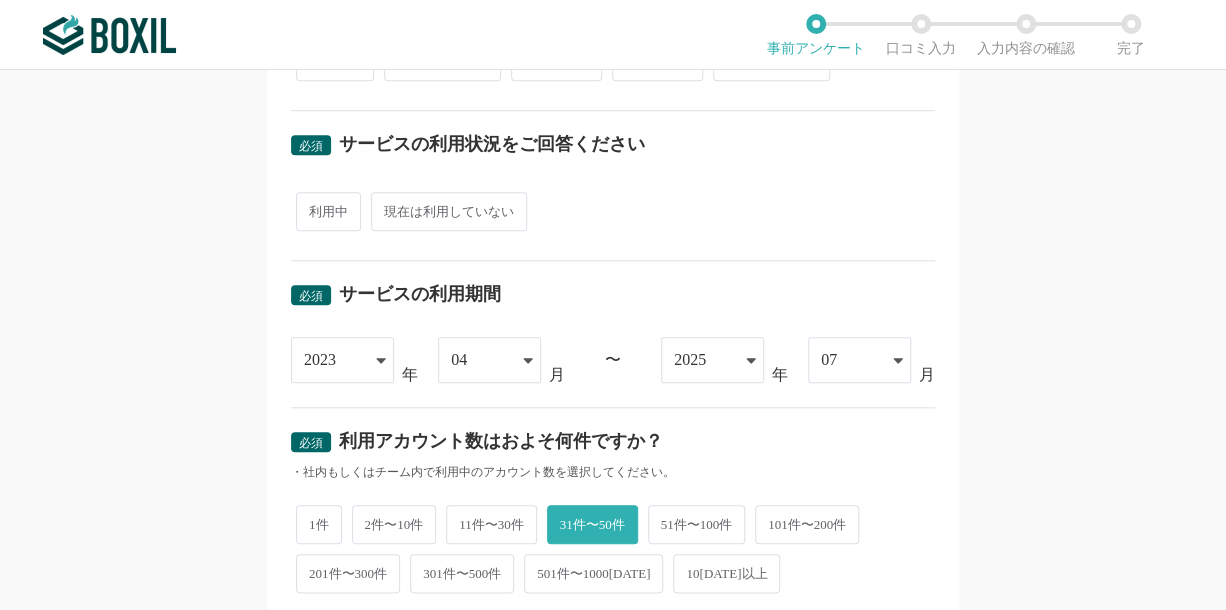 scroll, scrollTop: 380, scrollLeft: 0, axis: vertical 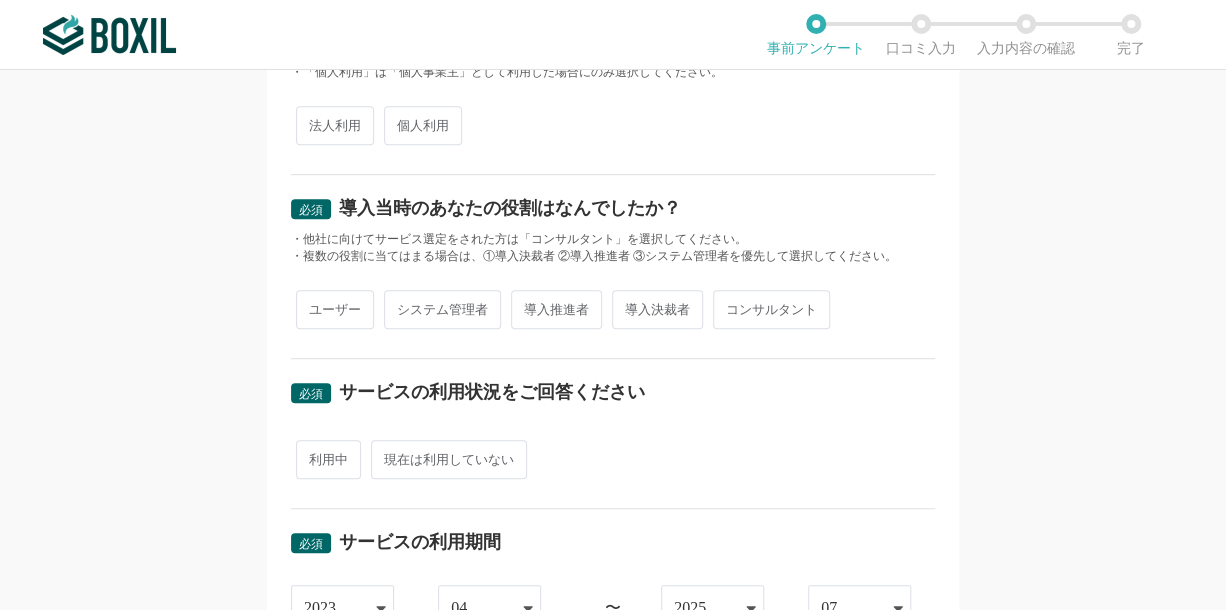 click on "利用中" at bounding box center (328, 459) 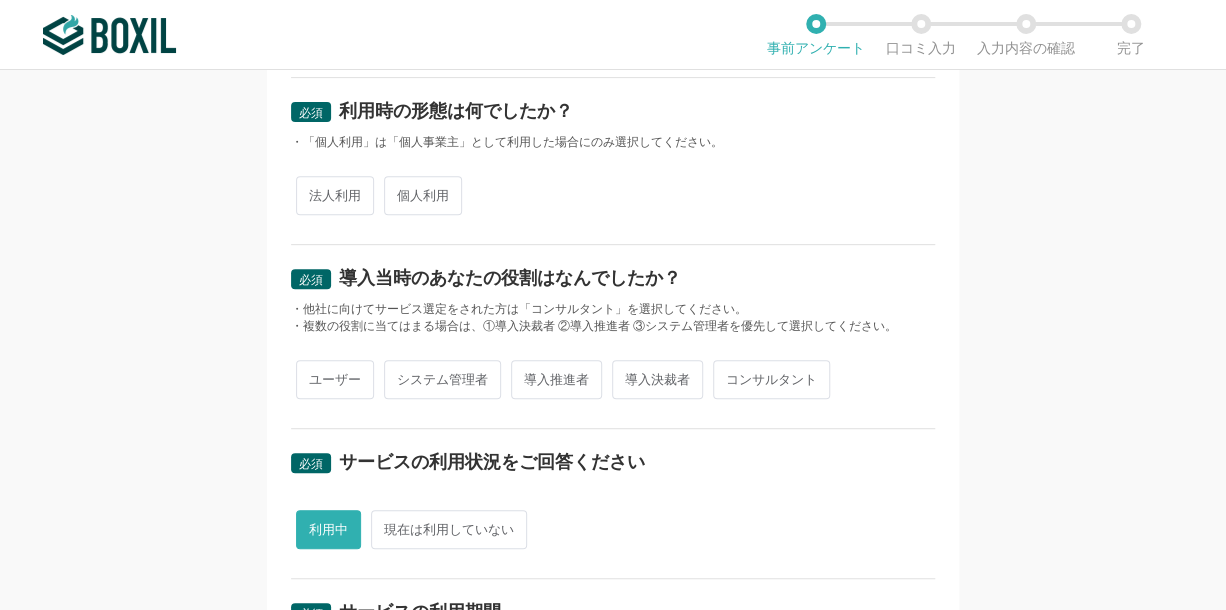 scroll, scrollTop: 280, scrollLeft: 0, axis: vertical 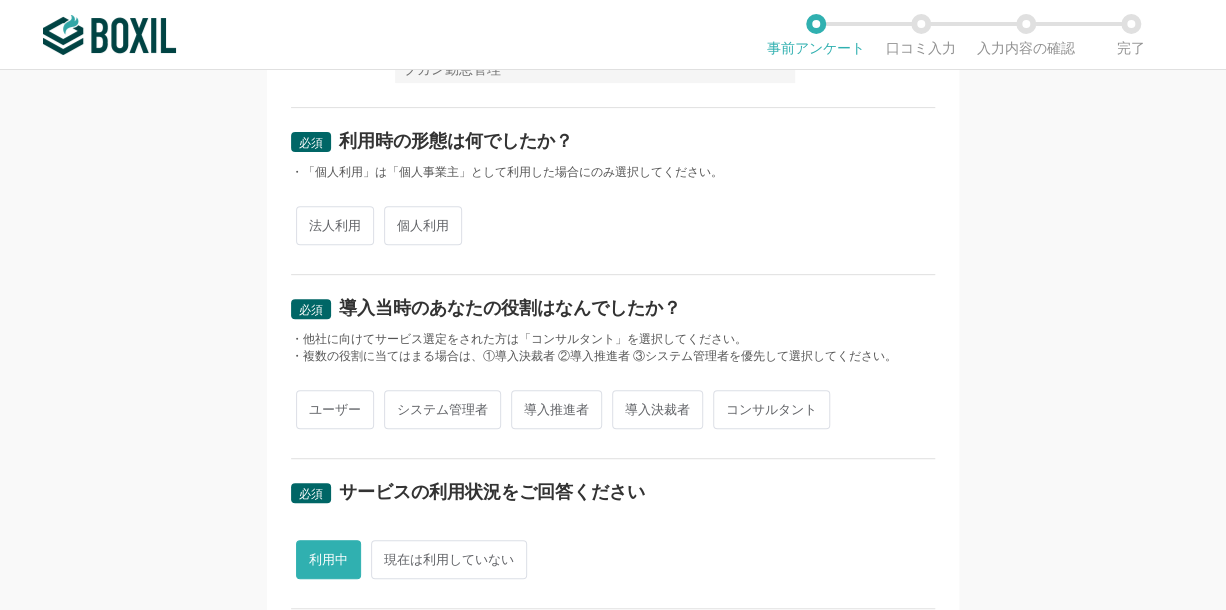 click on "ユーザー" at bounding box center [335, 409] 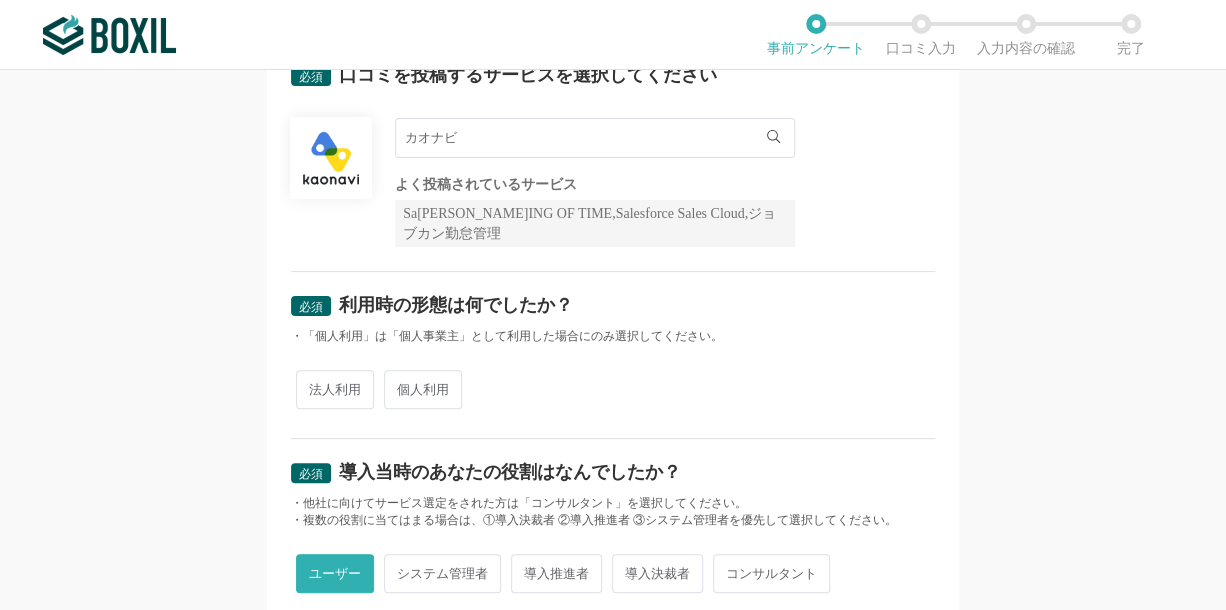 scroll, scrollTop: 80, scrollLeft: 0, axis: vertical 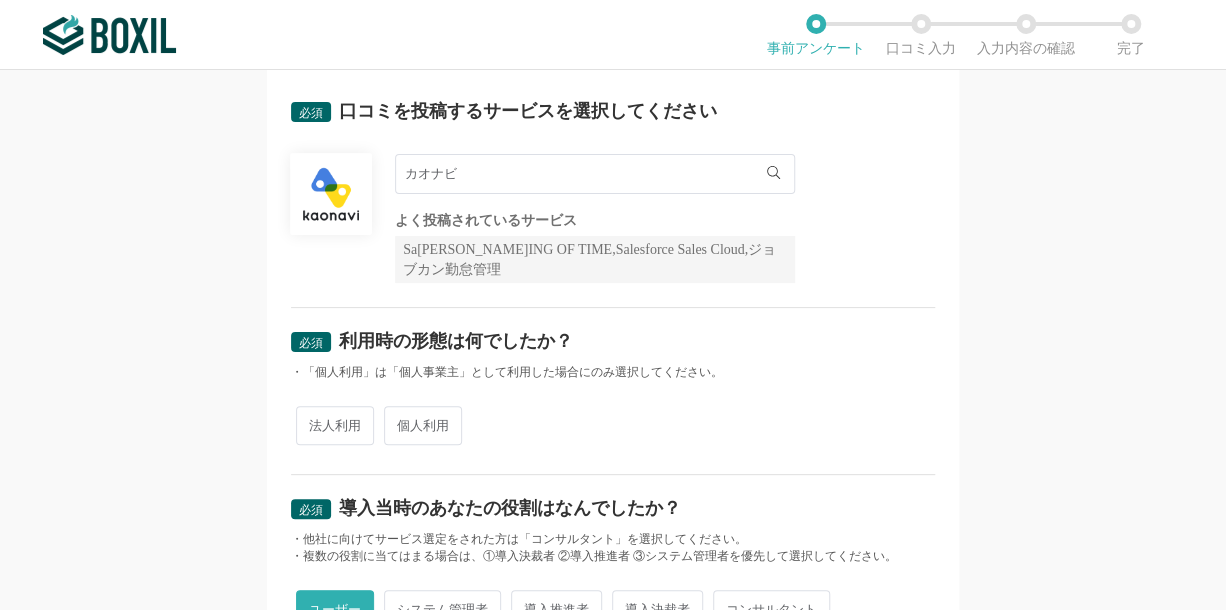 click on "法人利用" at bounding box center (335, 425) 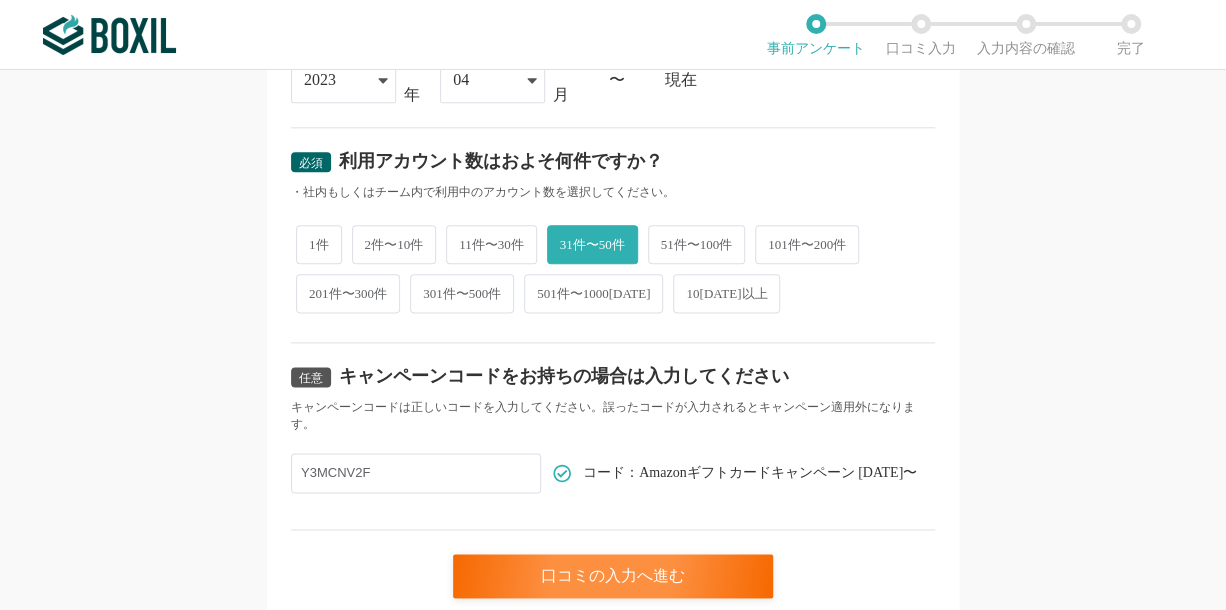 scroll, scrollTop: 980, scrollLeft: 0, axis: vertical 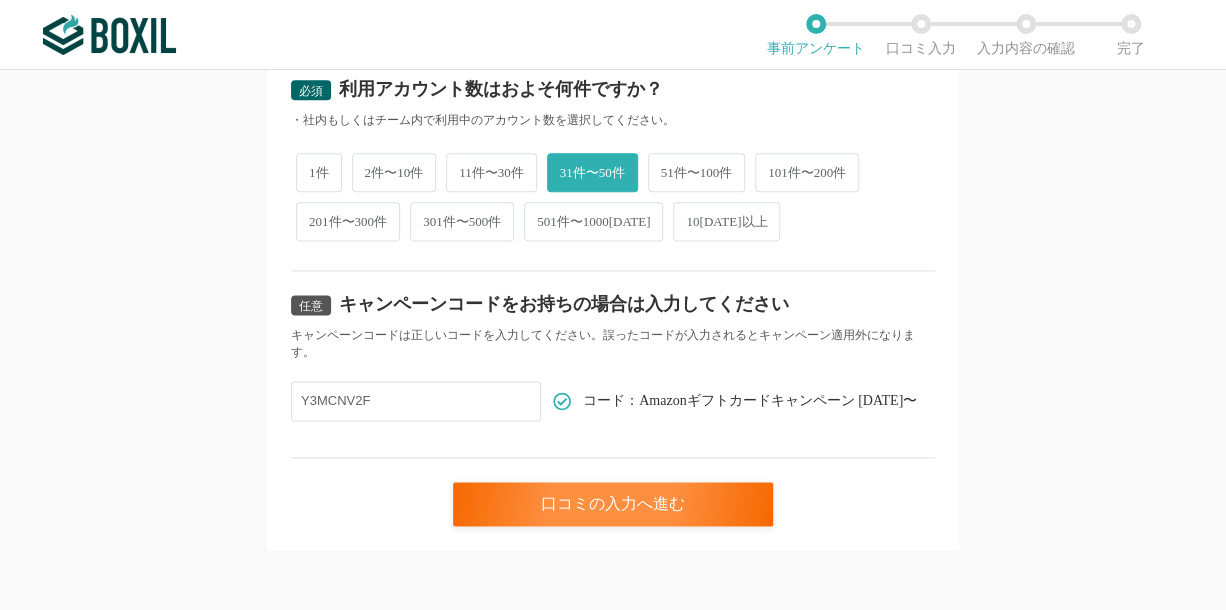 click on "口コミの入力へ進む" at bounding box center [613, 492] 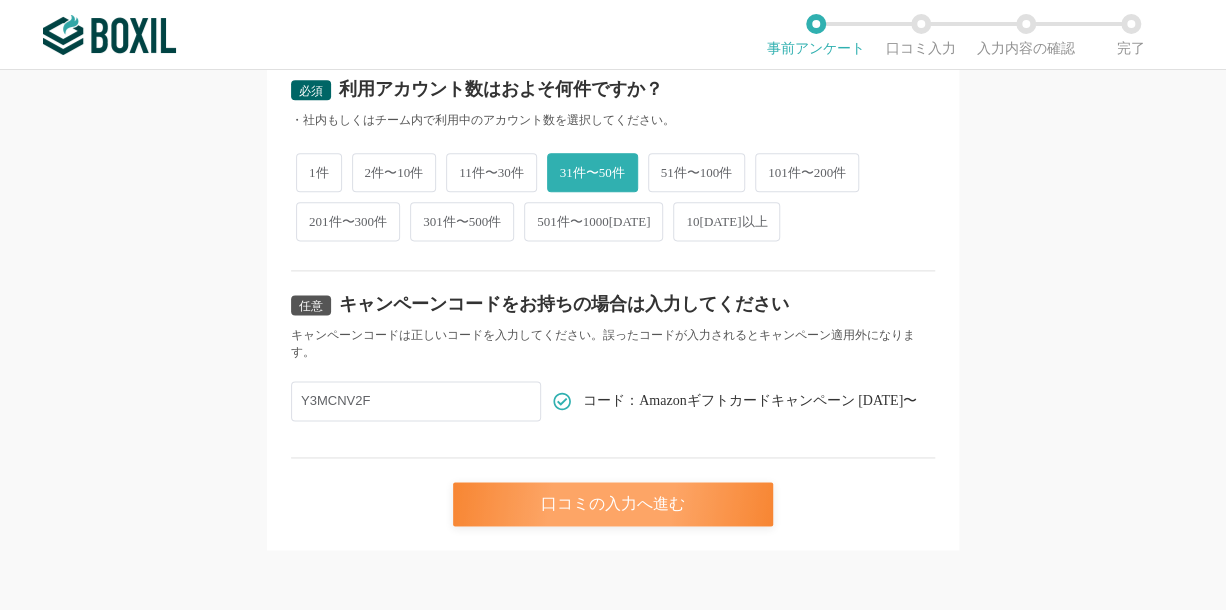 click on "口コミの入力へ進む" at bounding box center (613, 504) 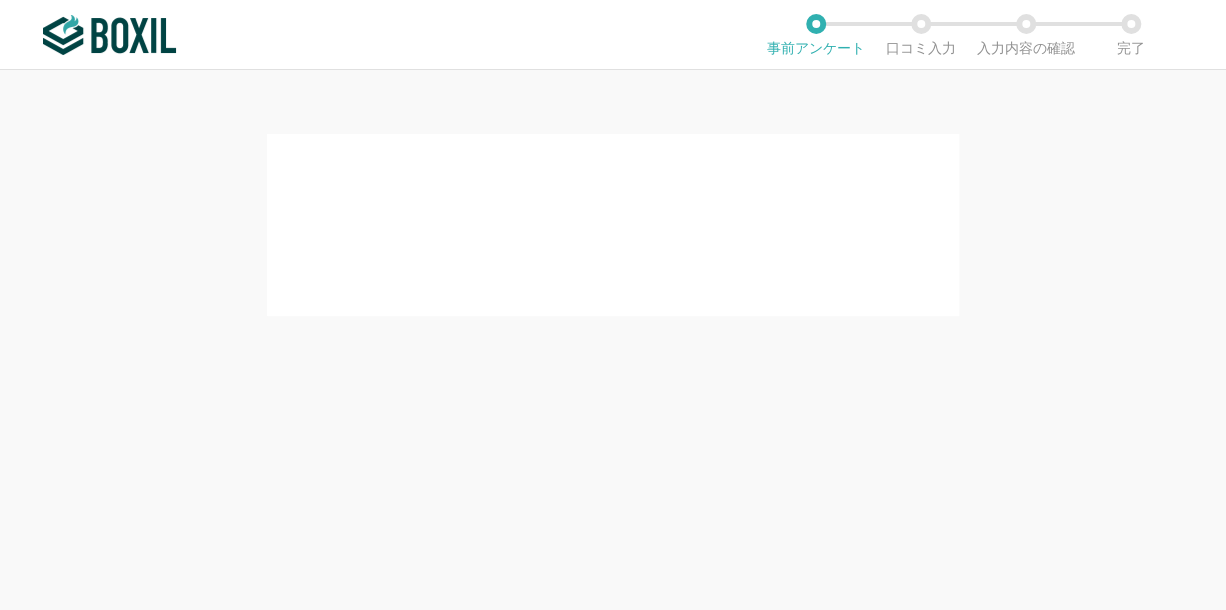 scroll, scrollTop: 0, scrollLeft: 0, axis: both 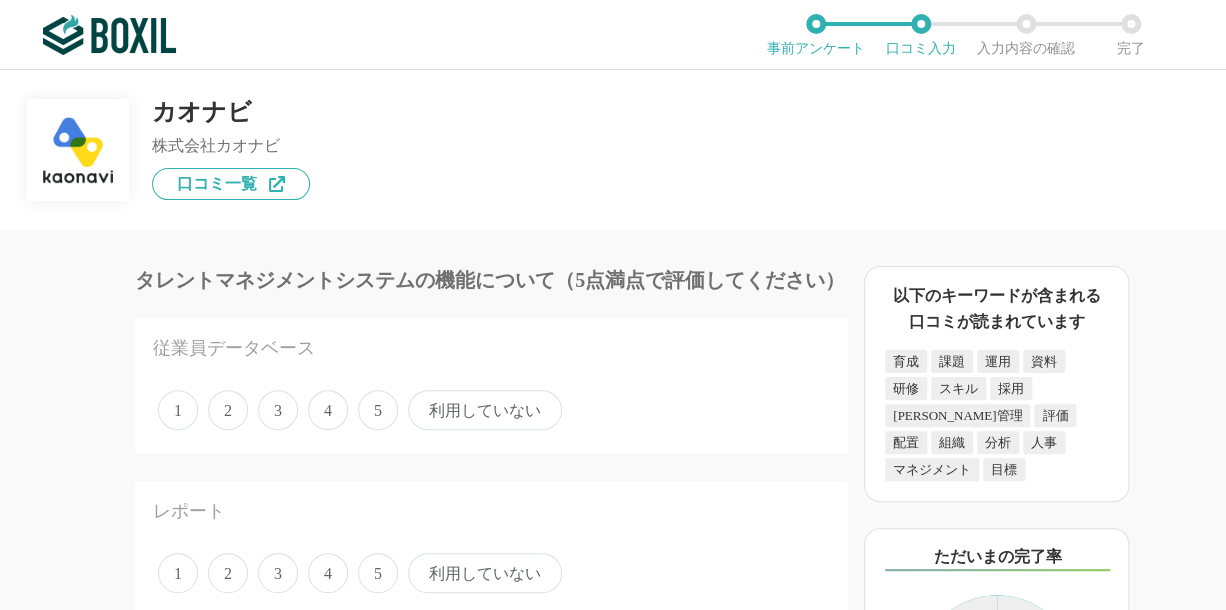 click on "以下のキーワードが含まれる口コミが読まれています 育成 課題 運用 資料 研修 スキル 採用 [PERSON_NAME]管理 評価 配置 組織 分析 人事 マネジメント 目標 ただいまの完了率 0 % 必須回答の完了率 ​ 0/14 全体の完了率 ​ 0/30 回答エラー 0 件" at bounding box center [1037, 430] 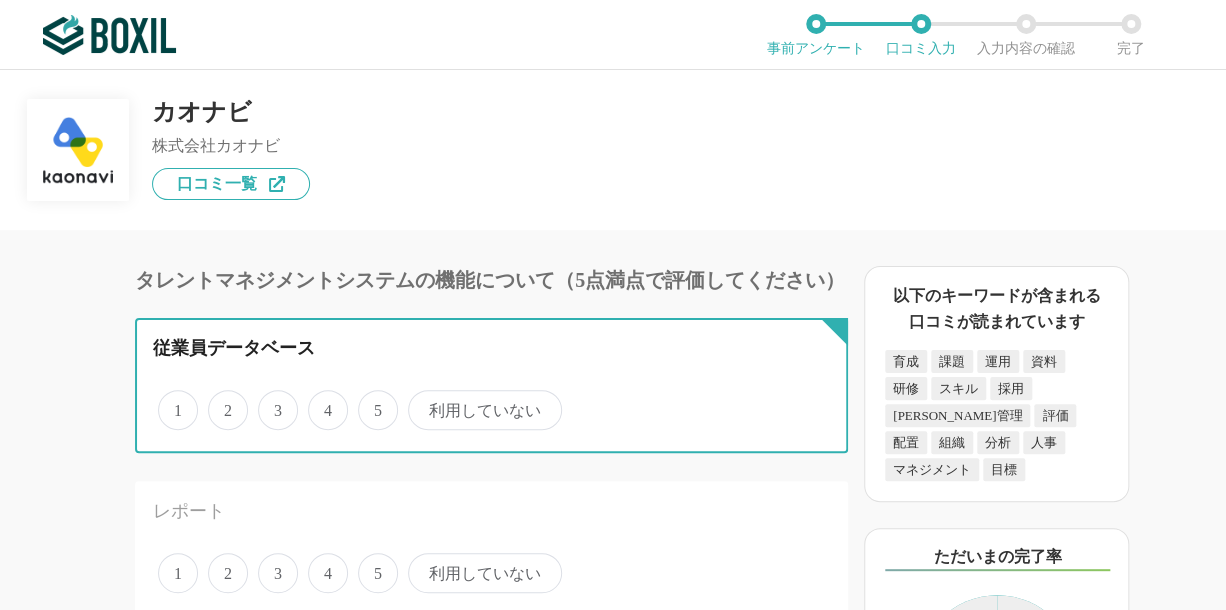 click on "5" at bounding box center [369, 399] 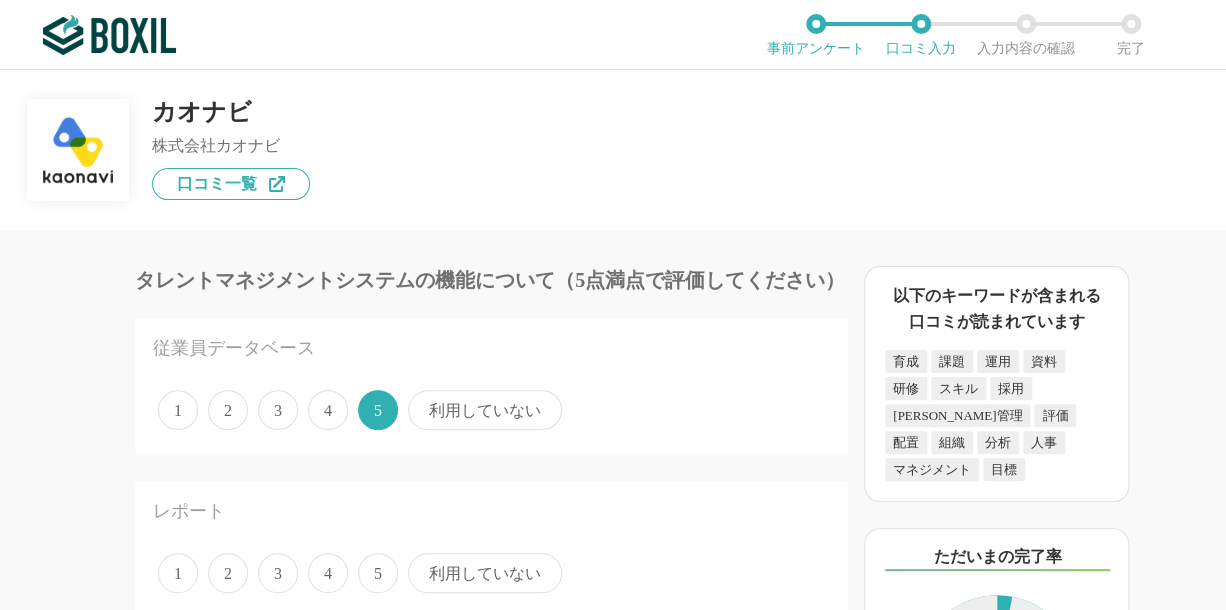 click on "4" at bounding box center (328, 410) 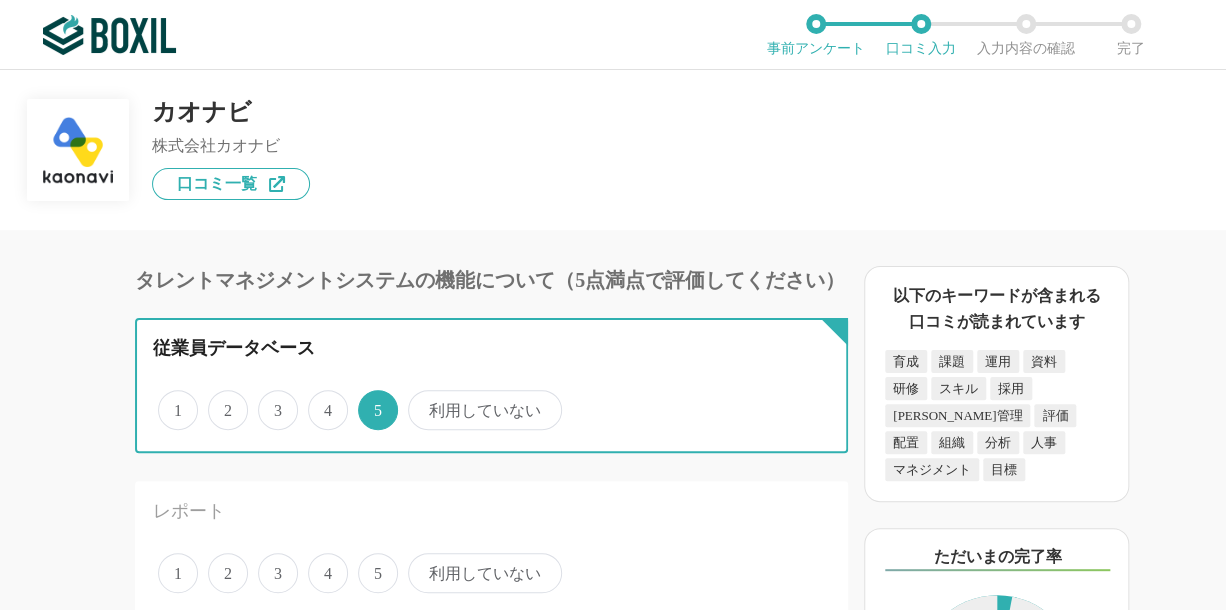 click on "4" at bounding box center (319, 399) 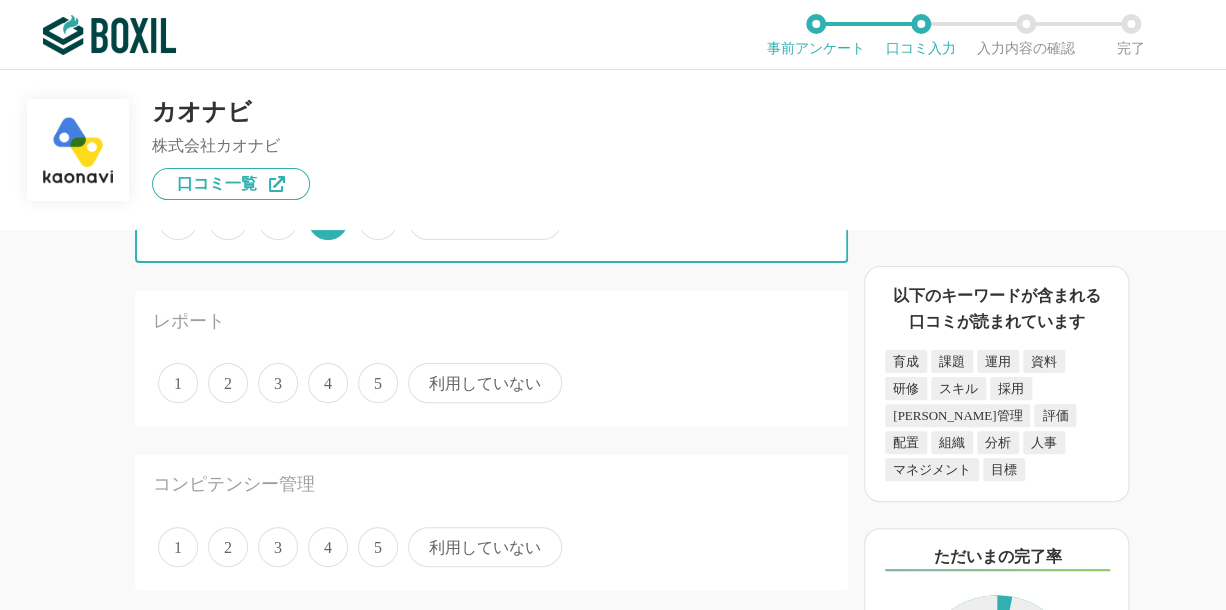 scroll, scrollTop: 200, scrollLeft: 0, axis: vertical 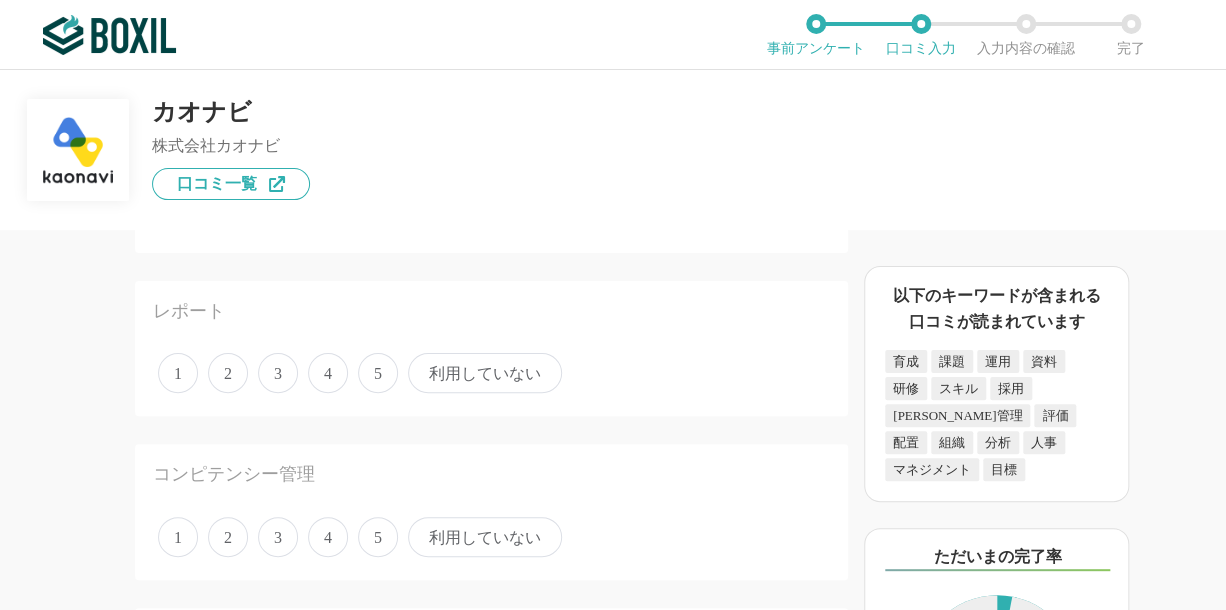 click on "4" at bounding box center (328, 373) 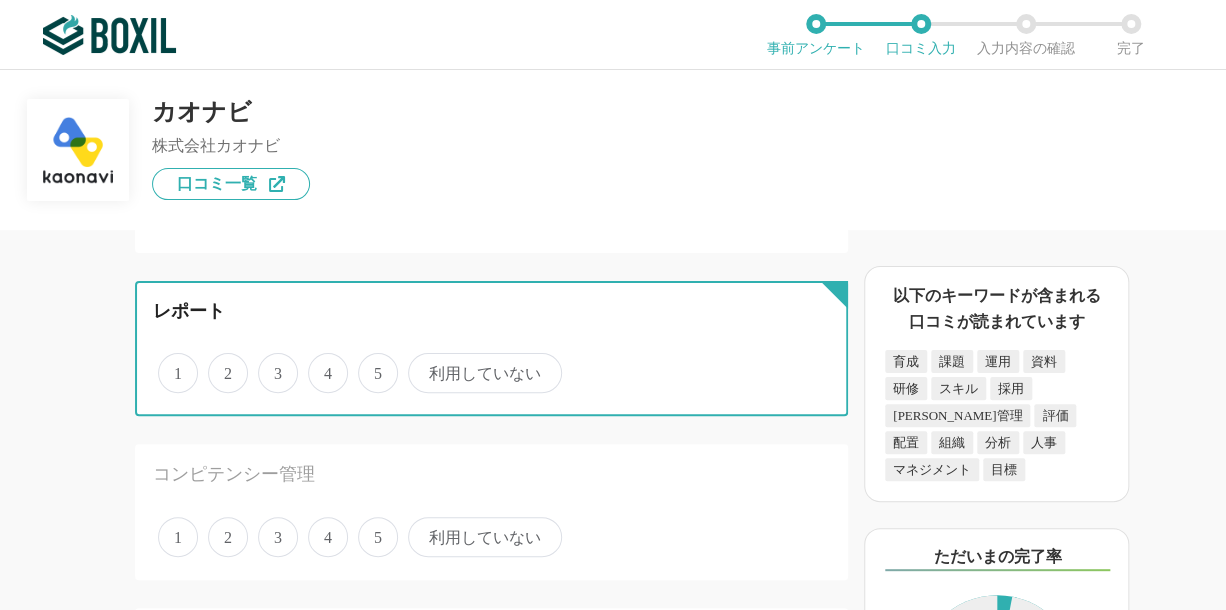 click on "4" at bounding box center (319, 362) 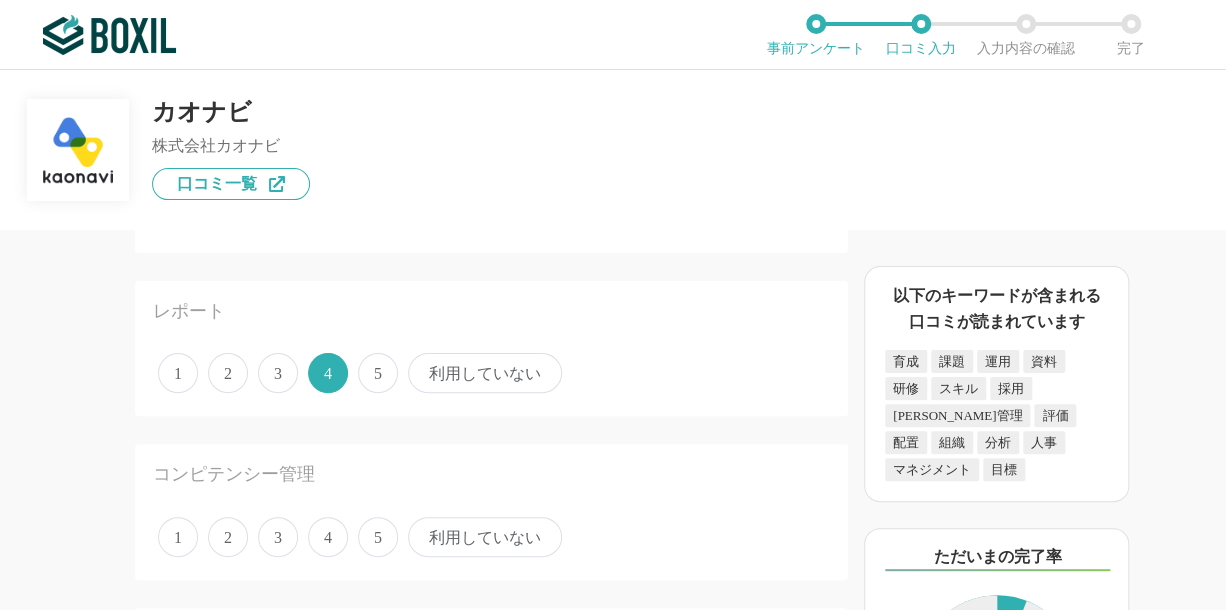 click on "4" at bounding box center [328, 537] 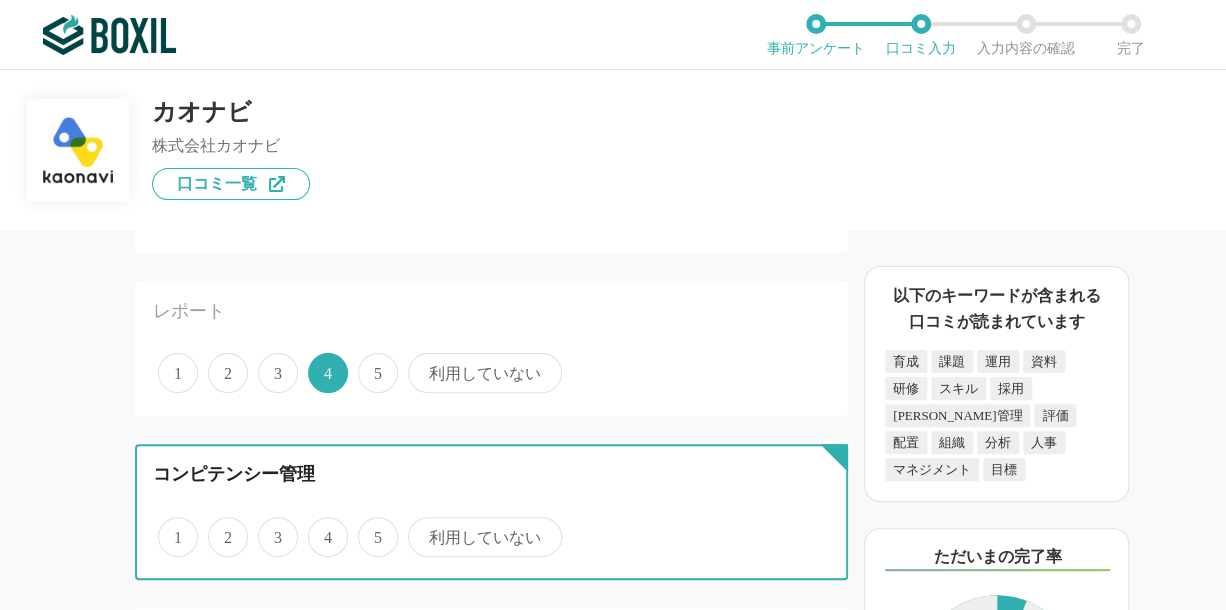 click on "4" at bounding box center [319, 526] 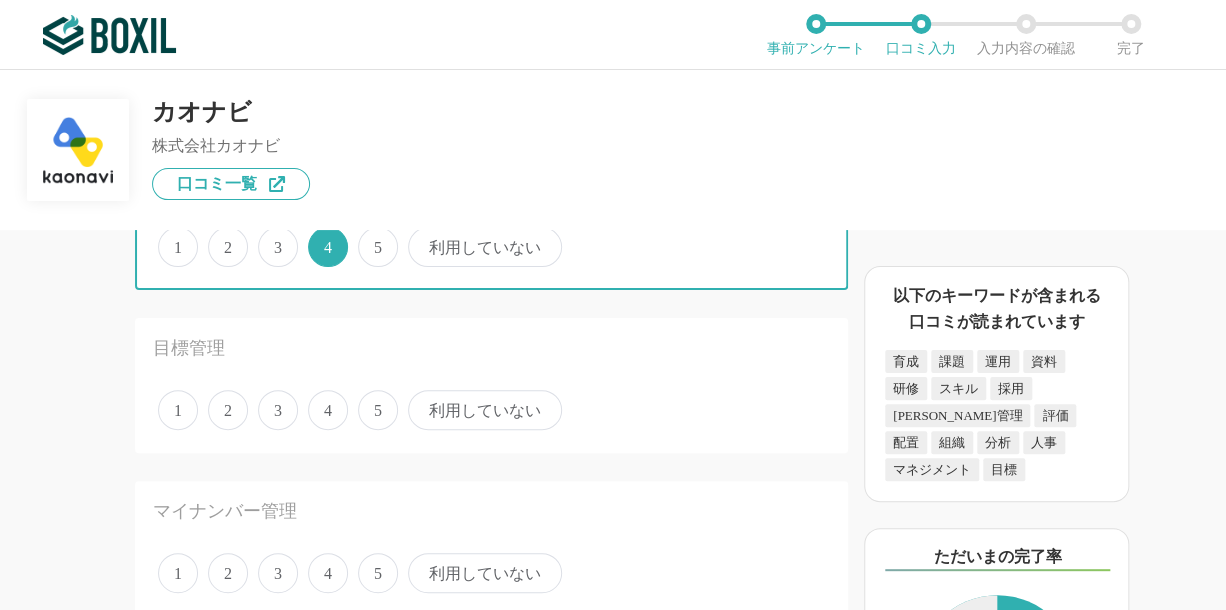scroll, scrollTop: 500, scrollLeft: 0, axis: vertical 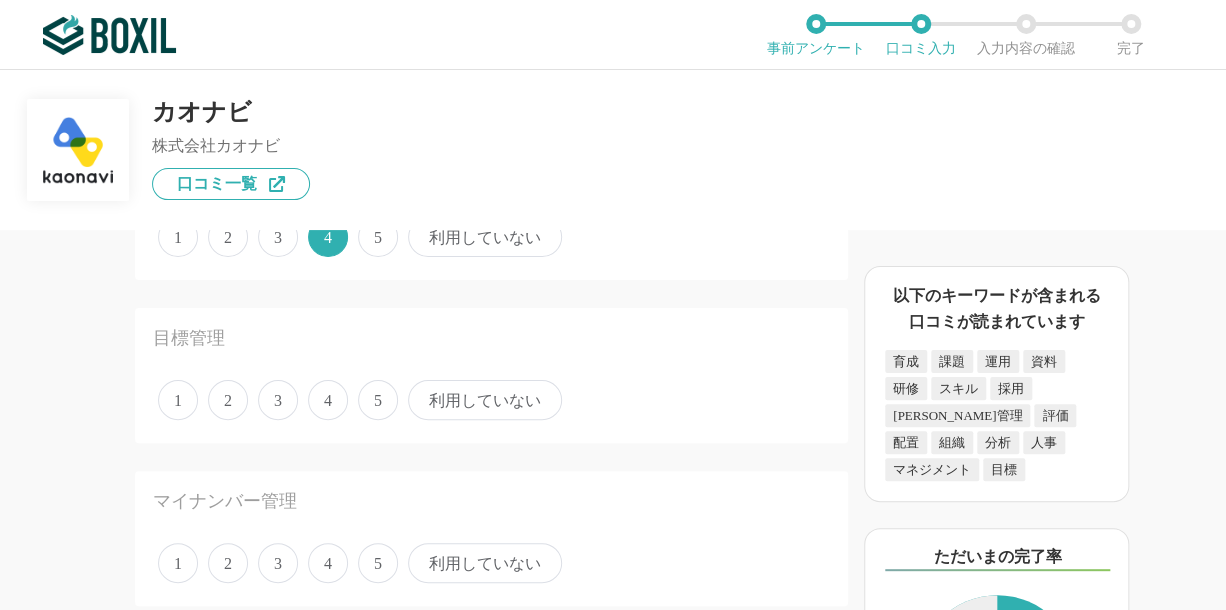 click on "4" at bounding box center (328, 400) 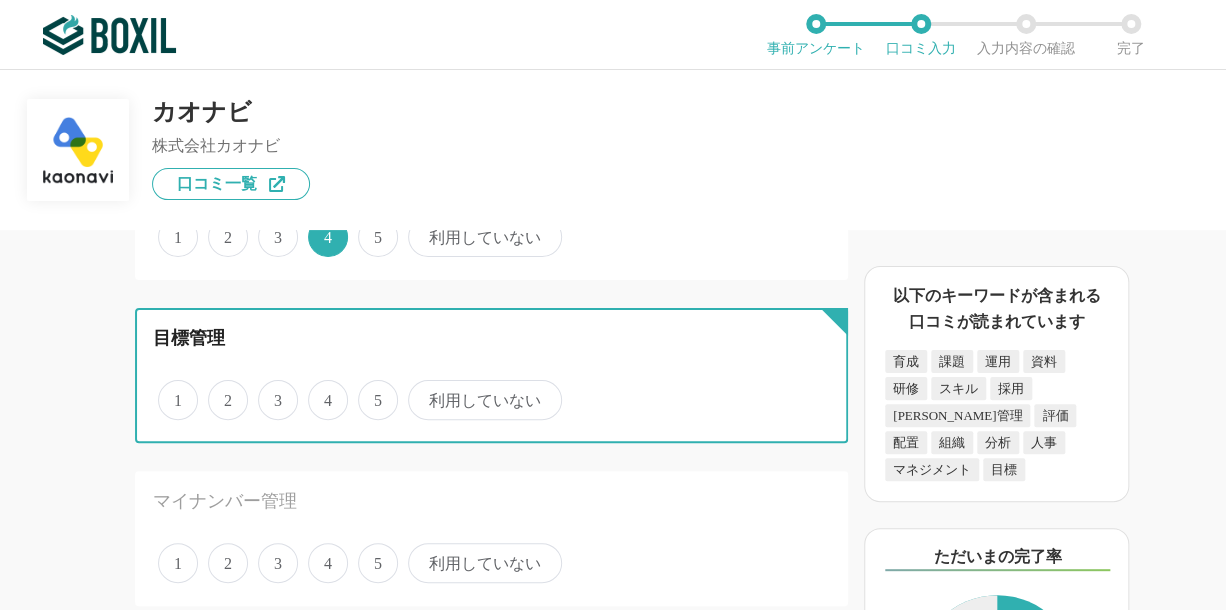 click on "4" at bounding box center (319, 389) 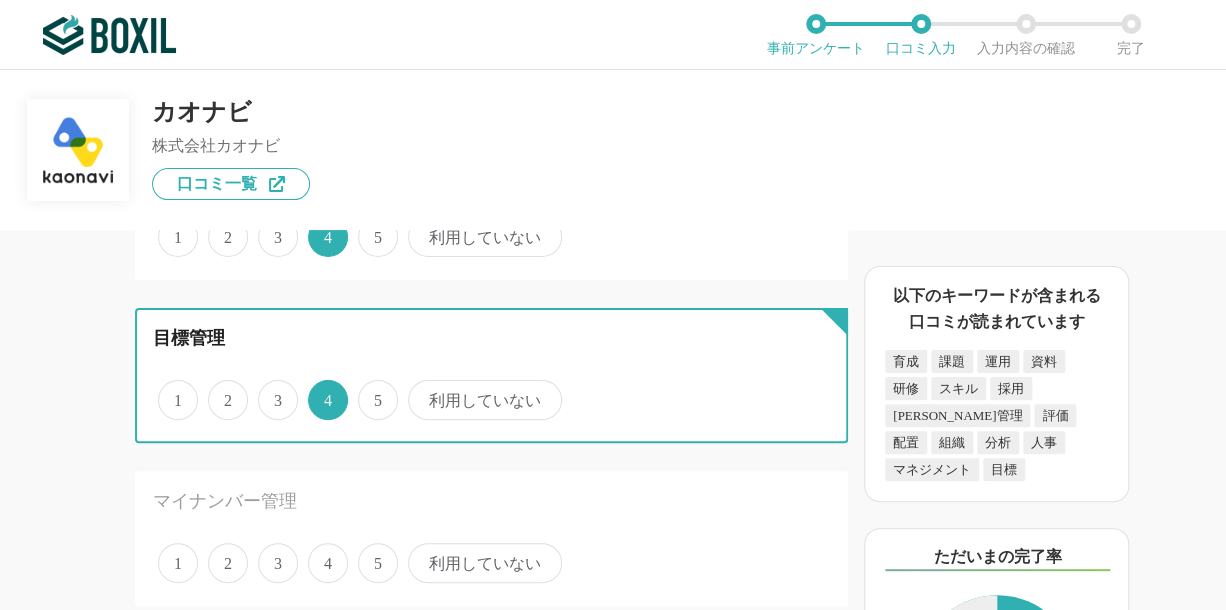 scroll, scrollTop: 600, scrollLeft: 0, axis: vertical 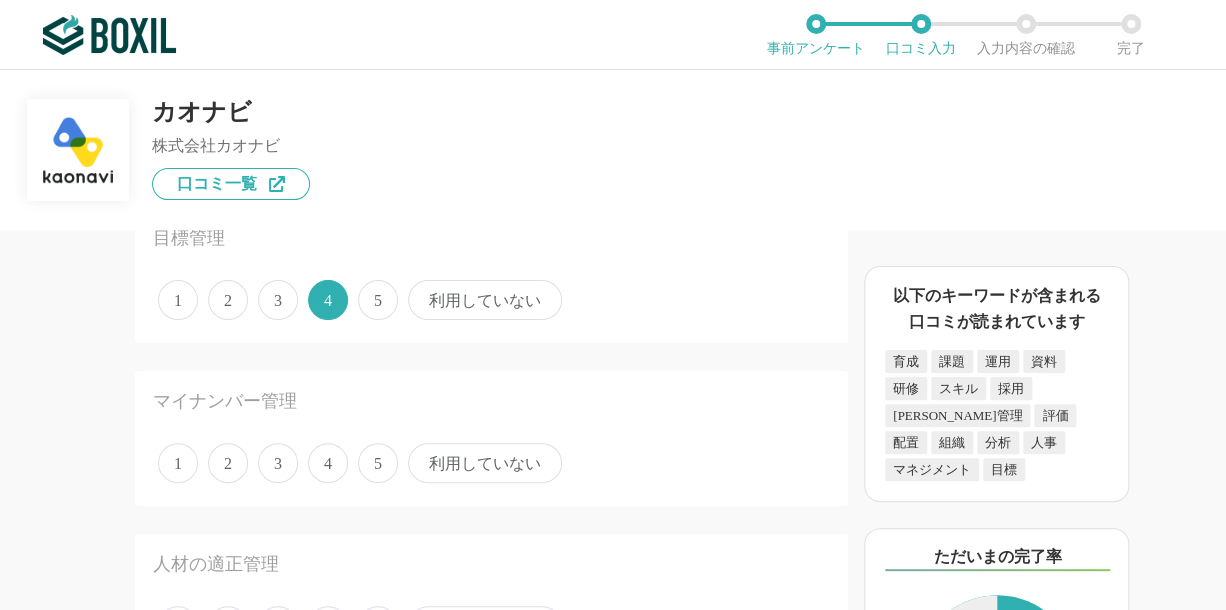 click on "利用していない" at bounding box center [485, 463] 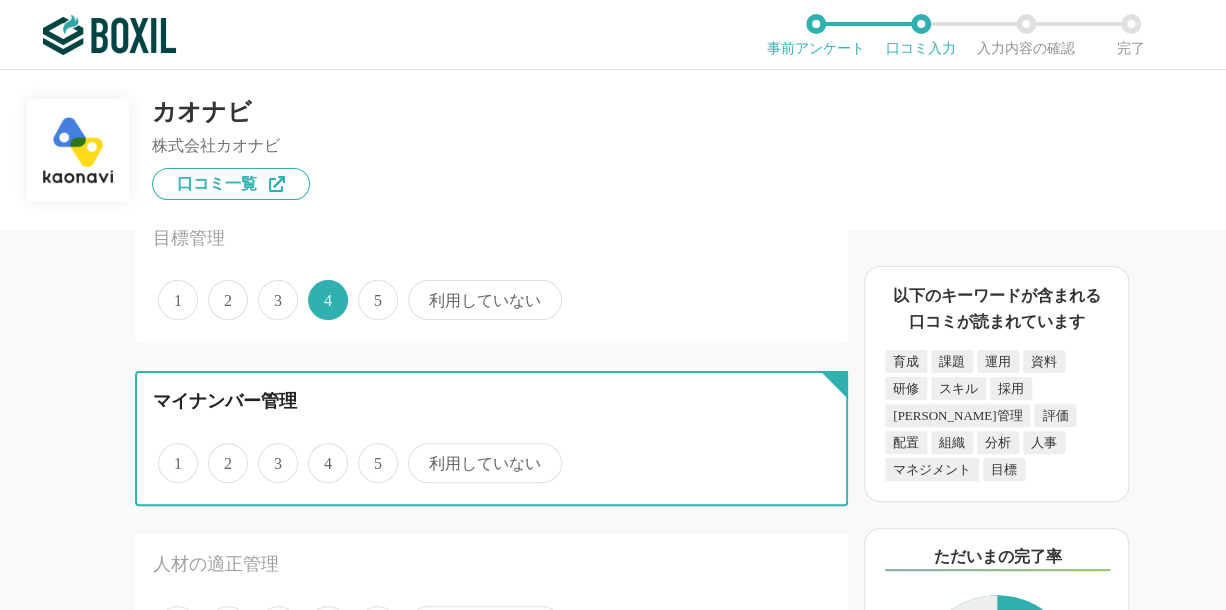 click on "利用していない" at bounding box center (419, 452) 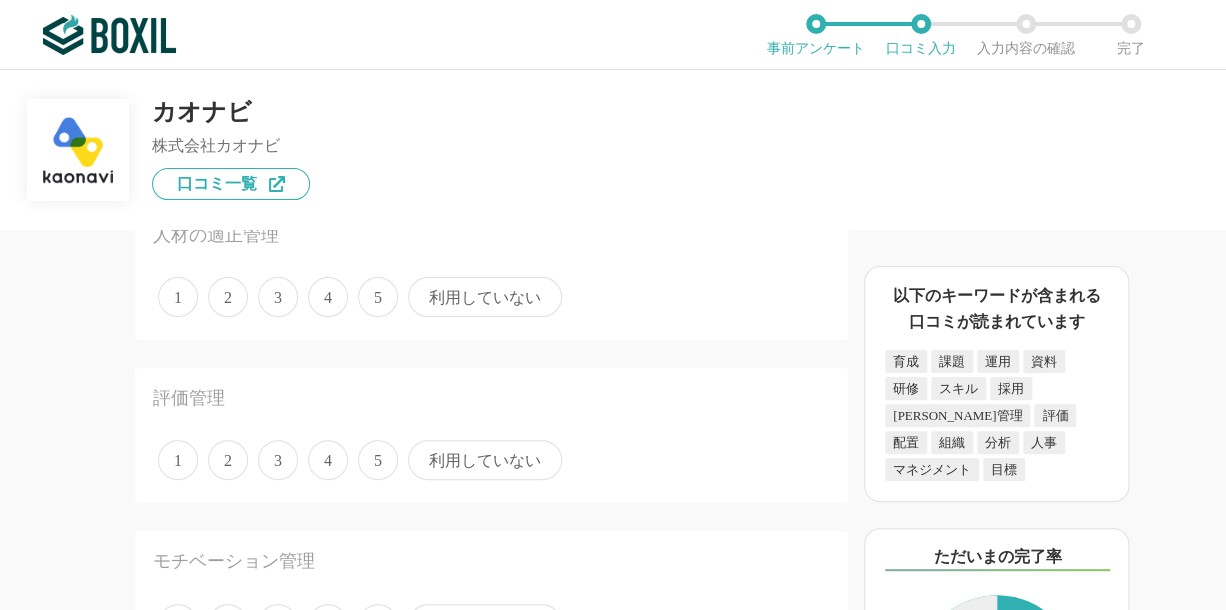 scroll, scrollTop: 900, scrollLeft: 0, axis: vertical 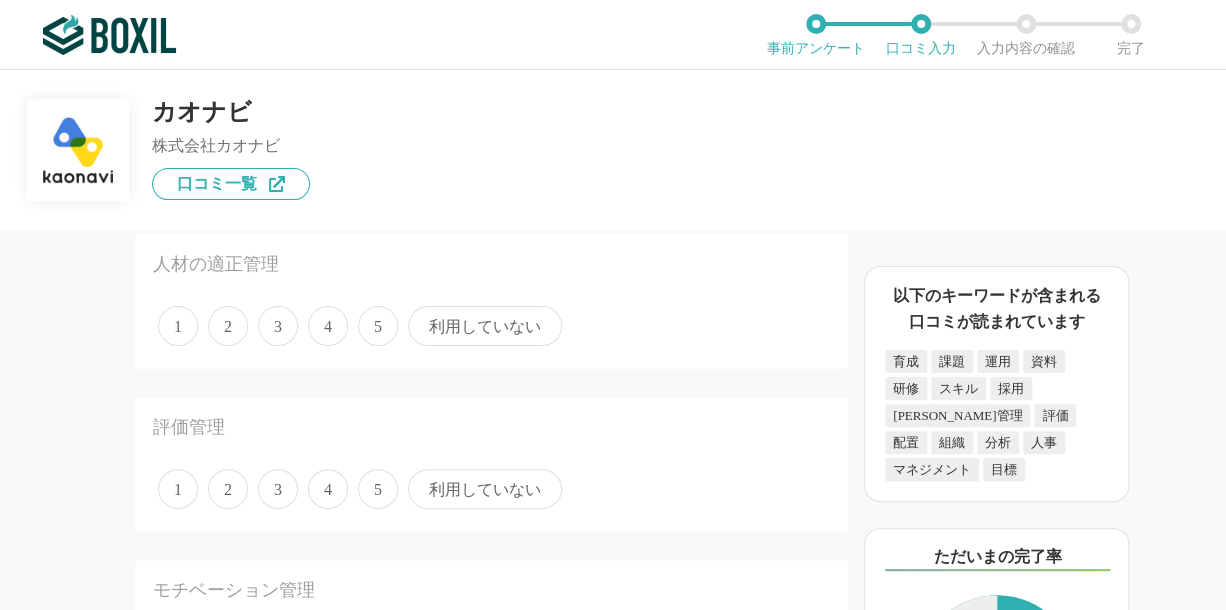 click on "利用していない" at bounding box center (485, 326) 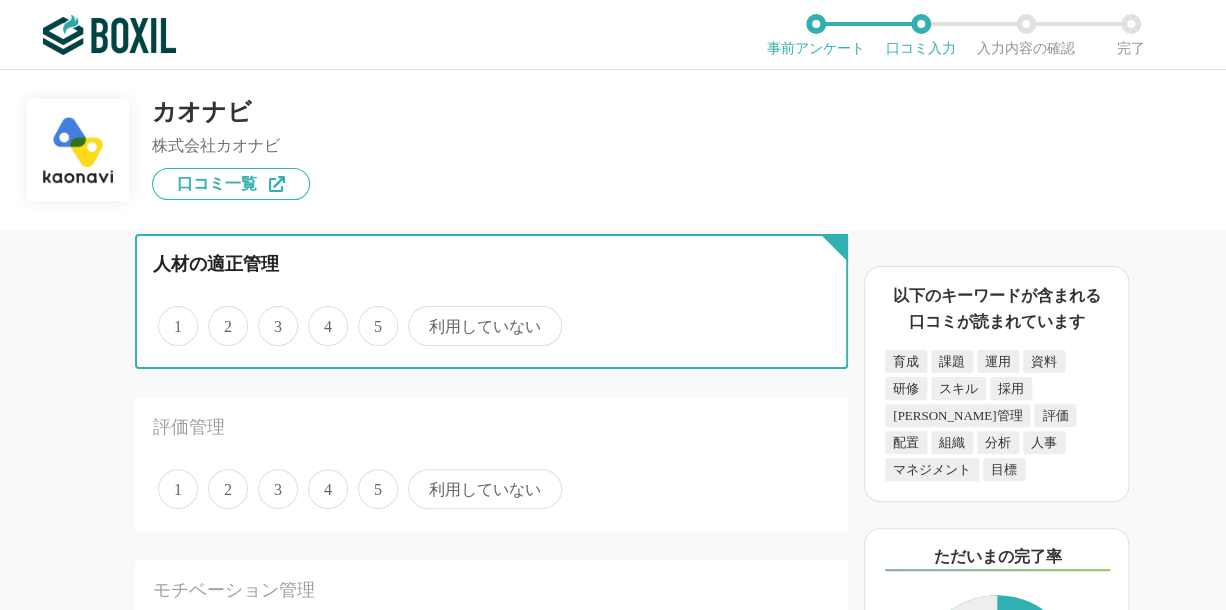 click on "利用していない" at bounding box center (419, 315) 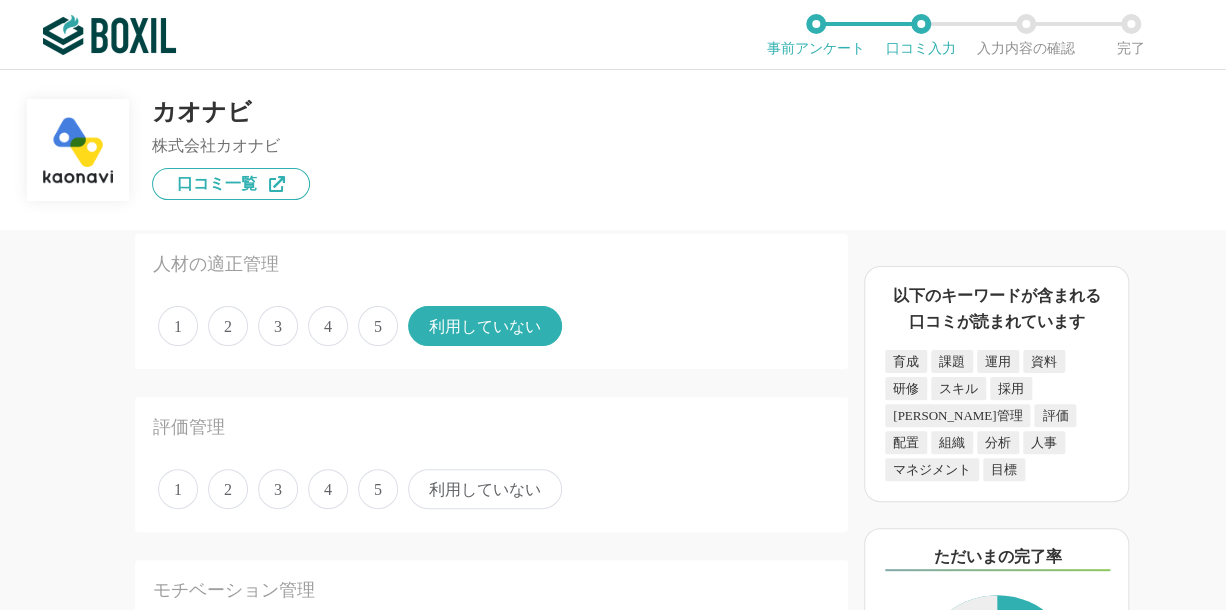 click on "3" at bounding box center [278, 489] 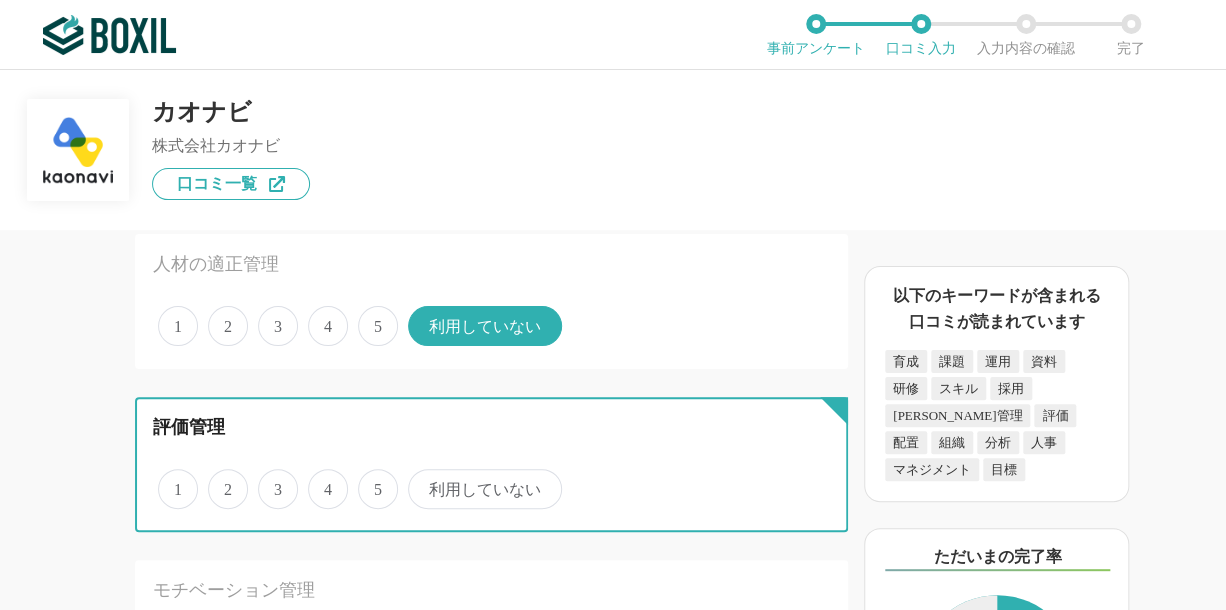 click on "3" at bounding box center (269, 478) 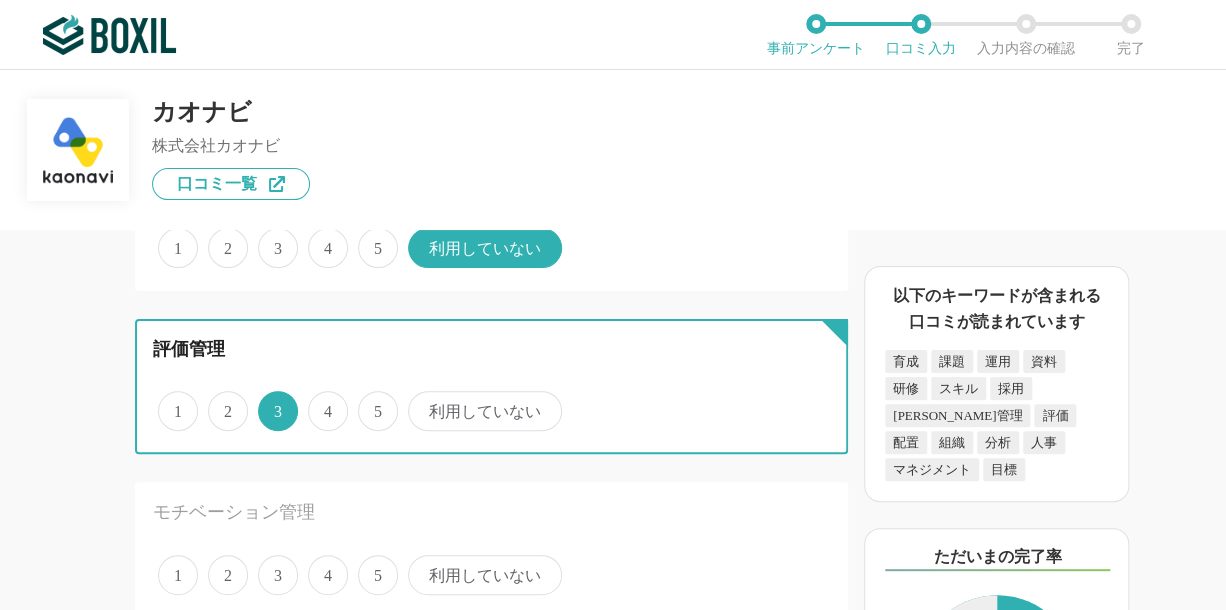 scroll, scrollTop: 1100, scrollLeft: 0, axis: vertical 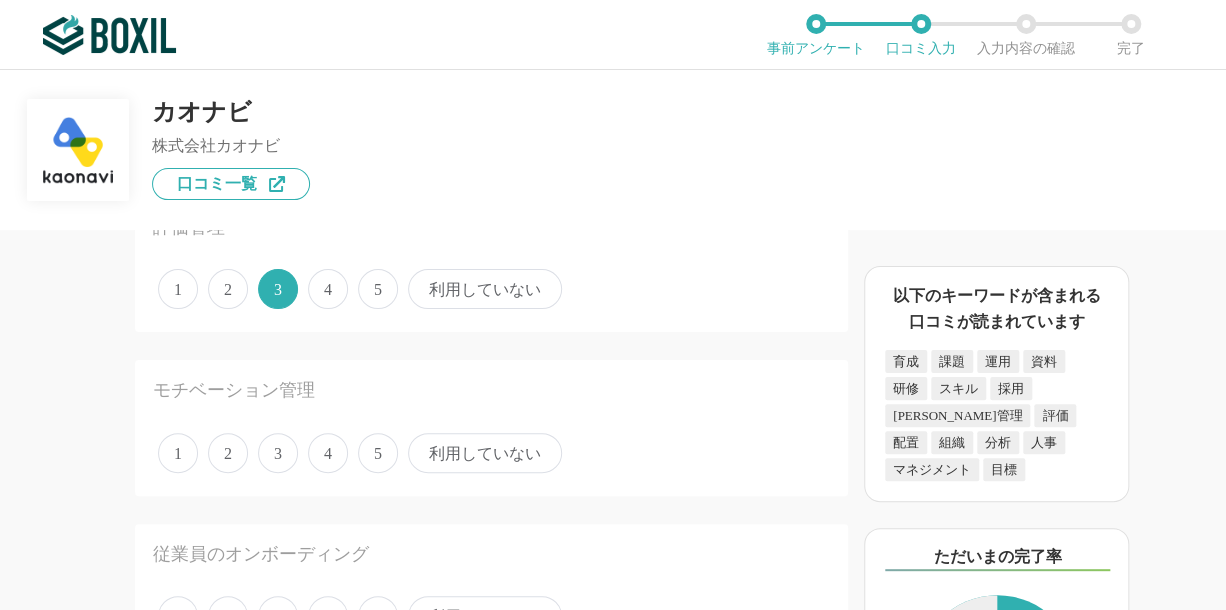 click on "2" at bounding box center [228, 453] 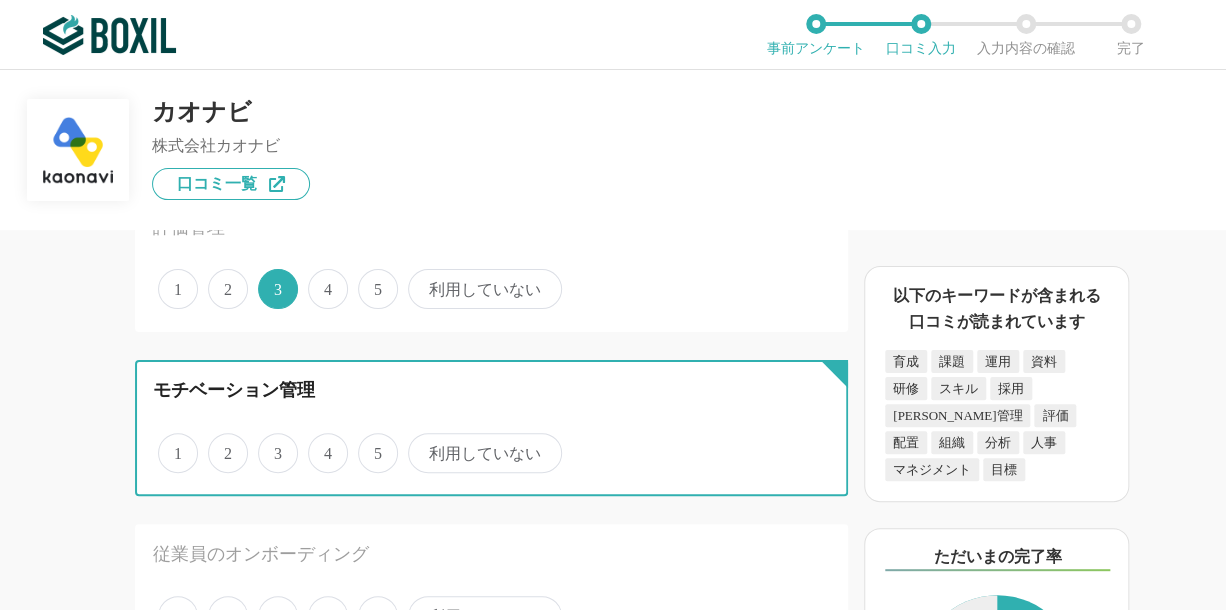 click on "2" at bounding box center (219, 442) 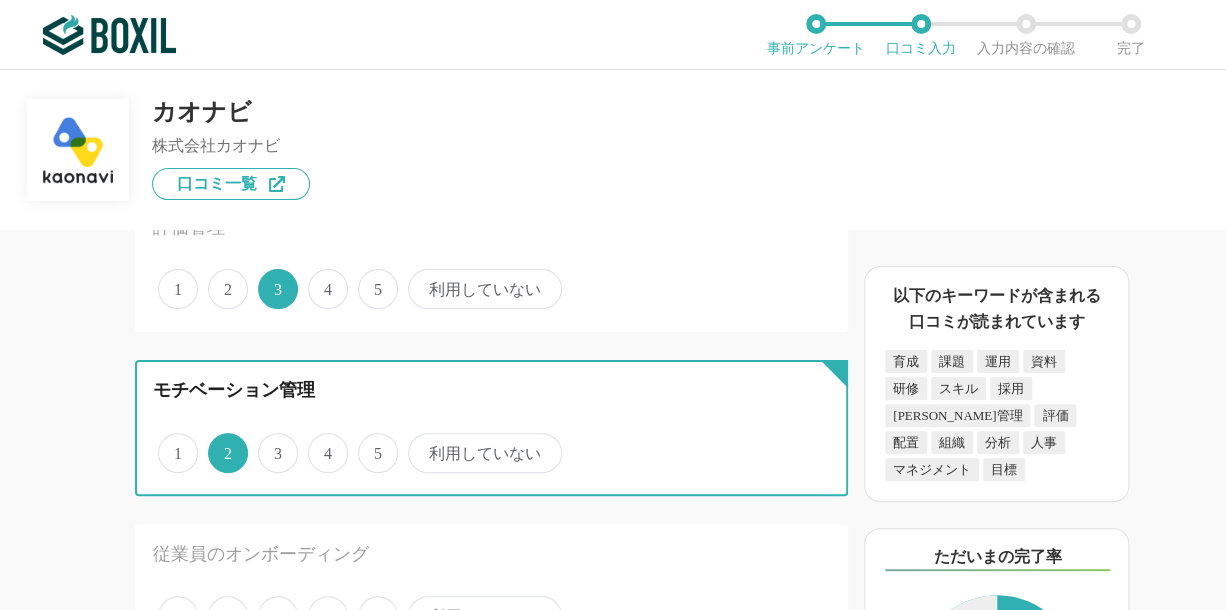 scroll, scrollTop: 1300, scrollLeft: 0, axis: vertical 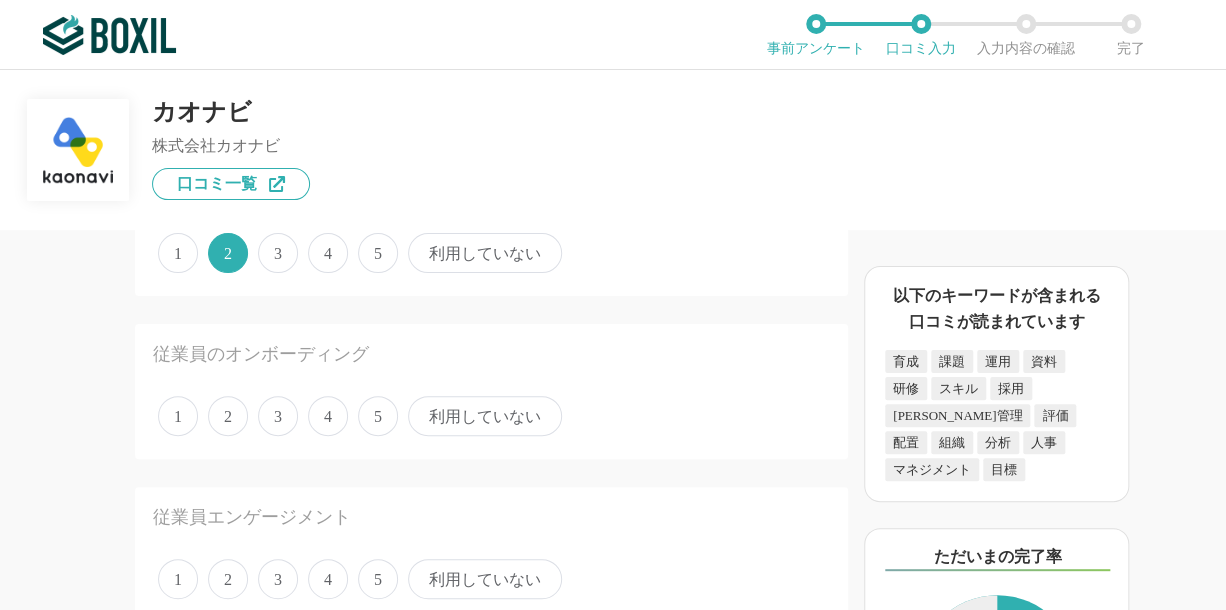 click on "3" at bounding box center (278, 416) 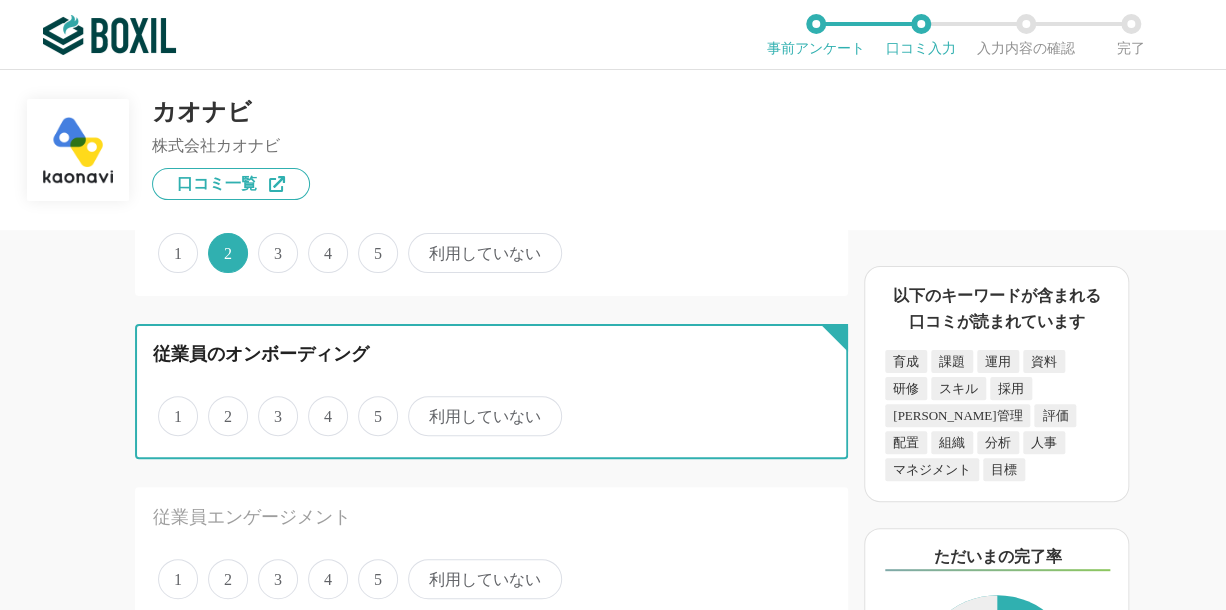 click on "3" at bounding box center (269, 405) 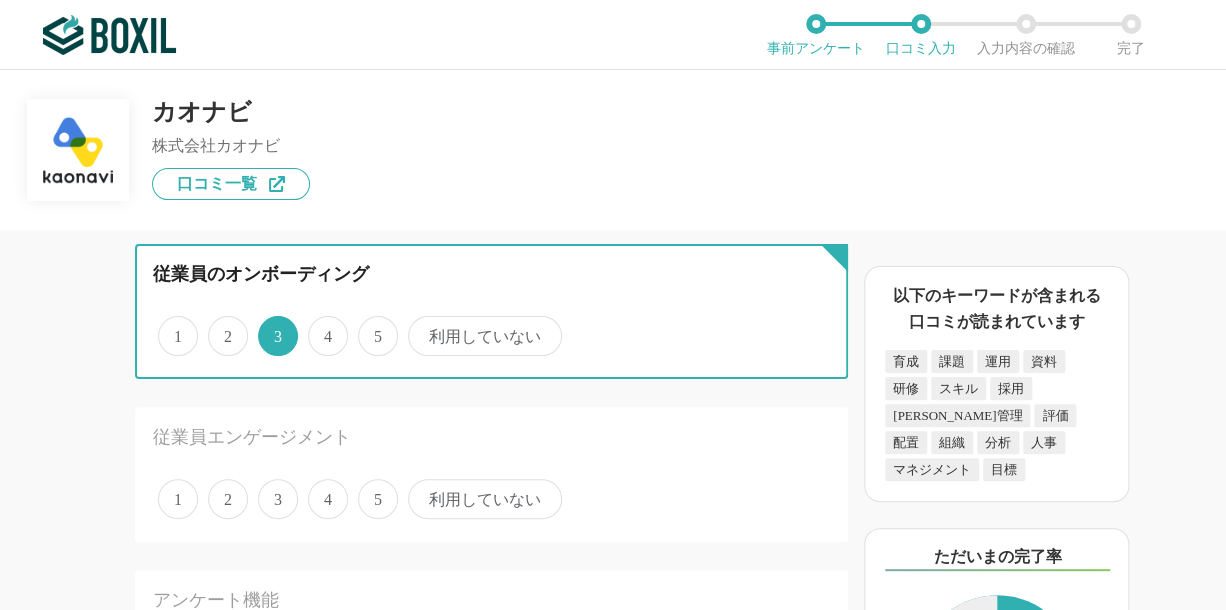 scroll, scrollTop: 1500, scrollLeft: 0, axis: vertical 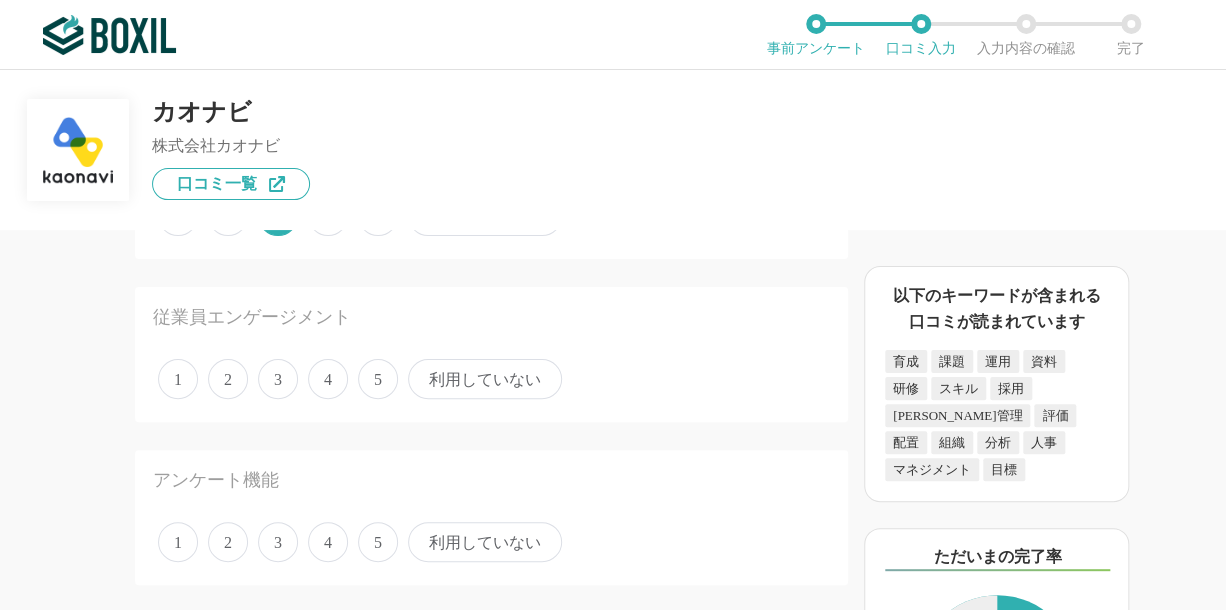 click on "利用していない" at bounding box center [485, 379] 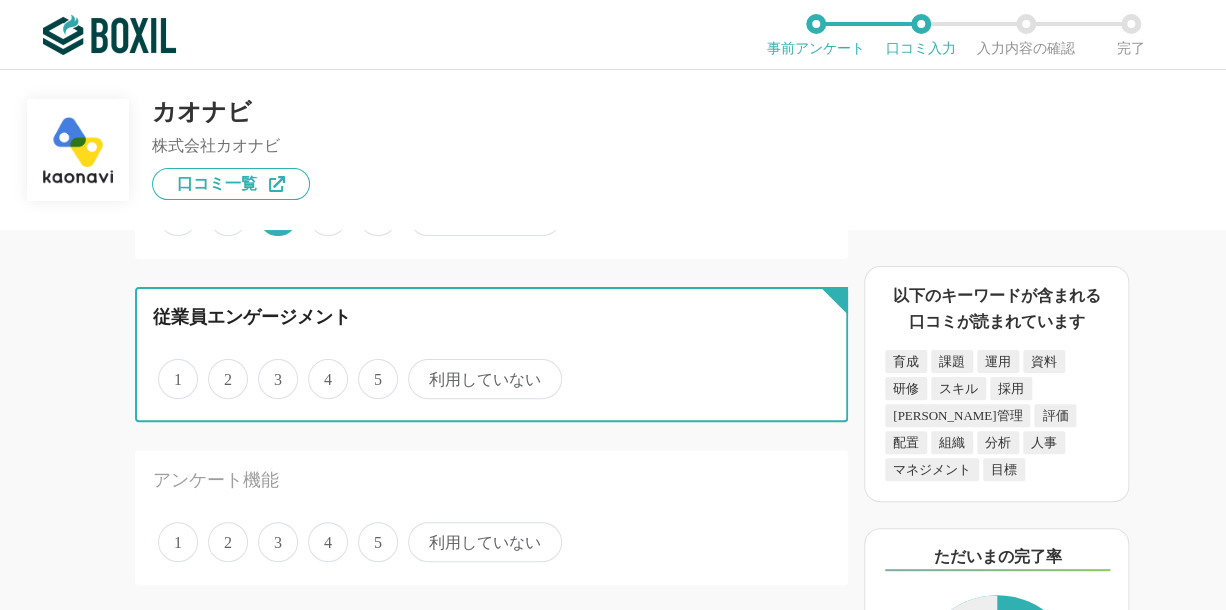 click on "利用していない" at bounding box center [419, 368] 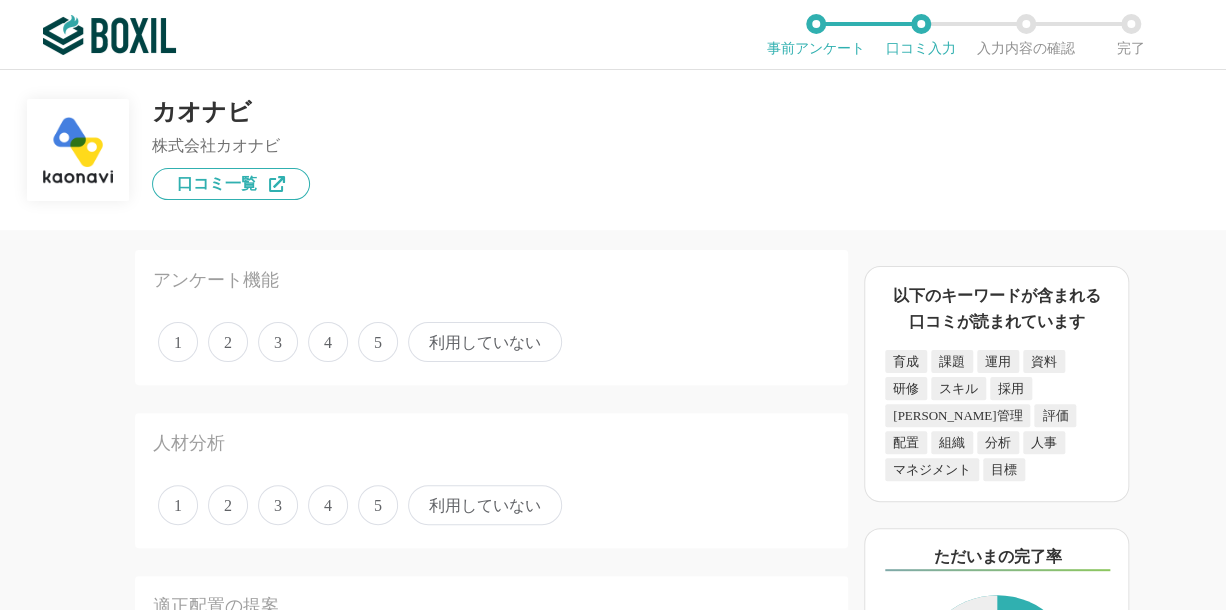 click on "利用していない" at bounding box center (485, 342) 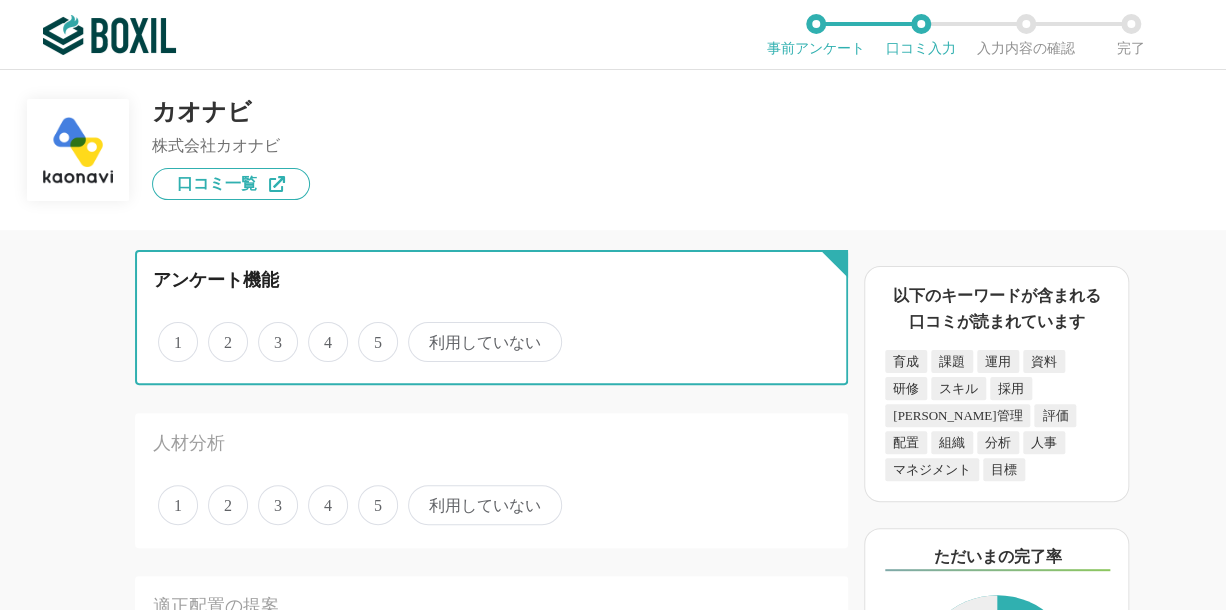 click on "利用していない" at bounding box center (419, 331) 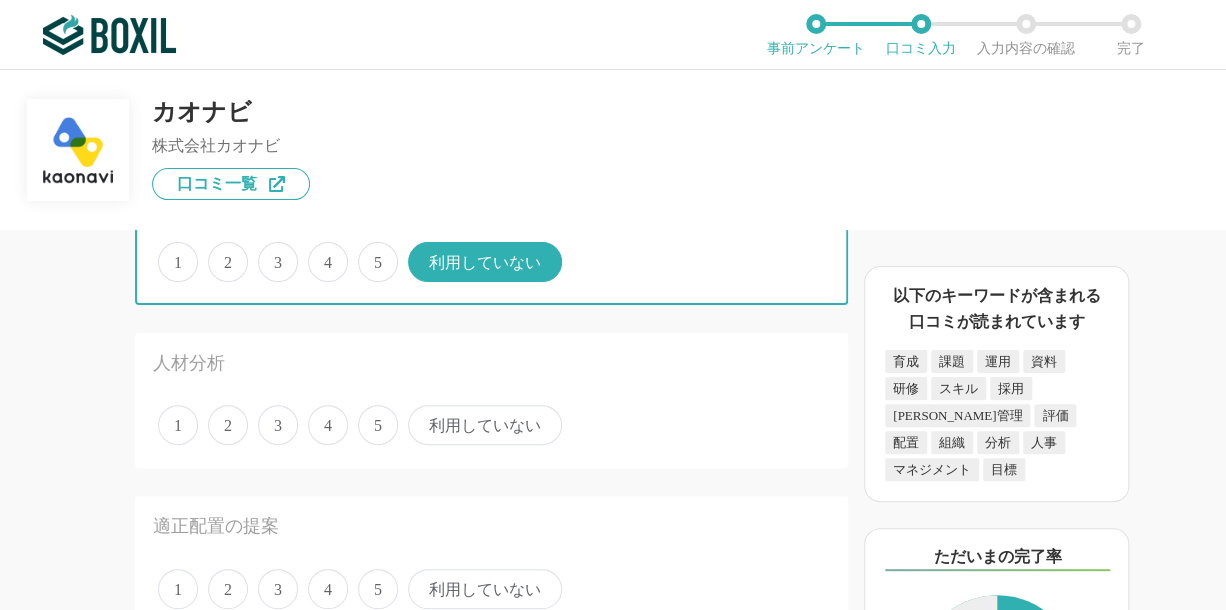 scroll, scrollTop: 1900, scrollLeft: 0, axis: vertical 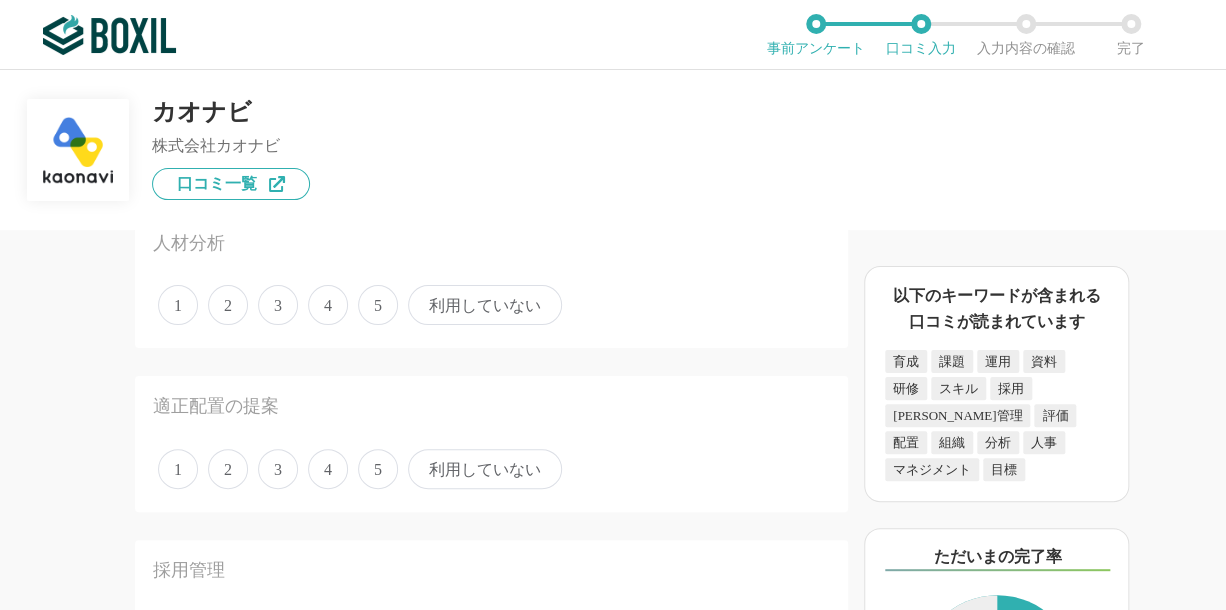 click on "利用していない" at bounding box center (485, 305) 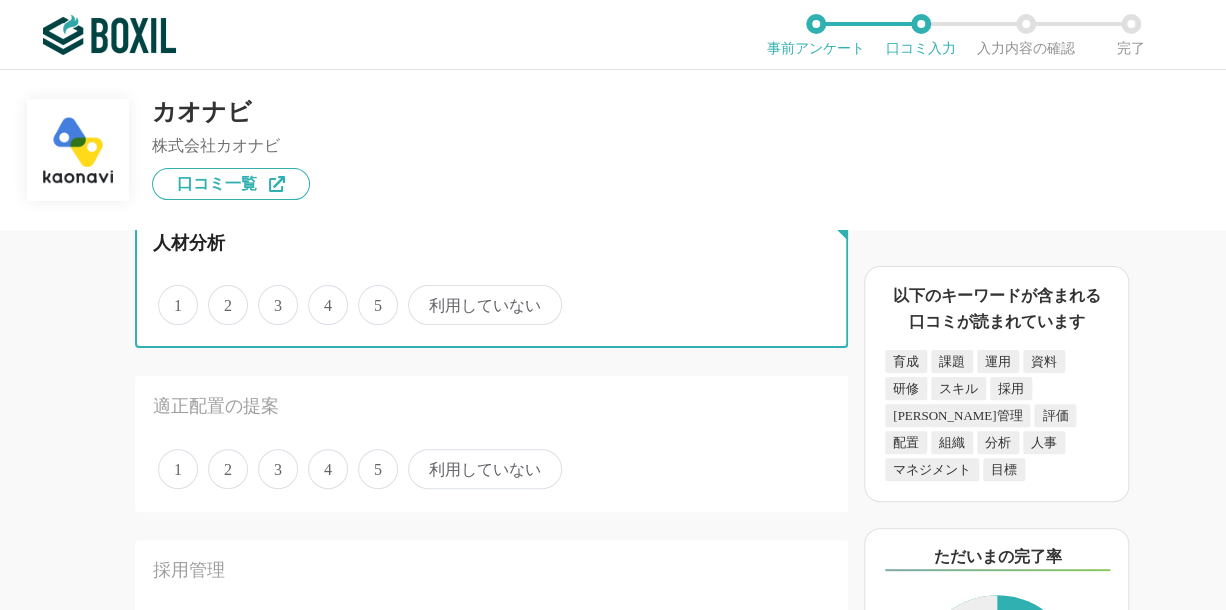 click on "利用していない" at bounding box center [419, 294] 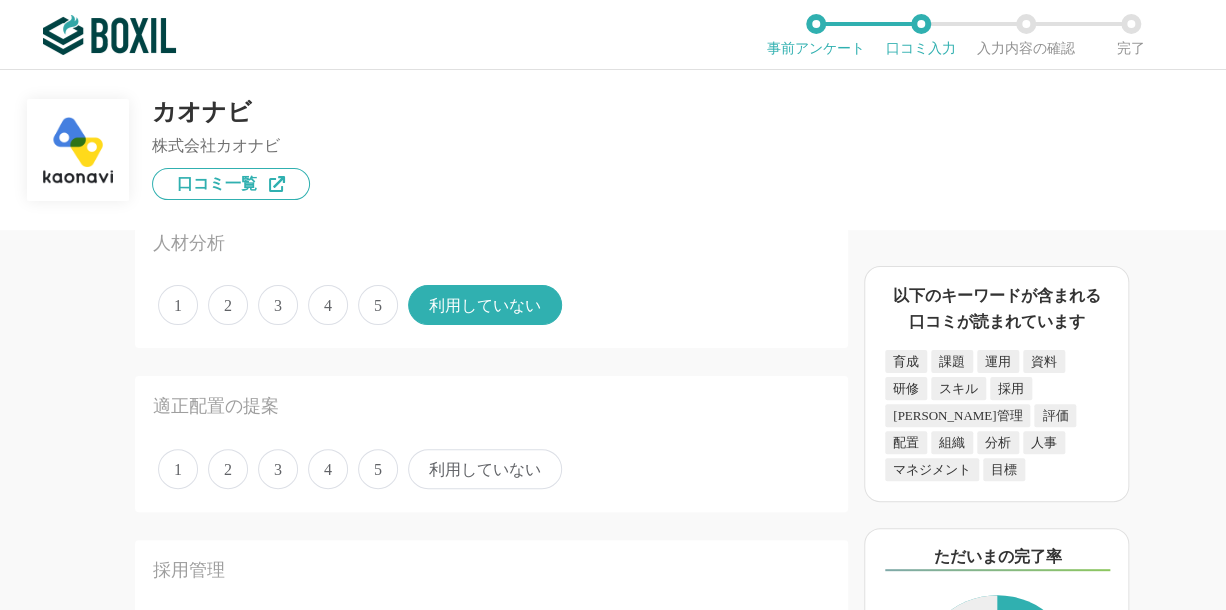 click on "利用していない" at bounding box center [485, 469] 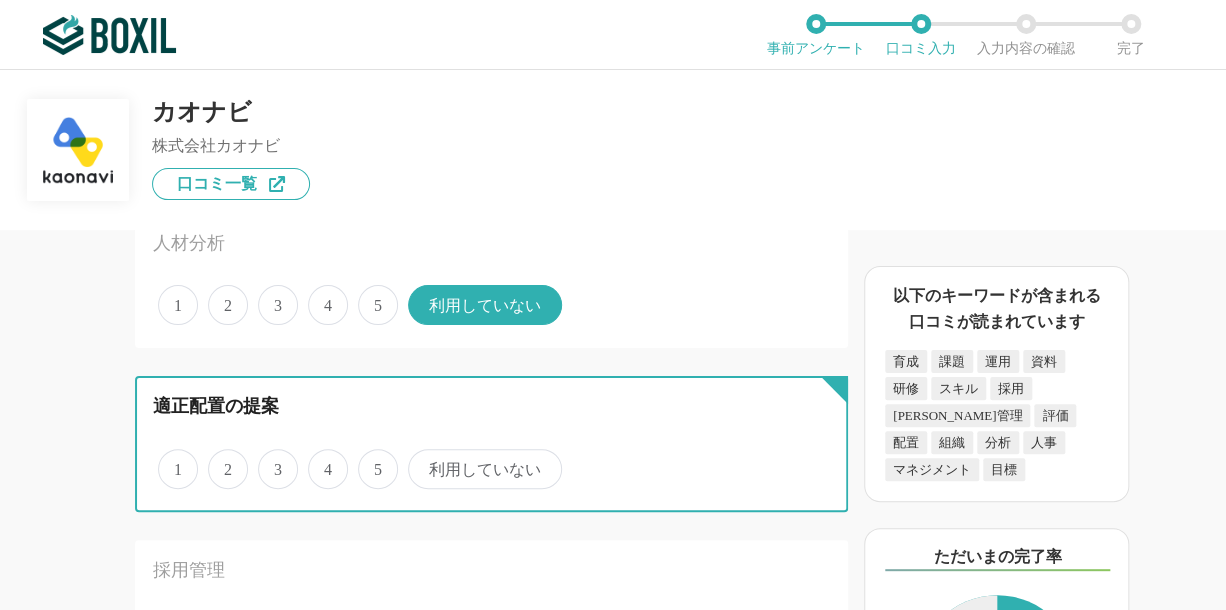click on "利用していない" at bounding box center [419, 458] 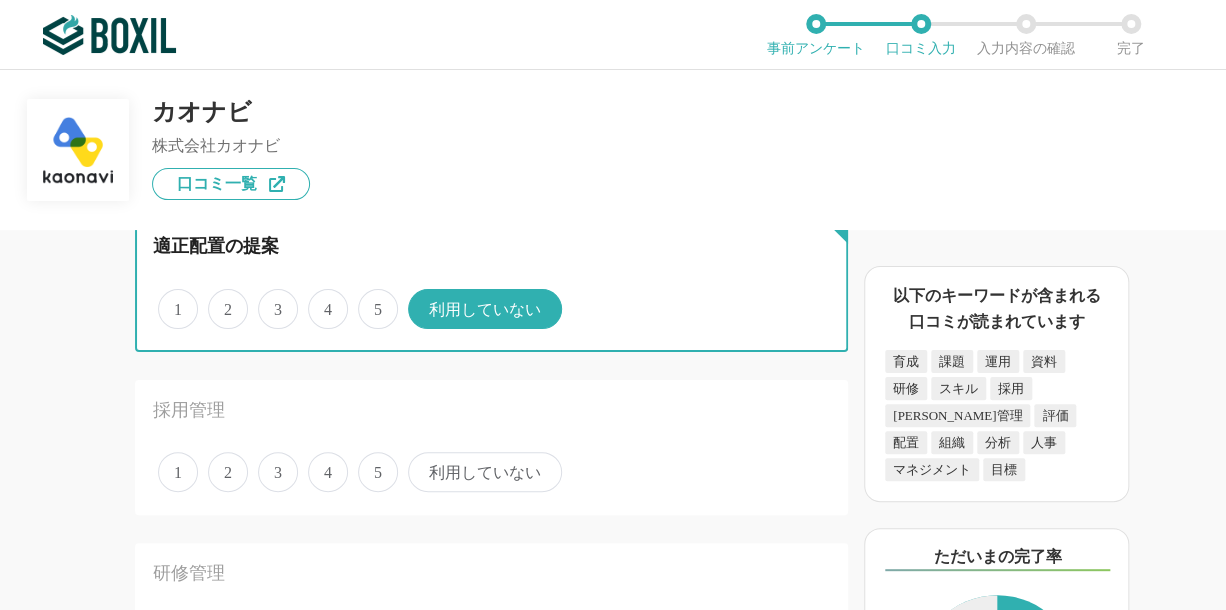 scroll, scrollTop: 2200, scrollLeft: 0, axis: vertical 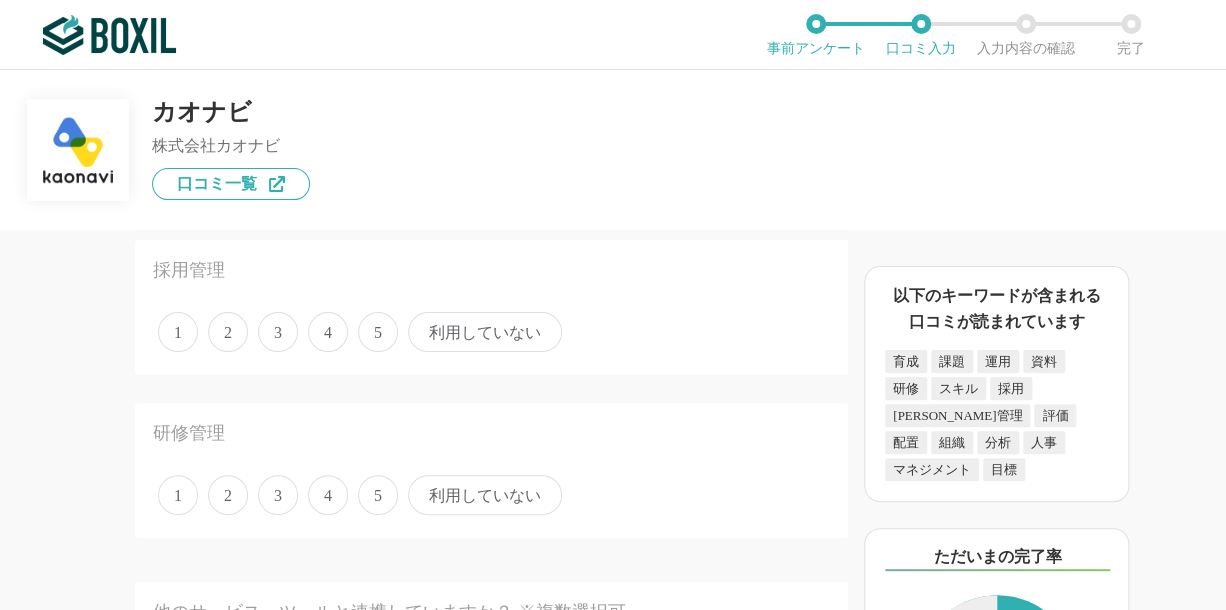 click on "利用していない" at bounding box center [485, 332] 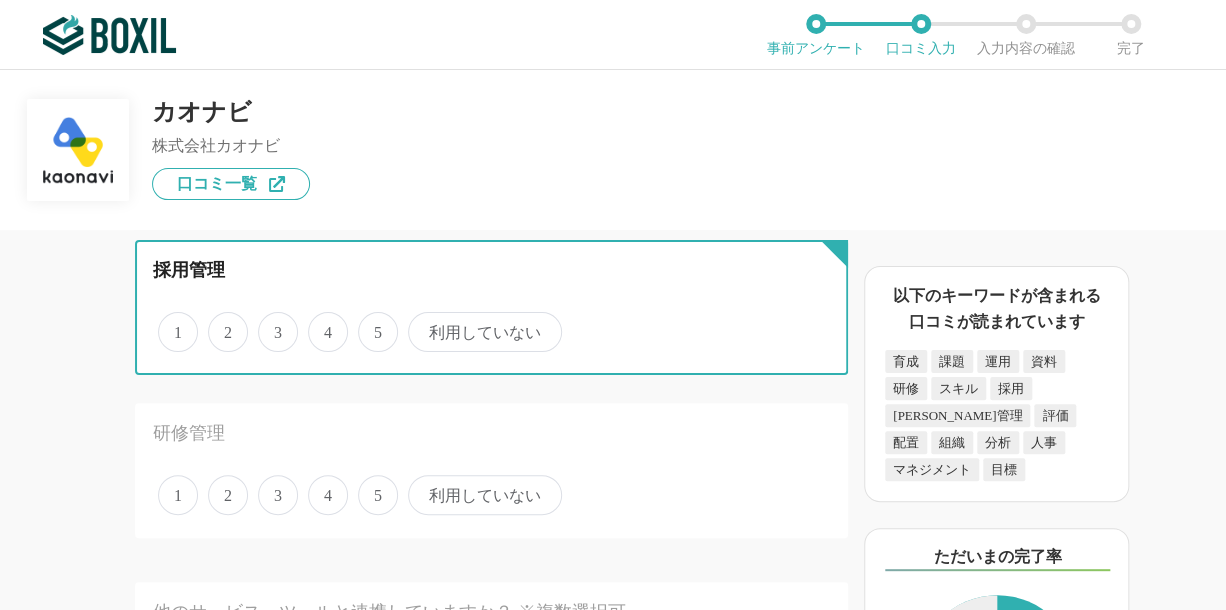click on "利用していない" at bounding box center (419, 321) 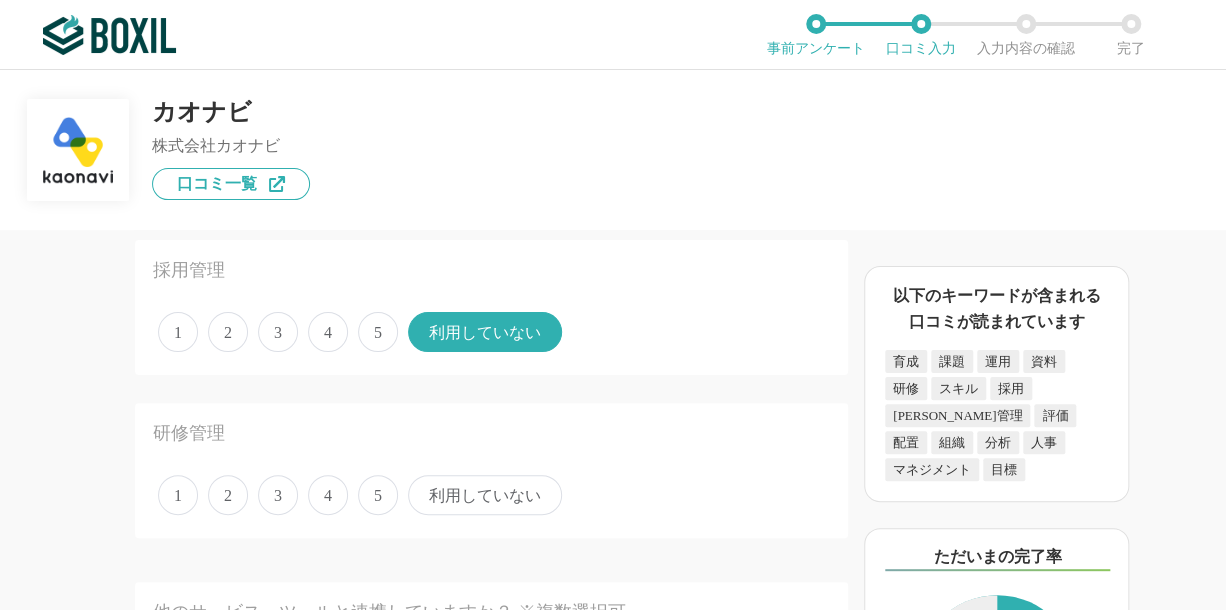 click on "利用していない" at bounding box center [485, 495] 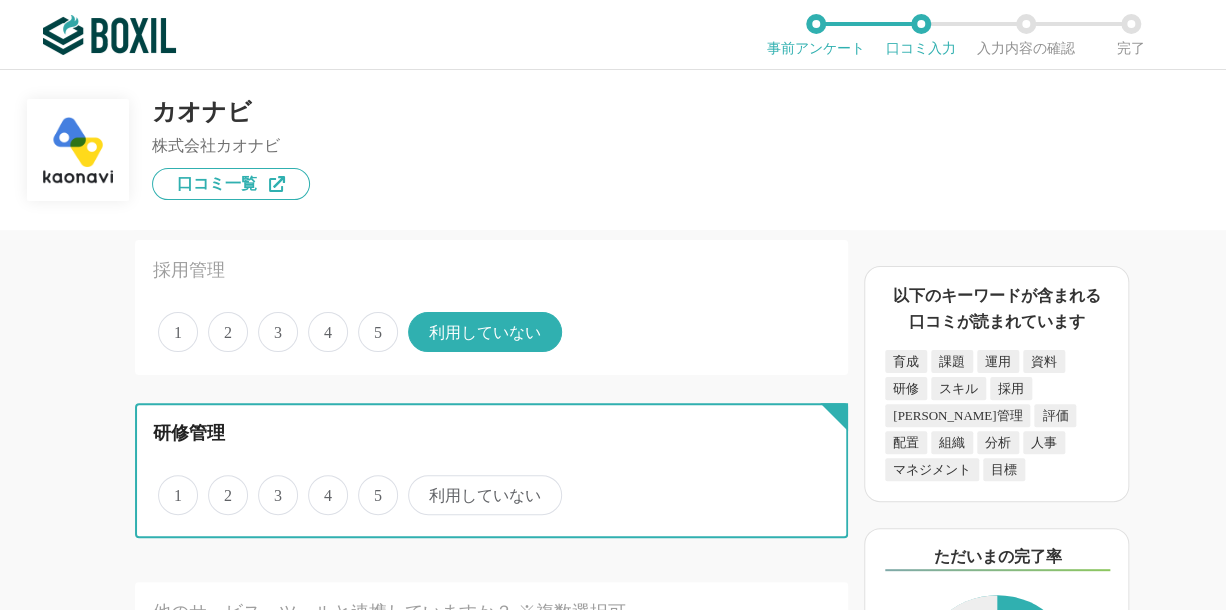 click on "利用していない" at bounding box center (419, 484) 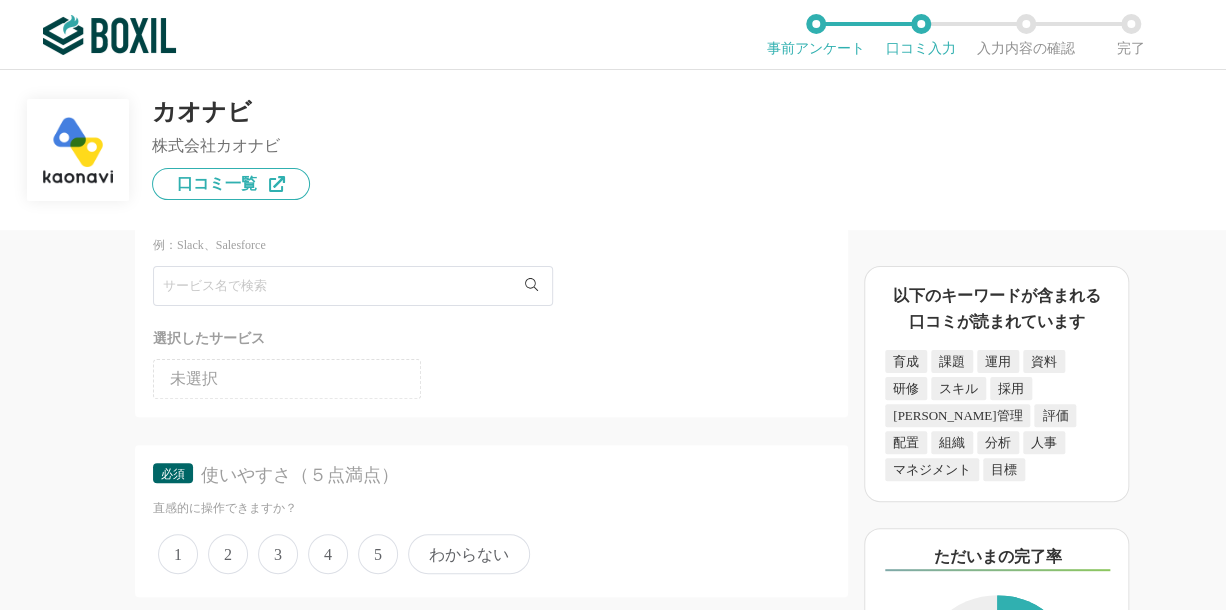 scroll, scrollTop: 2500, scrollLeft: 0, axis: vertical 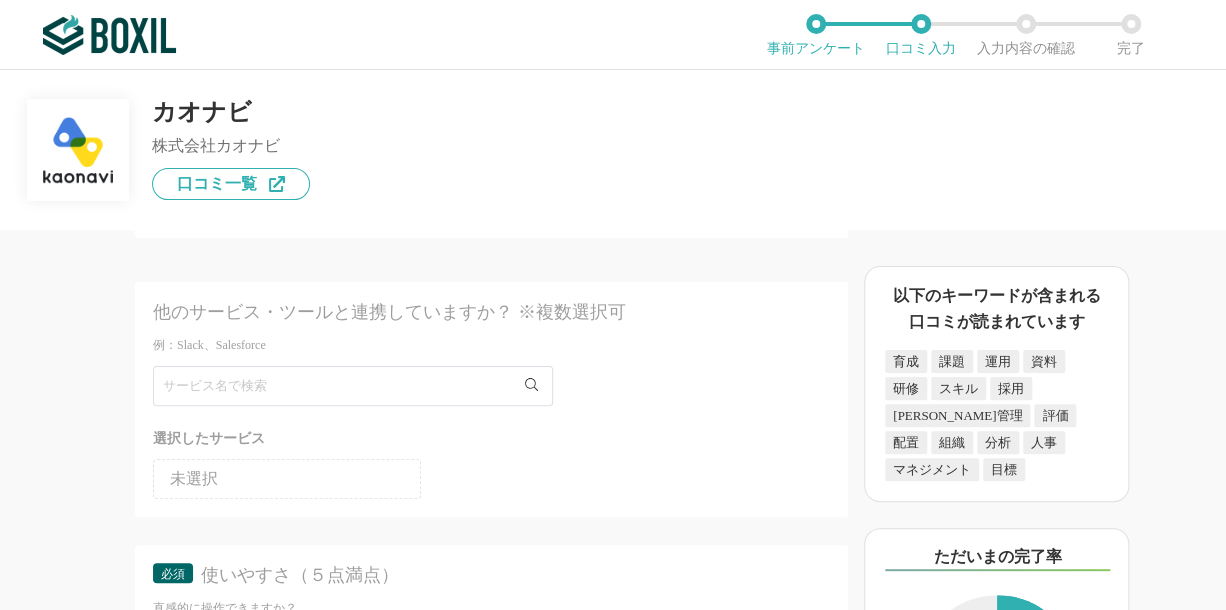 click on "未選択" at bounding box center [287, 479] 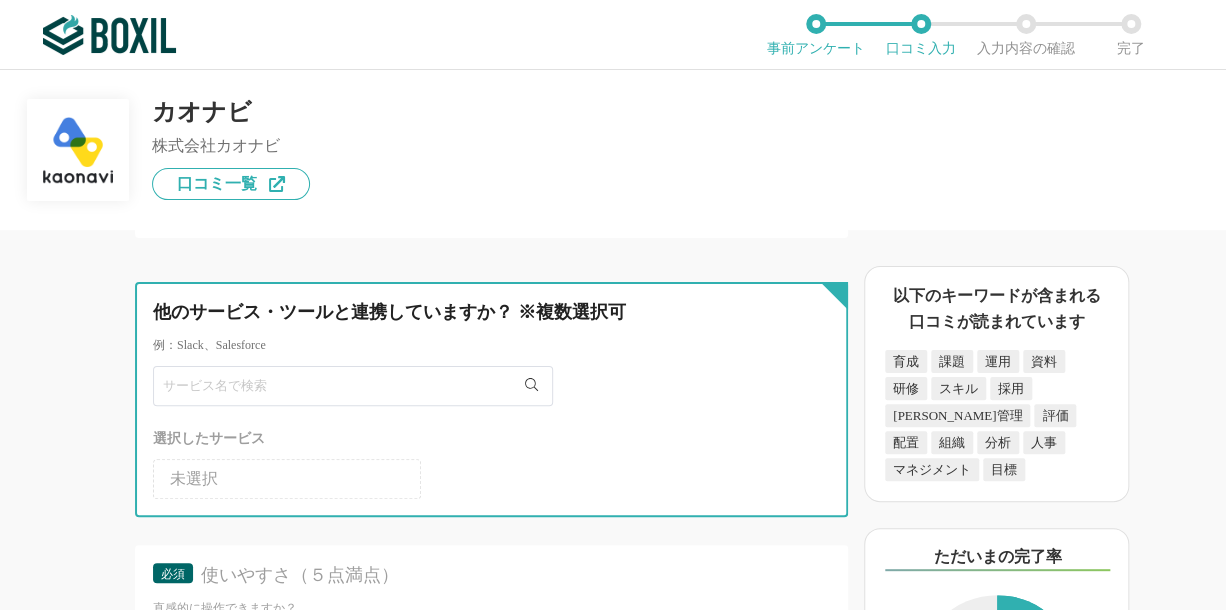 click at bounding box center (353, 386) 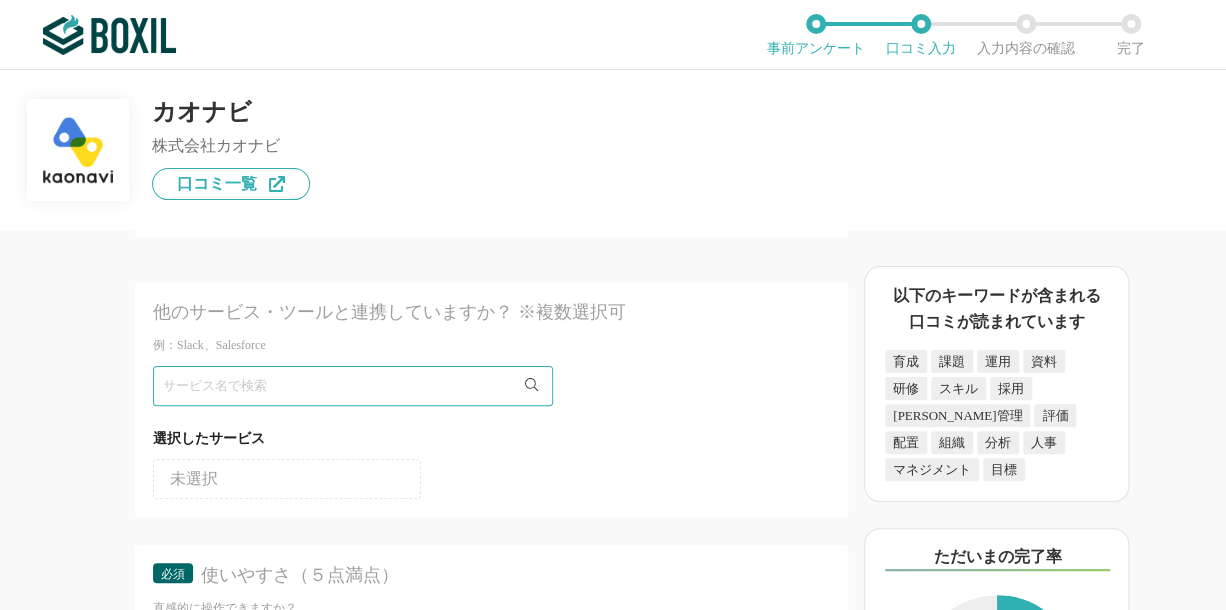 click on "タレントマネジメントシステムの機能について（5点満点で評価してください） 従業員データベース 1 2 3 4 5 利用していない レポート 1 2 3 4 5 利用していない コンピテンシー管理 1 2 3 4 5 利用していない 目標管理 1 2 3 4 5 利用していない マイナンバー管理 1 2 3 4 5 利用していない 人材の適正管理 1 2 3 4 5 利用していない 評価管理 1 2 3 4 5 利用していない モチベーション管理 1 2 3 4 5 利用していない 従業員のオンボーディング 1 2 3 4 5 利用していない 従業員エンゲージメント 1 2 3 4 5 利用していない アンケート機能 1 2 3 4 5 利用していない 人材分析 1 2 3 4 5 利用していない 適正配置の提案 1 2 3 4 5 利用していない 採用管理 1 2 3 4 5 利用していない 研修管理 1 2 3 4 5 利用していない 他のサービス・ツールと連携していますか？ ※複数選択可 例：Slack、Salesforce 必須 1" at bounding box center [424, 420] 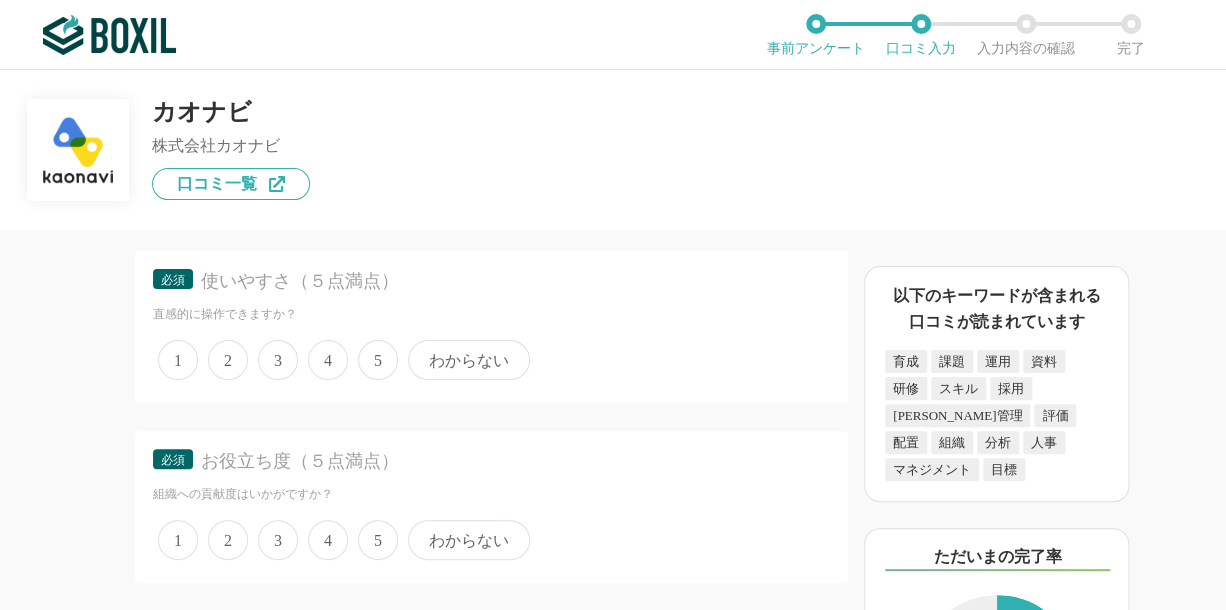 scroll, scrollTop: 2800, scrollLeft: 0, axis: vertical 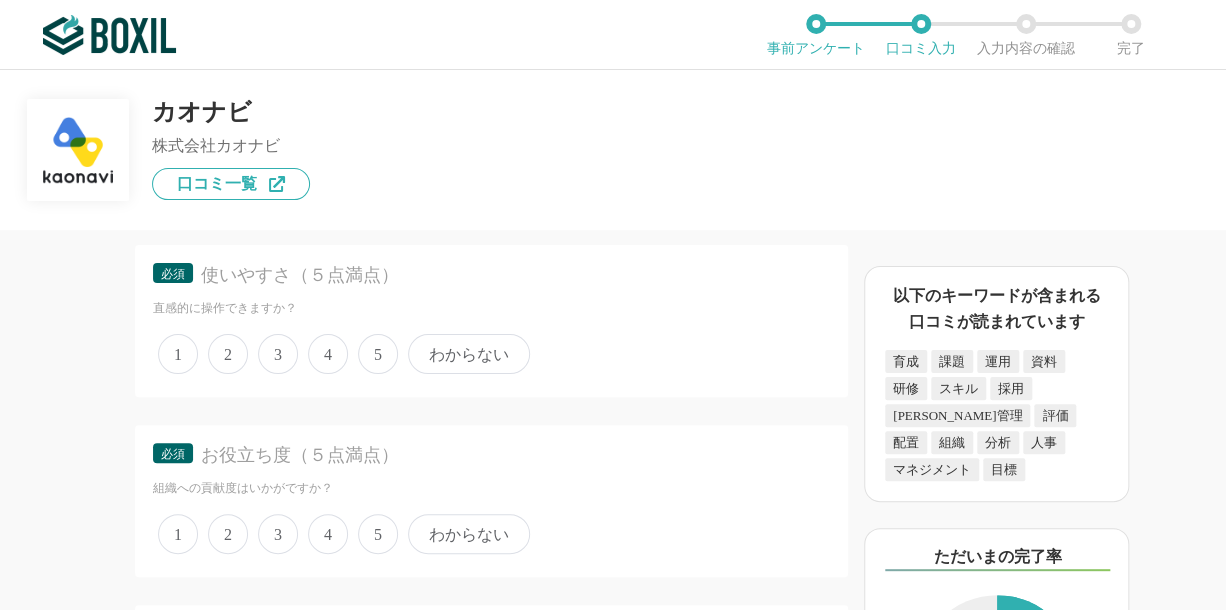 click on "3" at bounding box center [278, 354] 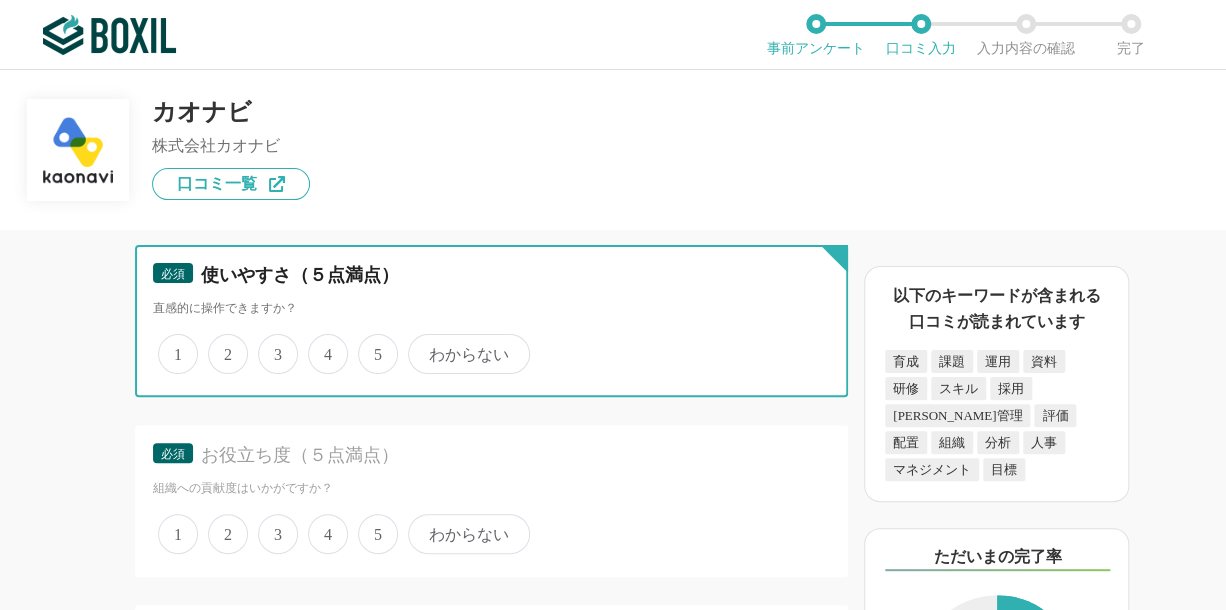 click on "3" at bounding box center (269, 343) 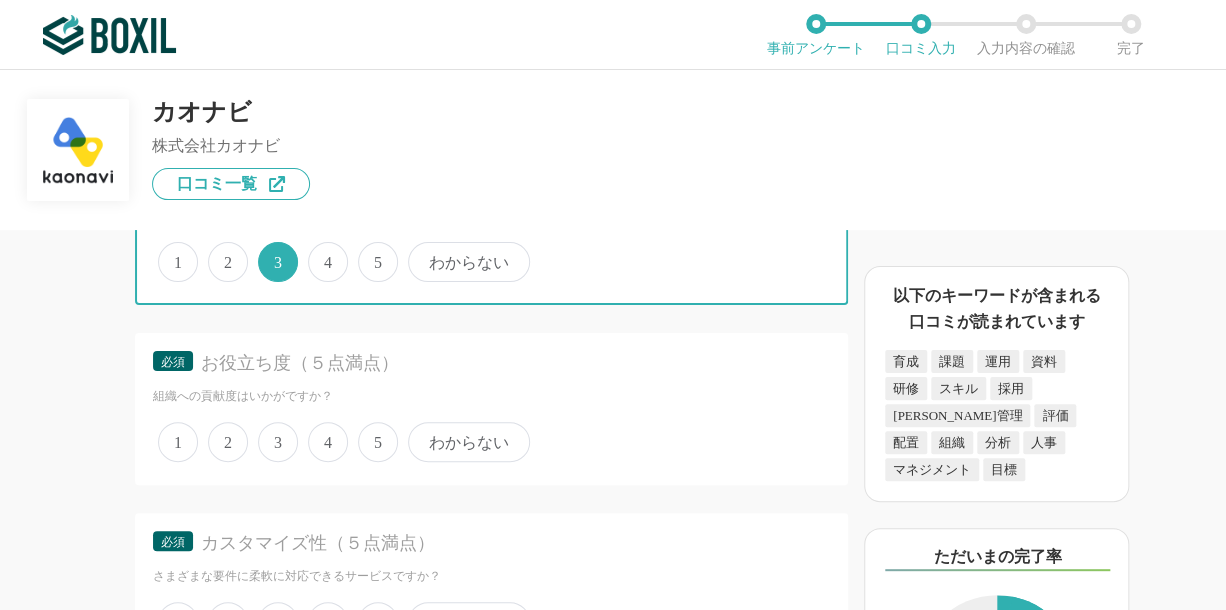 scroll, scrollTop: 3000, scrollLeft: 0, axis: vertical 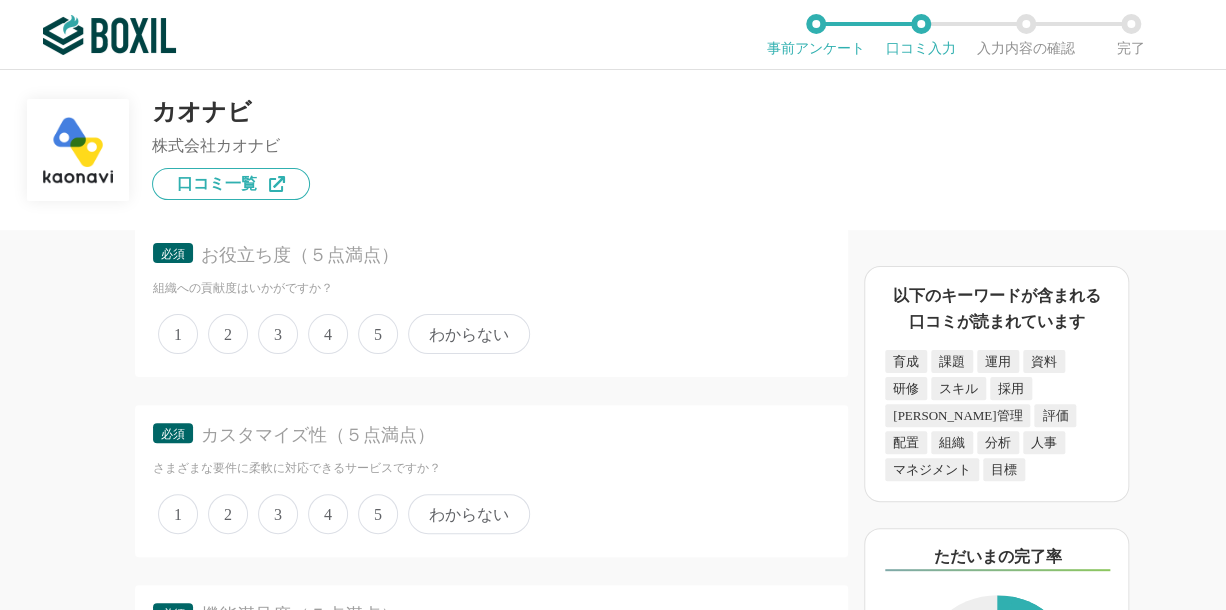 click on "2" at bounding box center (228, 334) 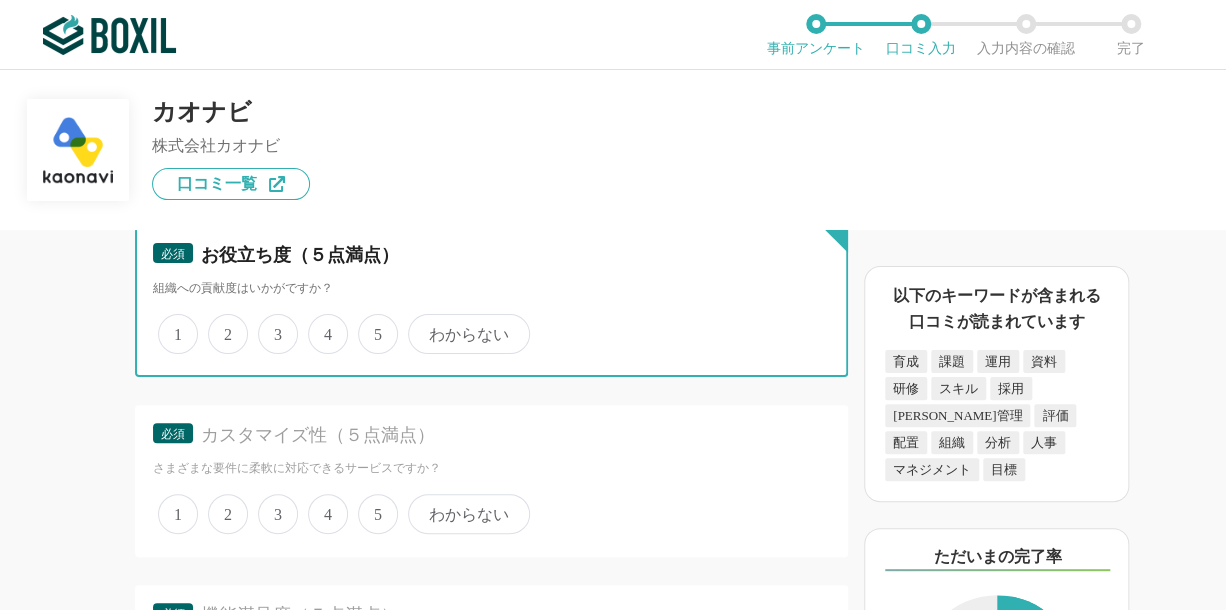 click on "2" at bounding box center (219, 323) 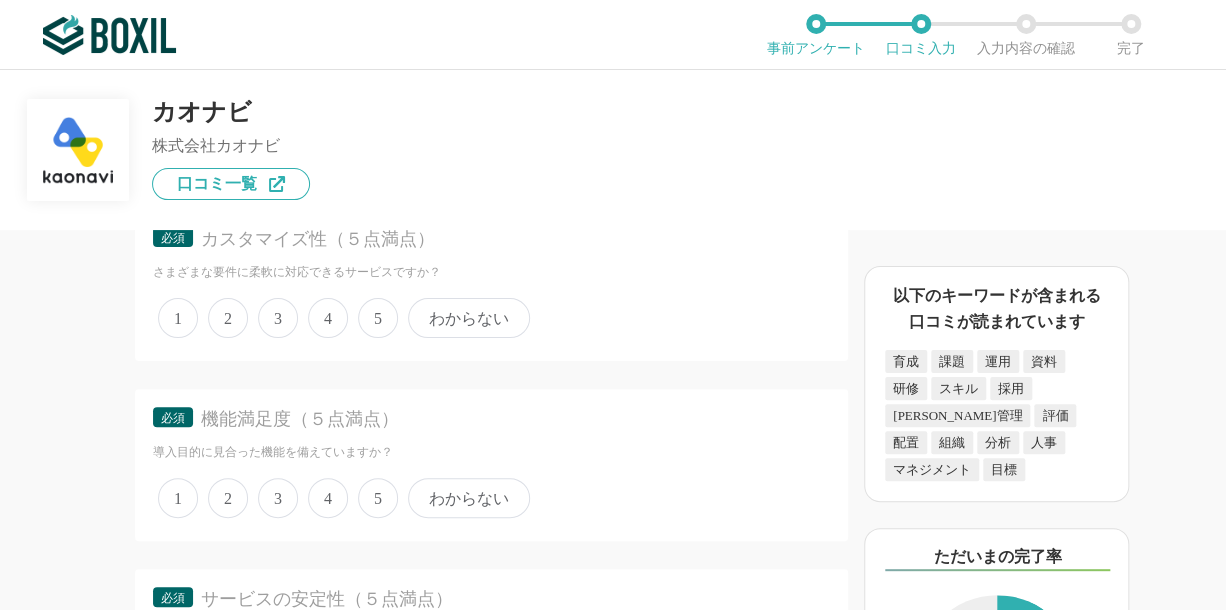 scroll, scrollTop: 3200, scrollLeft: 0, axis: vertical 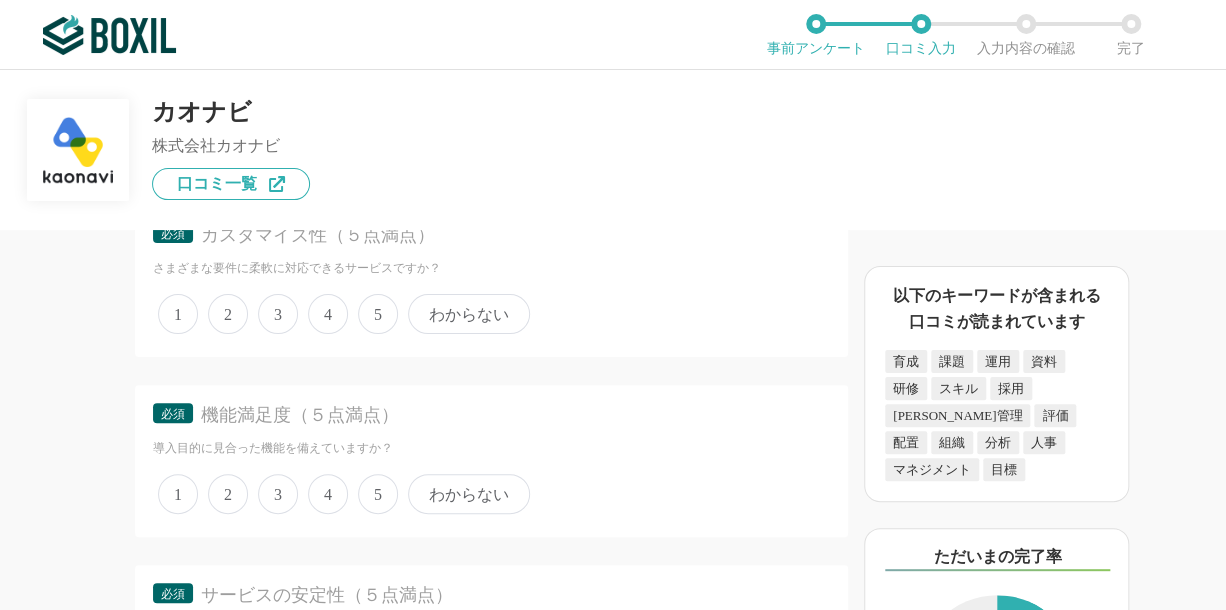click on "2" at bounding box center (228, 314) 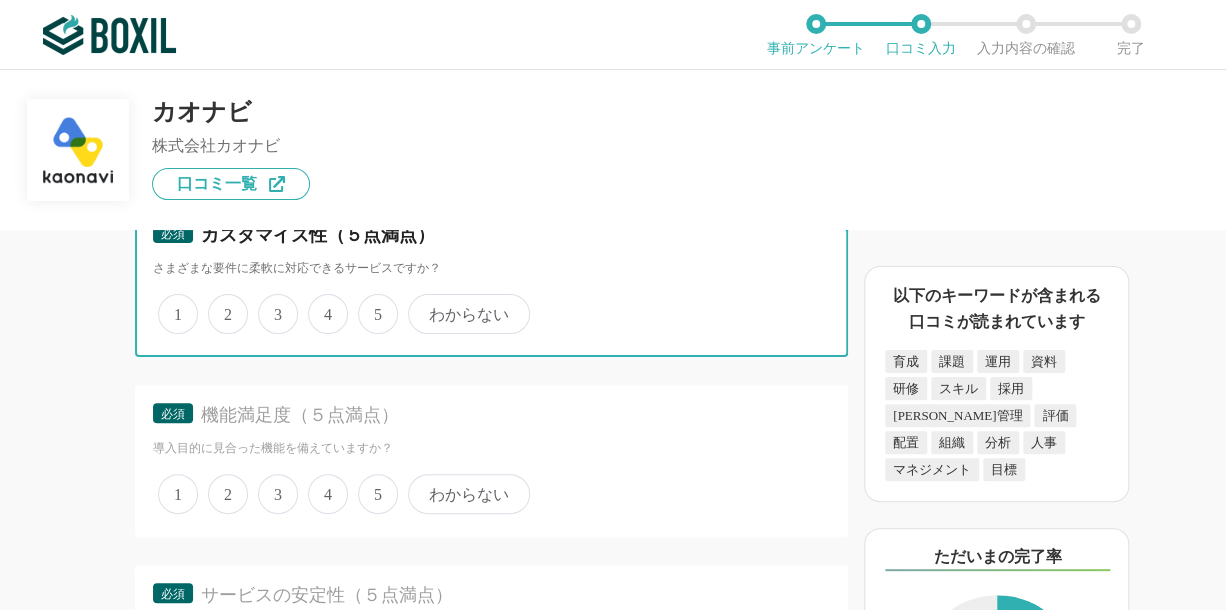 click on "2" at bounding box center (219, 303) 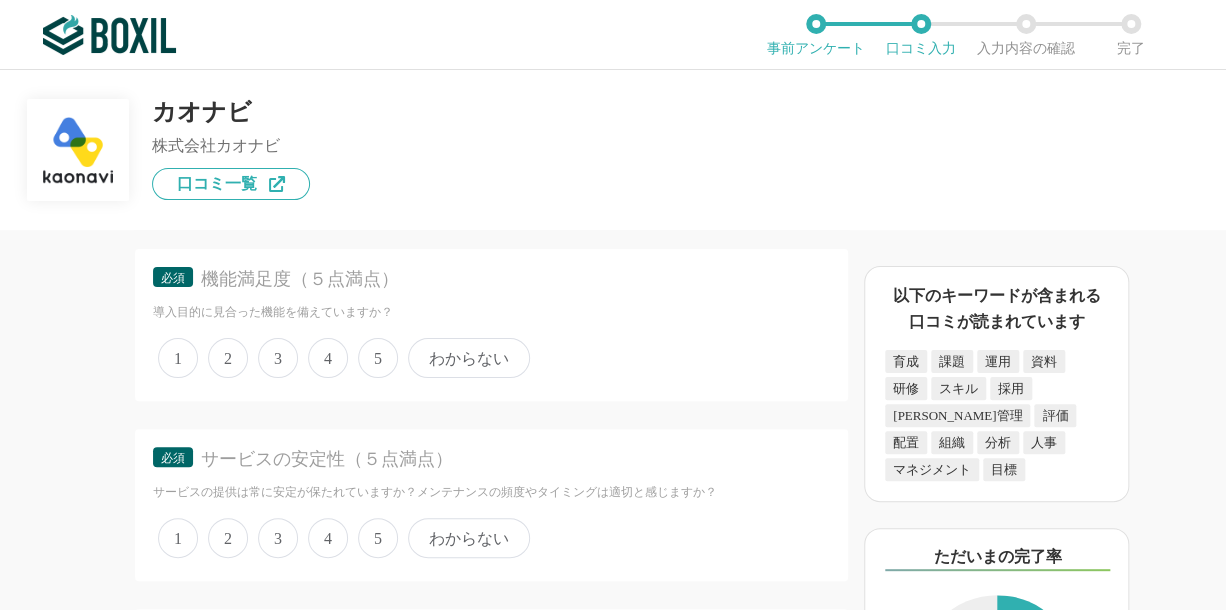 scroll, scrollTop: 3400, scrollLeft: 0, axis: vertical 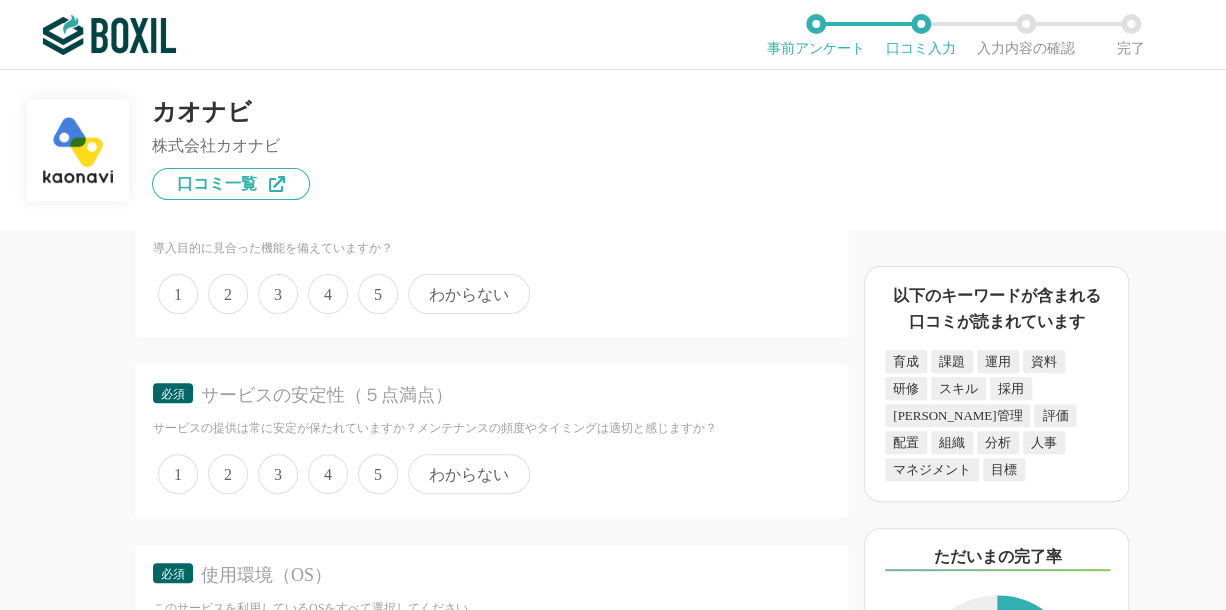 click on "3" at bounding box center [278, 294] 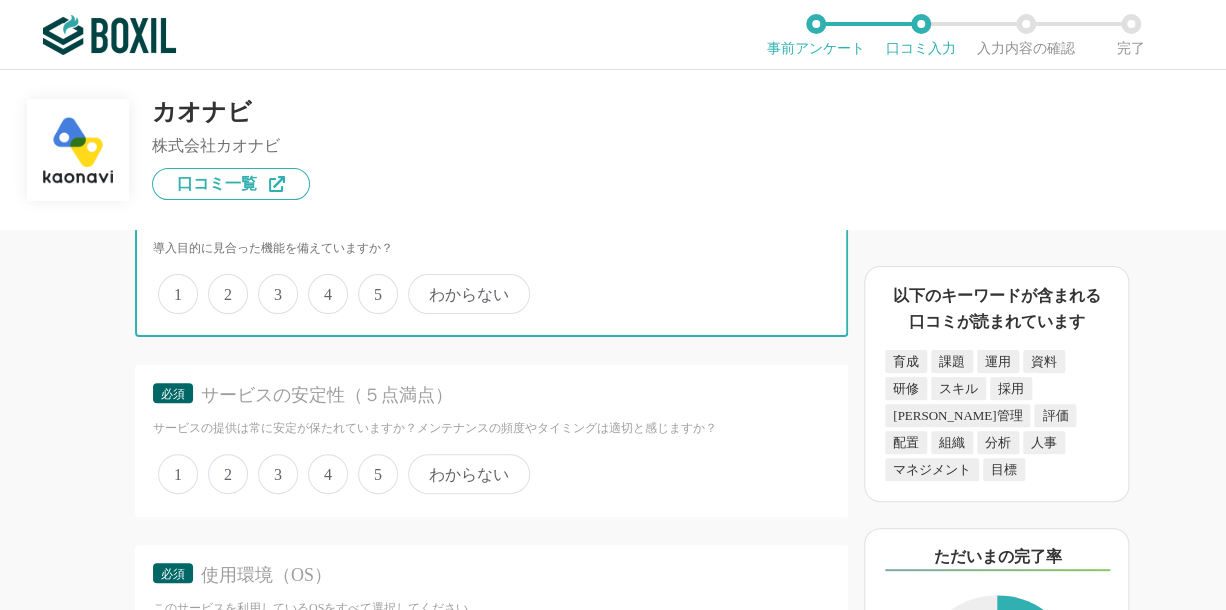 click on "3" at bounding box center (269, 283) 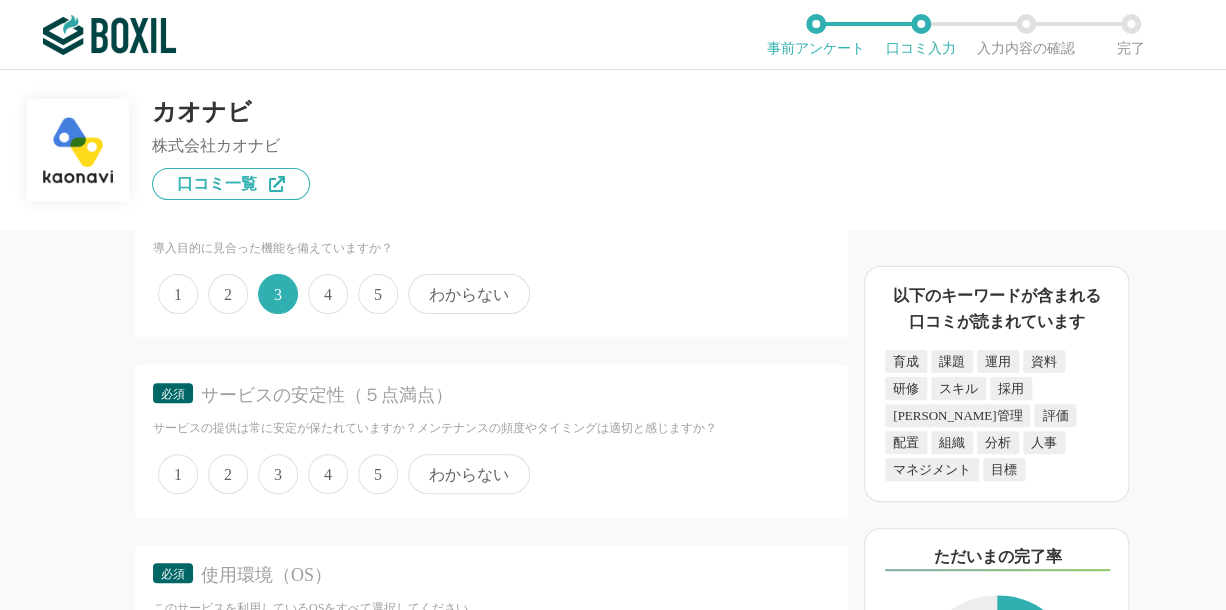 click on "わからない" at bounding box center (469, 294) 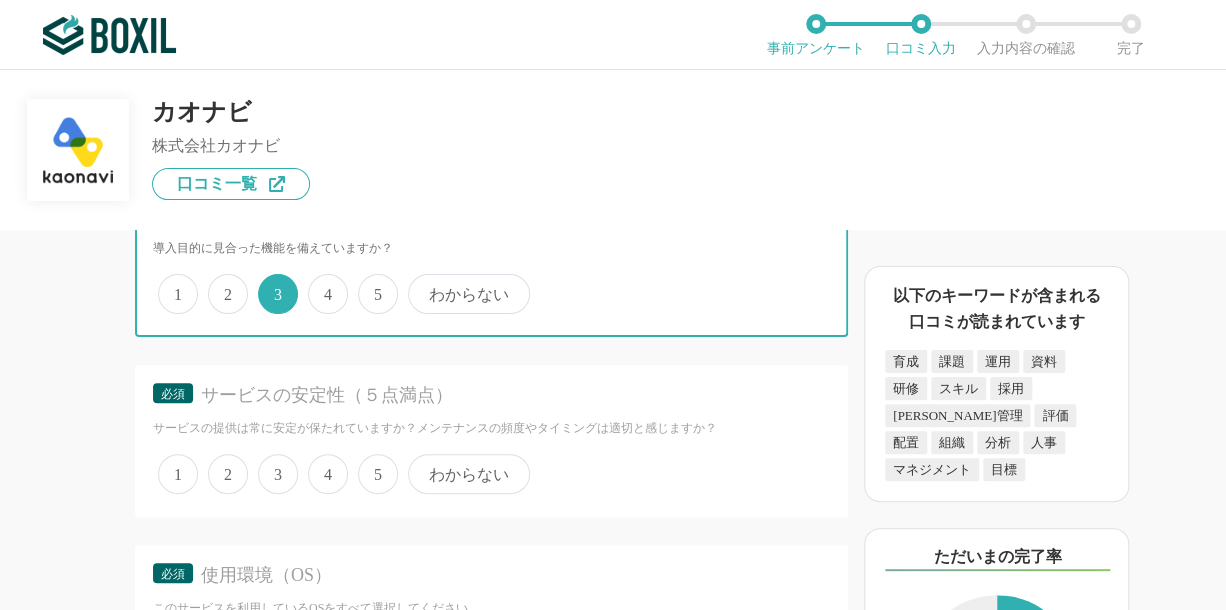 click on "わからない" at bounding box center (419, 283) 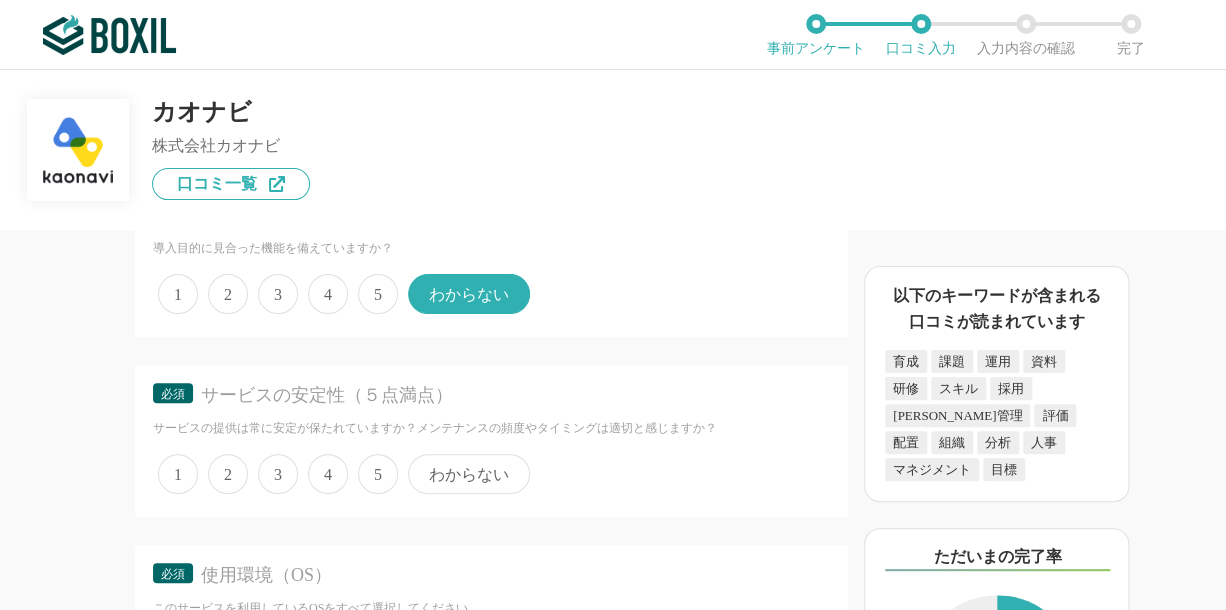 click on "5" at bounding box center (378, 474) 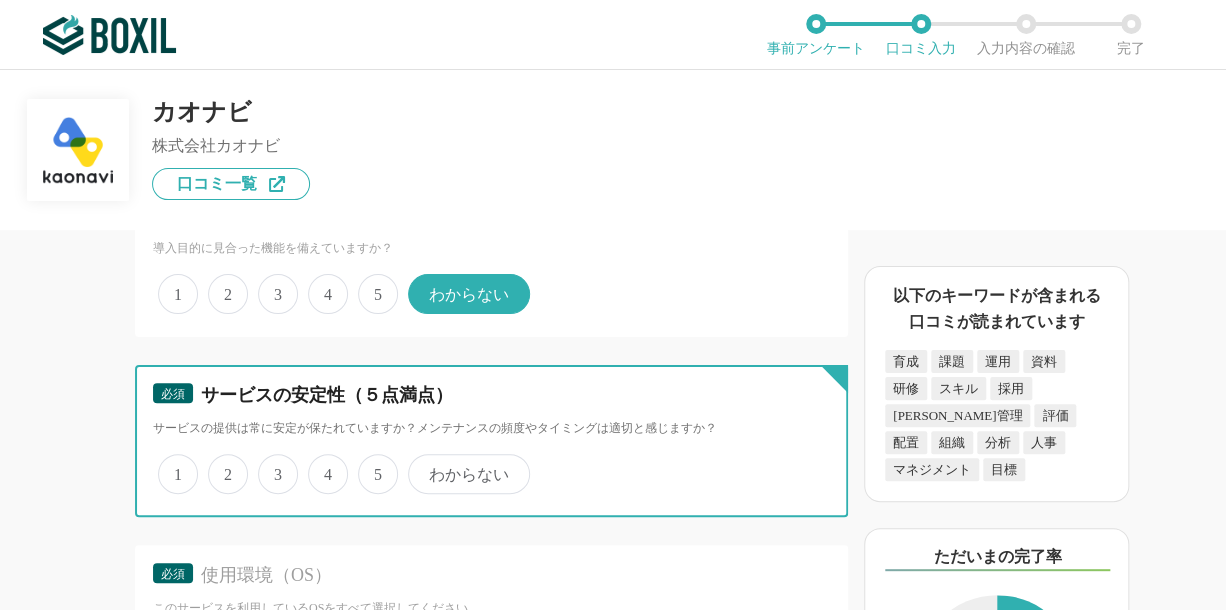 click on "5" at bounding box center (369, 463) 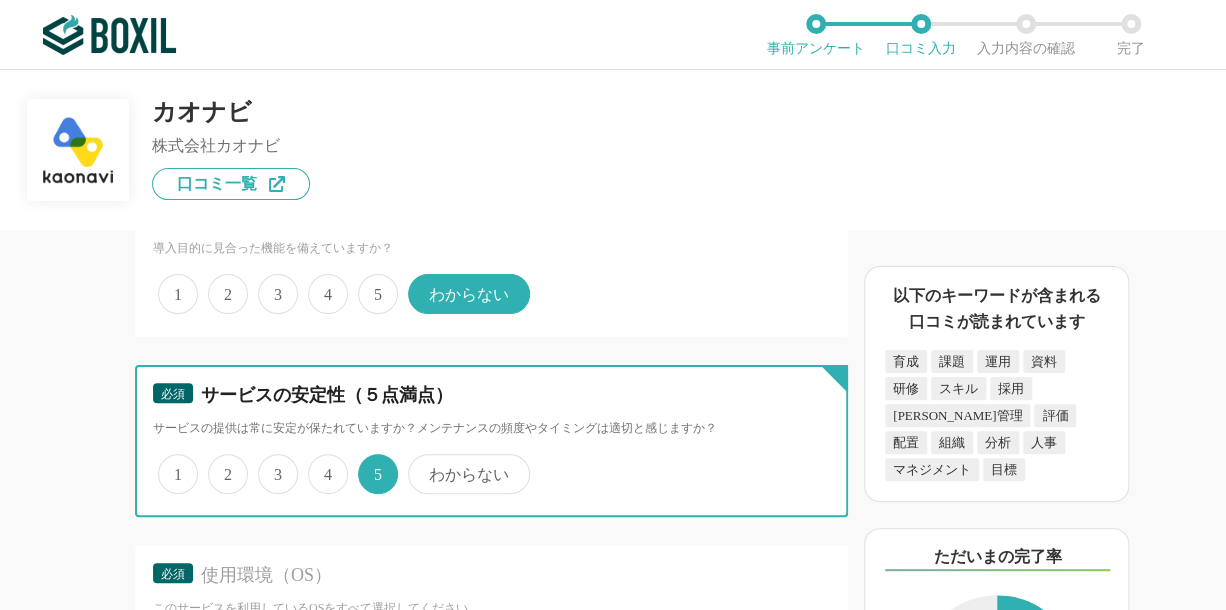 scroll, scrollTop: 3600, scrollLeft: 0, axis: vertical 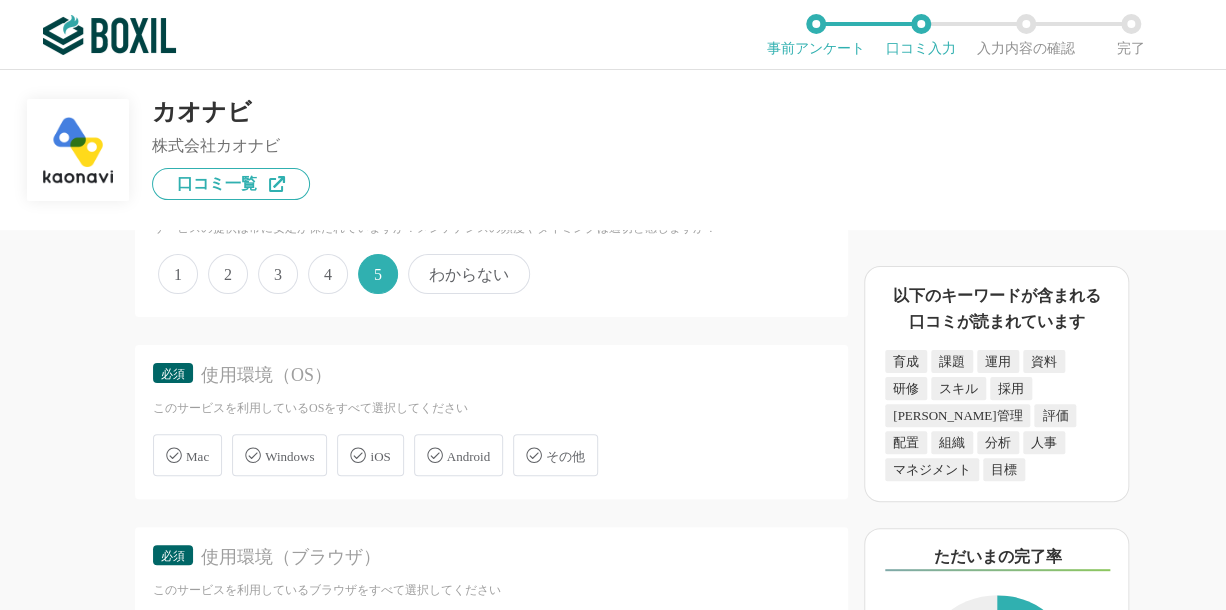 click on "Windows" at bounding box center (289, 456) 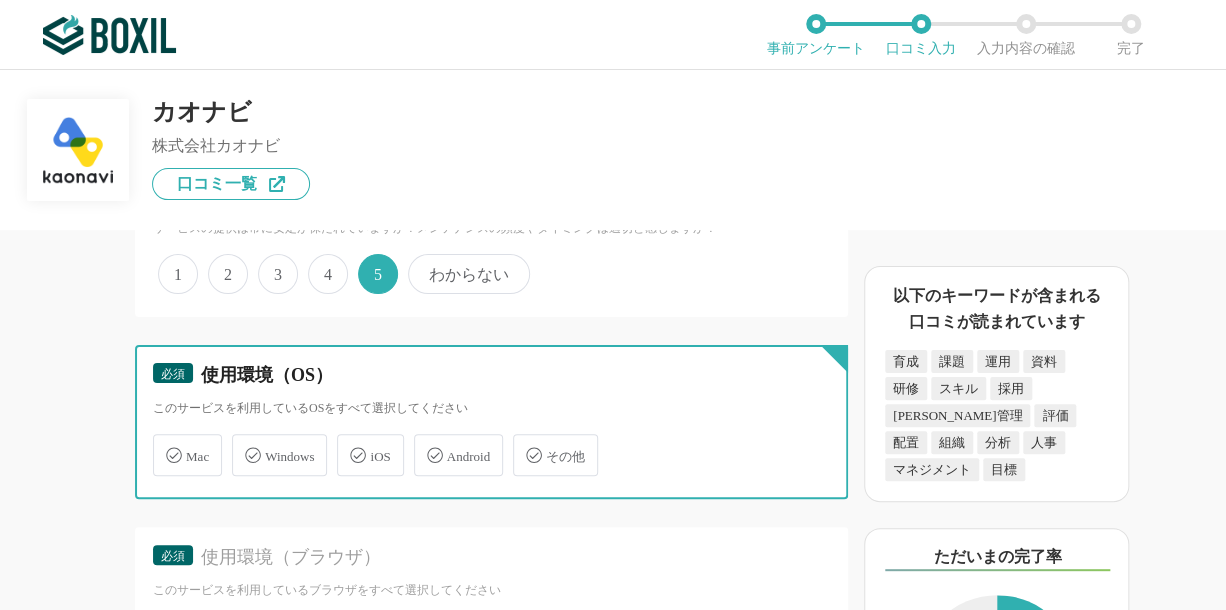 click on "Windows" at bounding box center (242, 443) 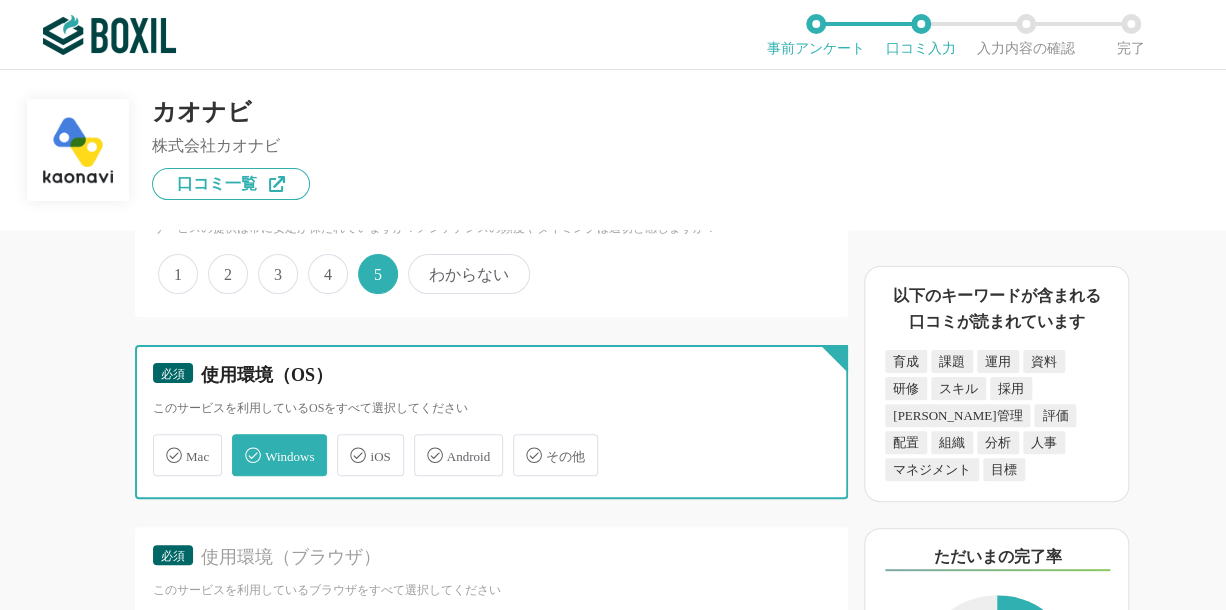 checkbox on "true" 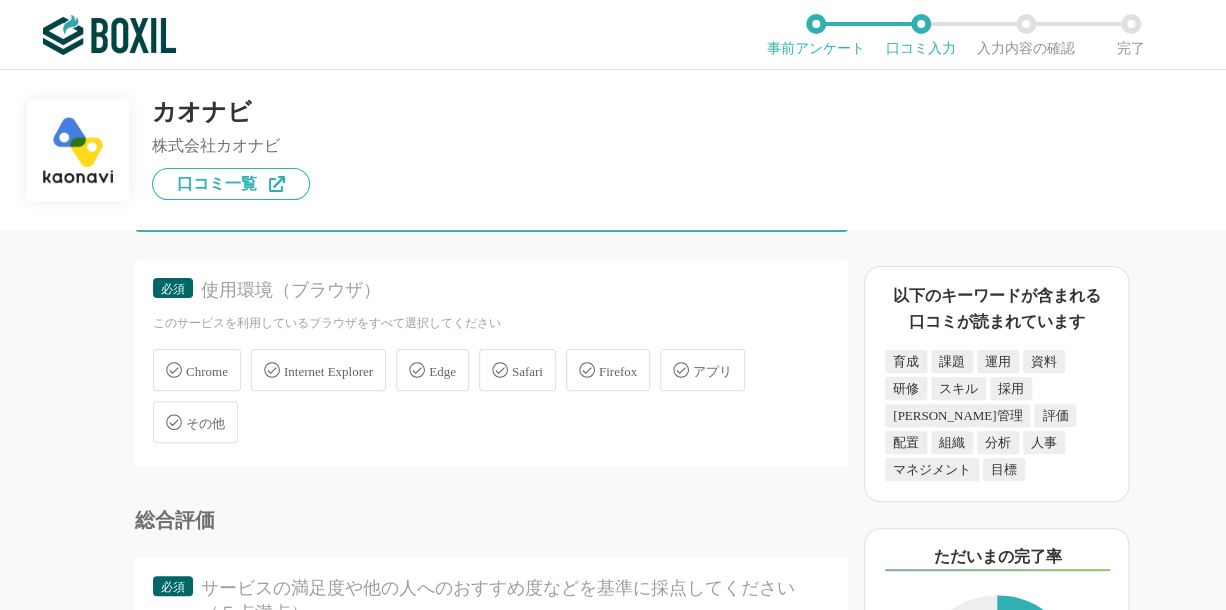 scroll, scrollTop: 3900, scrollLeft: 0, axis: vertical 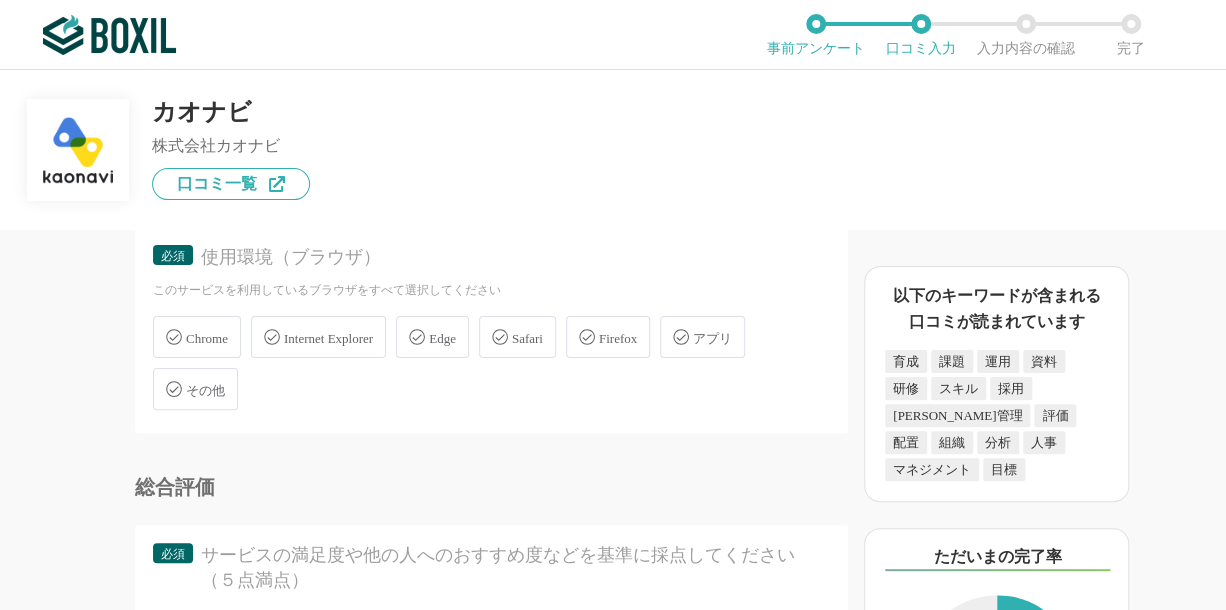click on "Chrome" at bounding box center [207, 338] 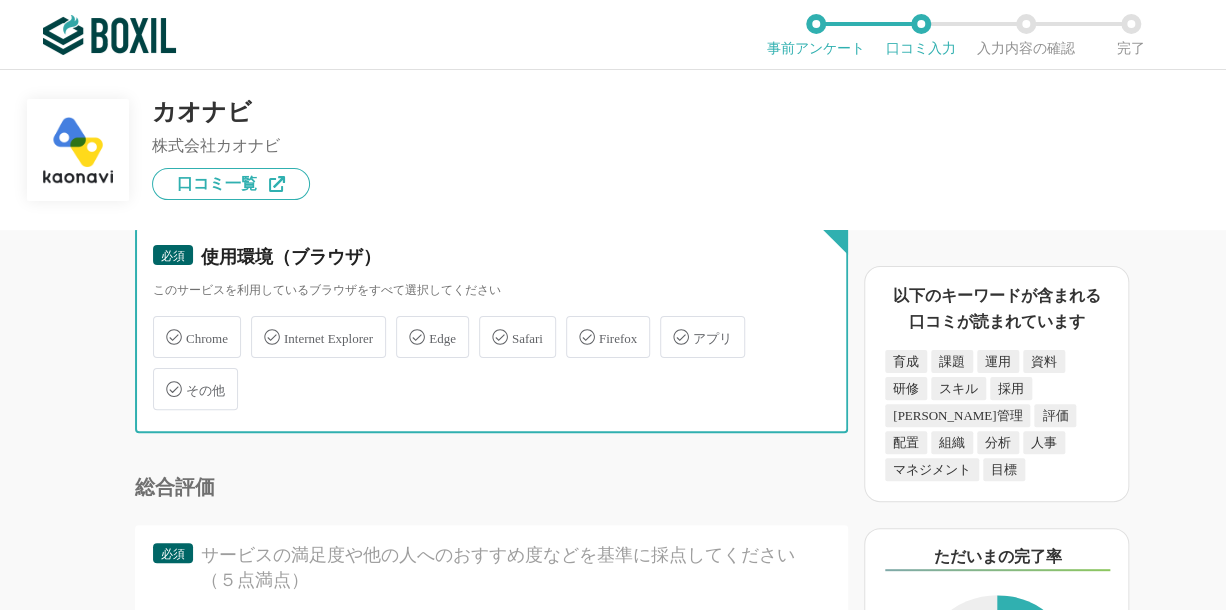 click on "Chrome" at bounding box center [163, 325] 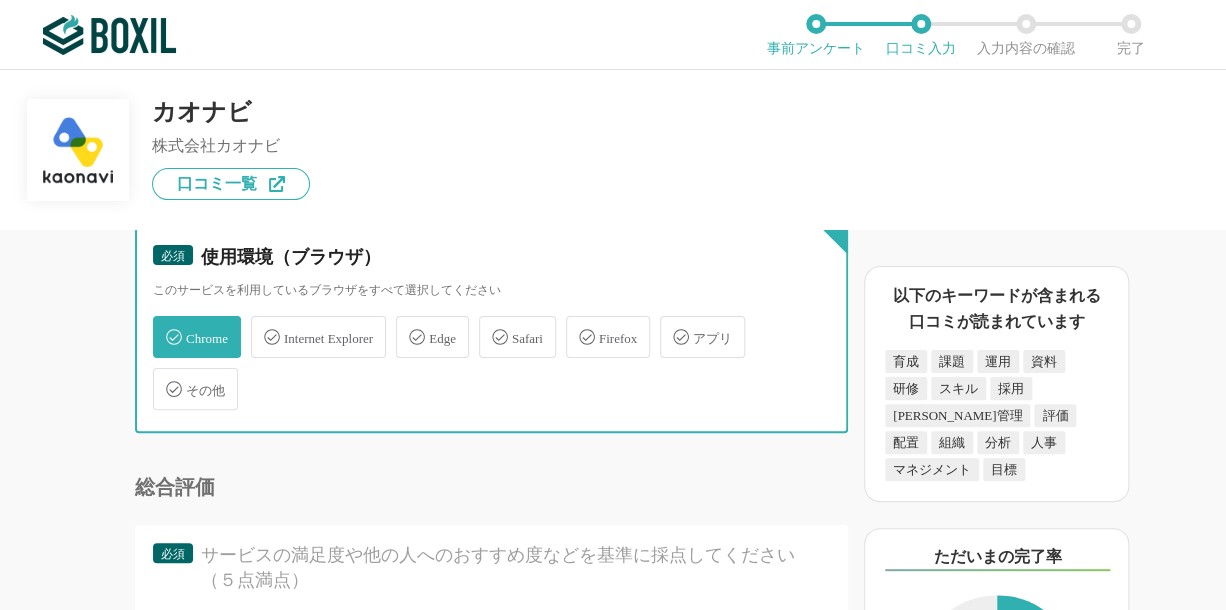 checkbox on "true" 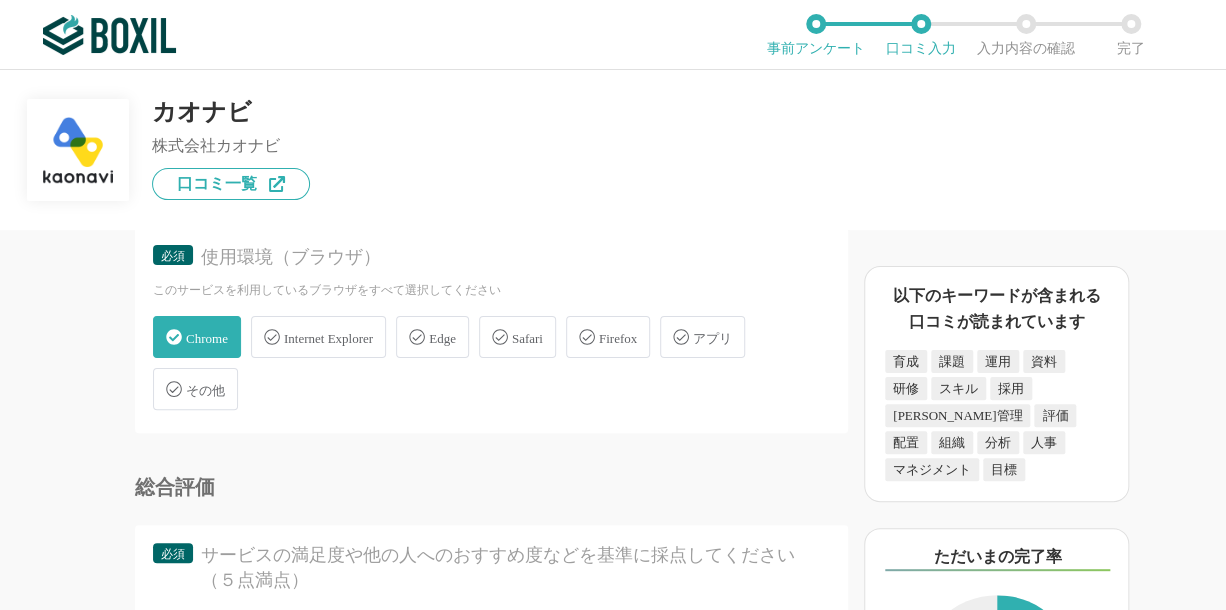 click on "Internet Explorer" at bounding box center [328, 338] 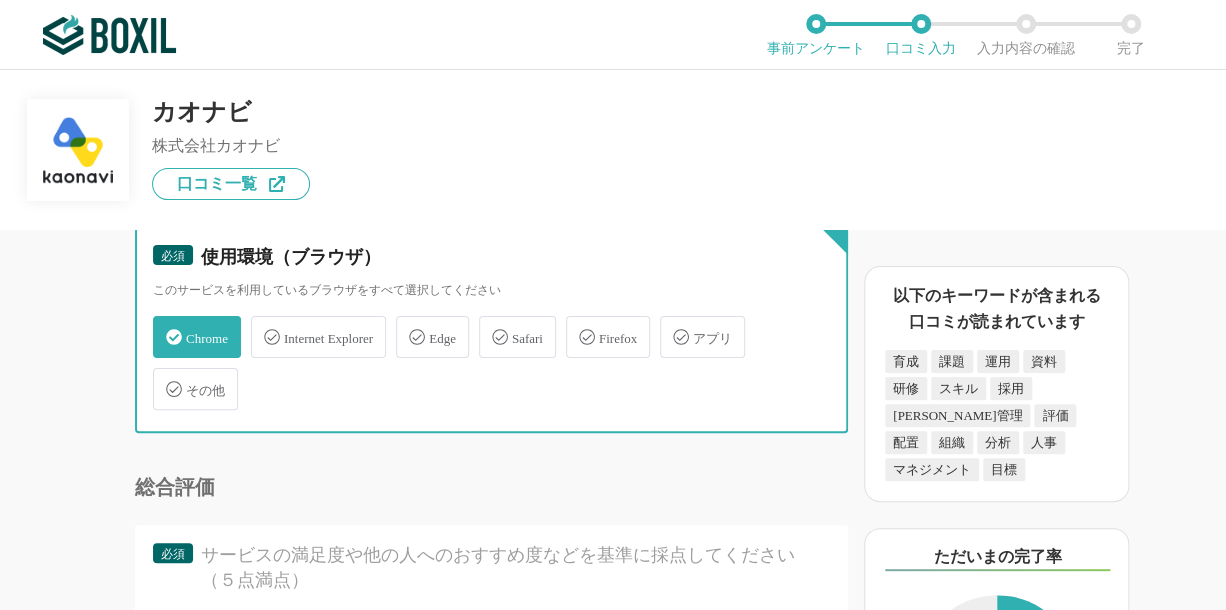 click on "Internet Explorer" at bounding box center [261, 325] 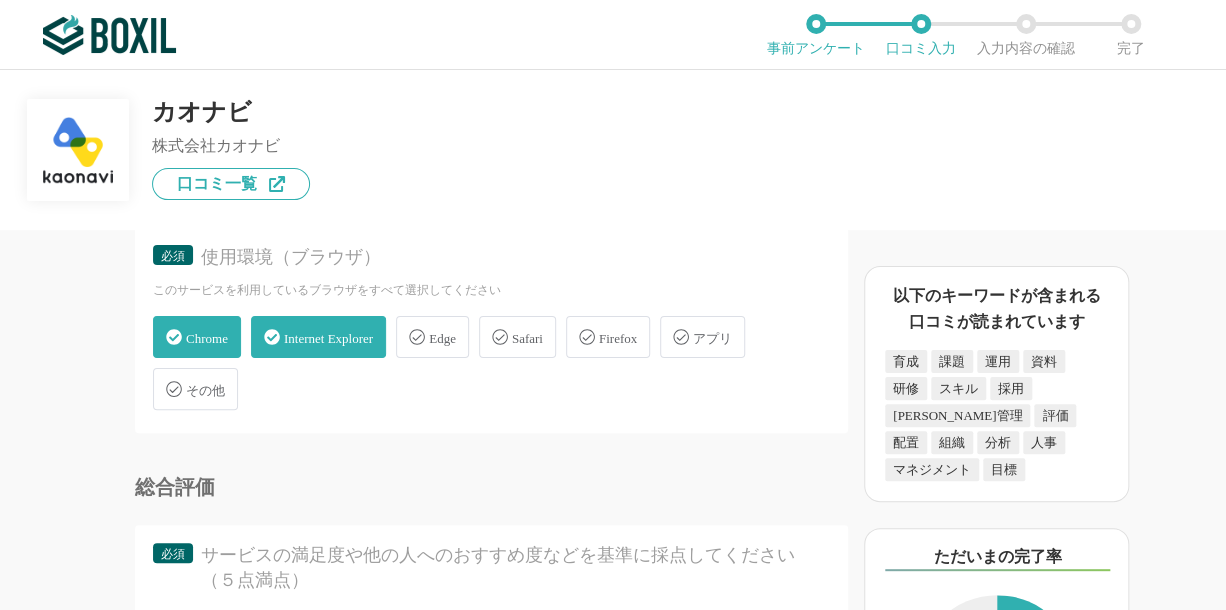 click on "Internet Explorer" at bounding box center [328, 338] 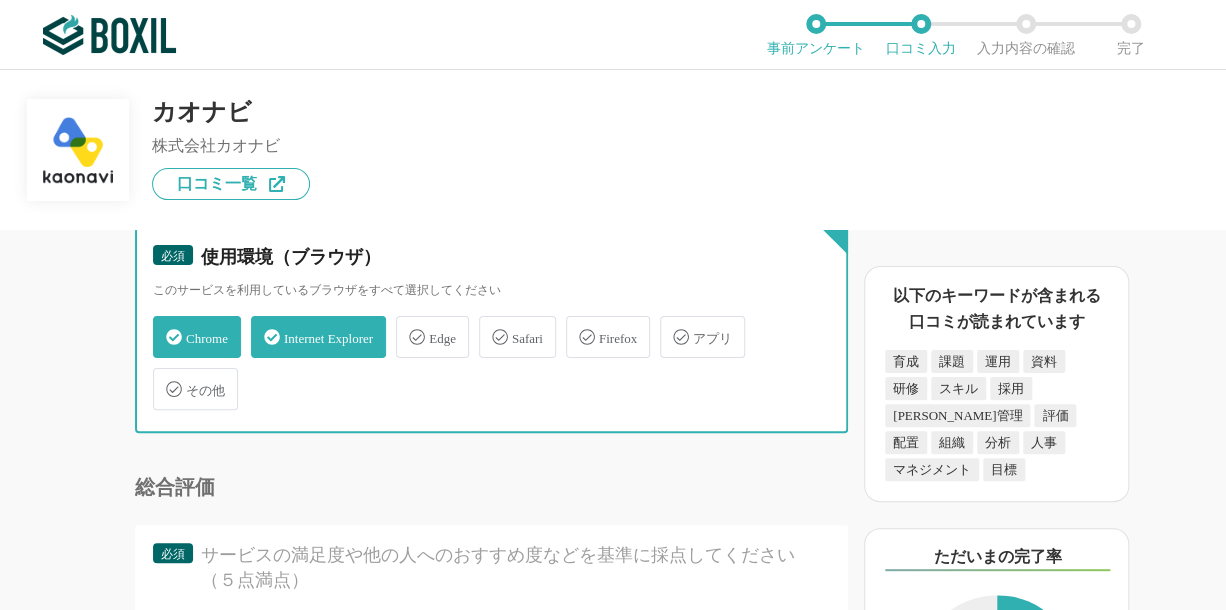 click on "Internet Explorer" at bounding box center [261, 325] 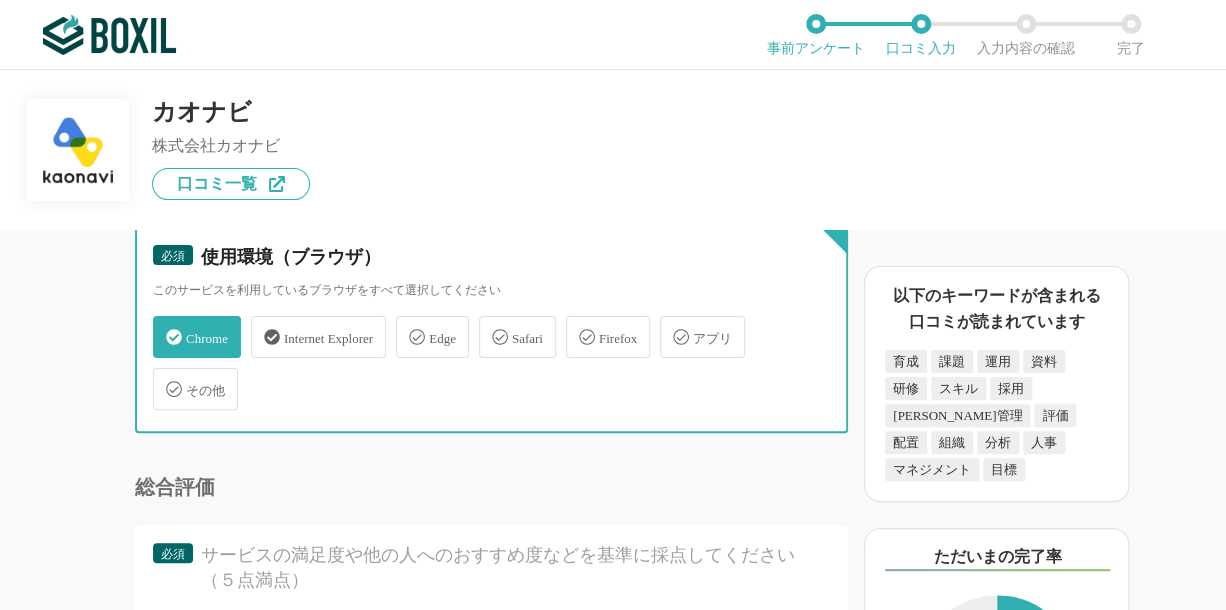checkbox on "false" 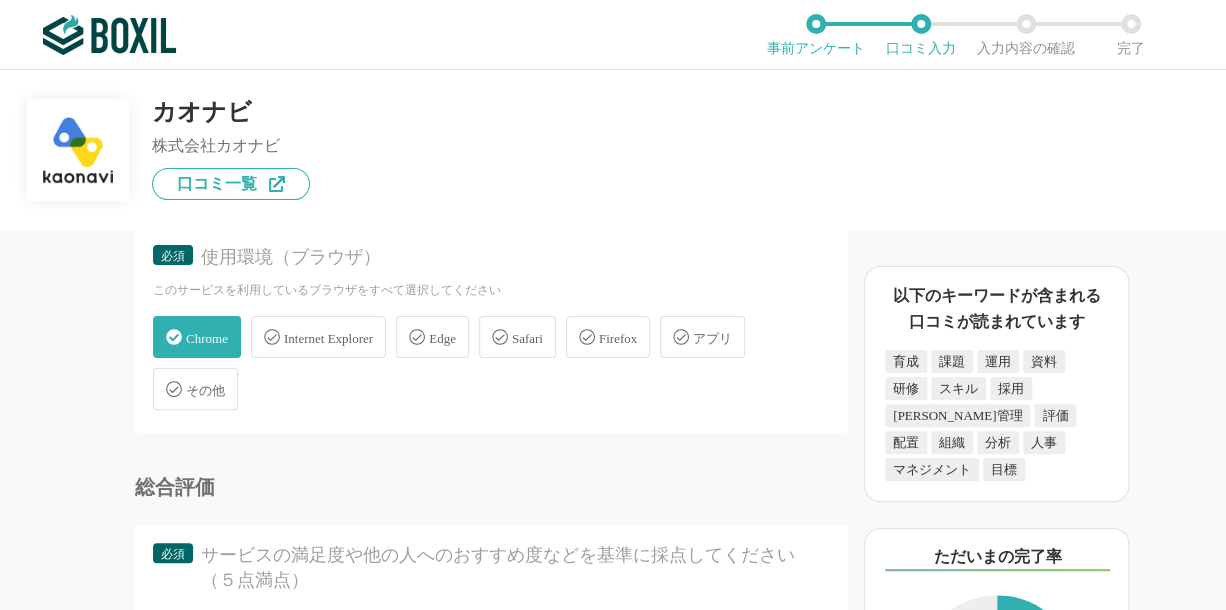 click on "Edge" at bounding box center (442, 338) 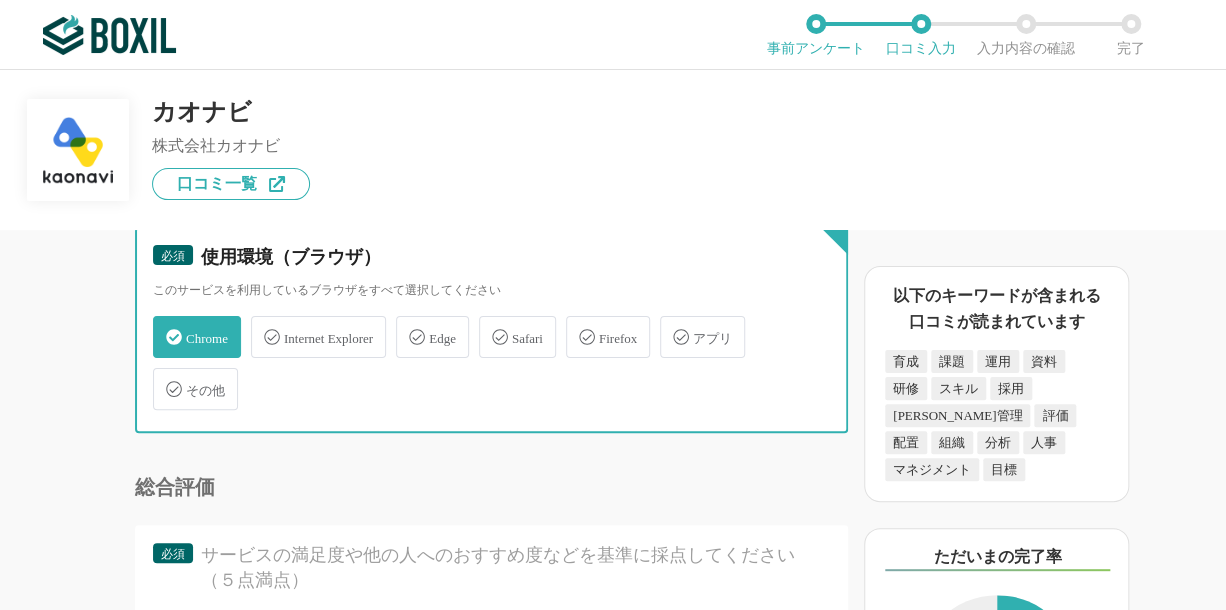 click on "Edge" at bounding box center [406, 325] 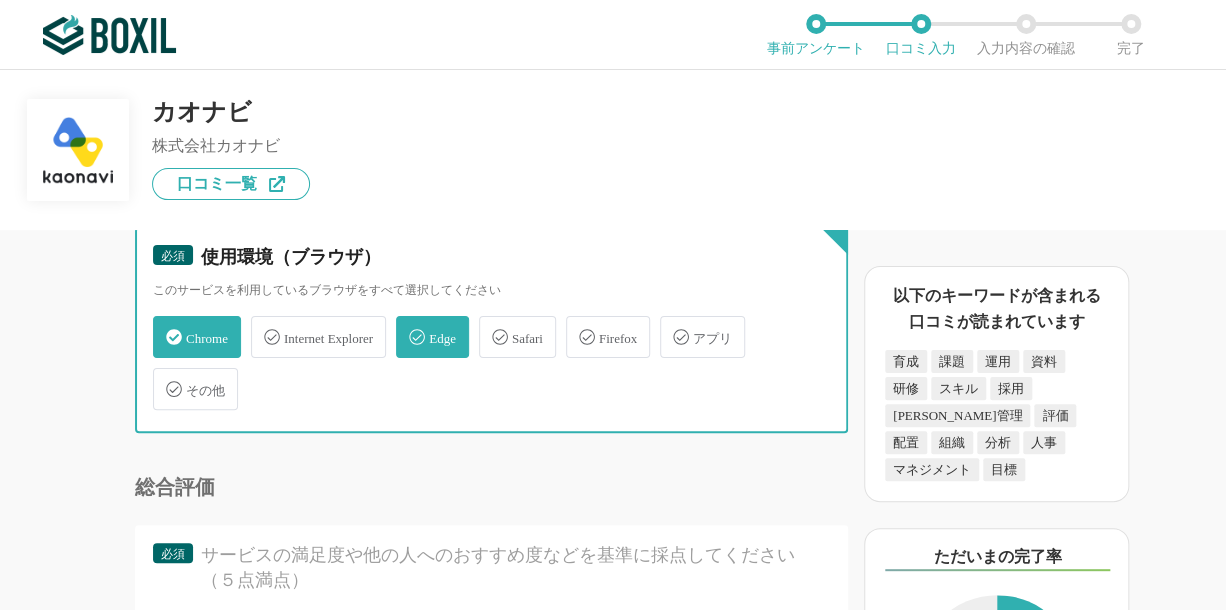 checkbox on "true" 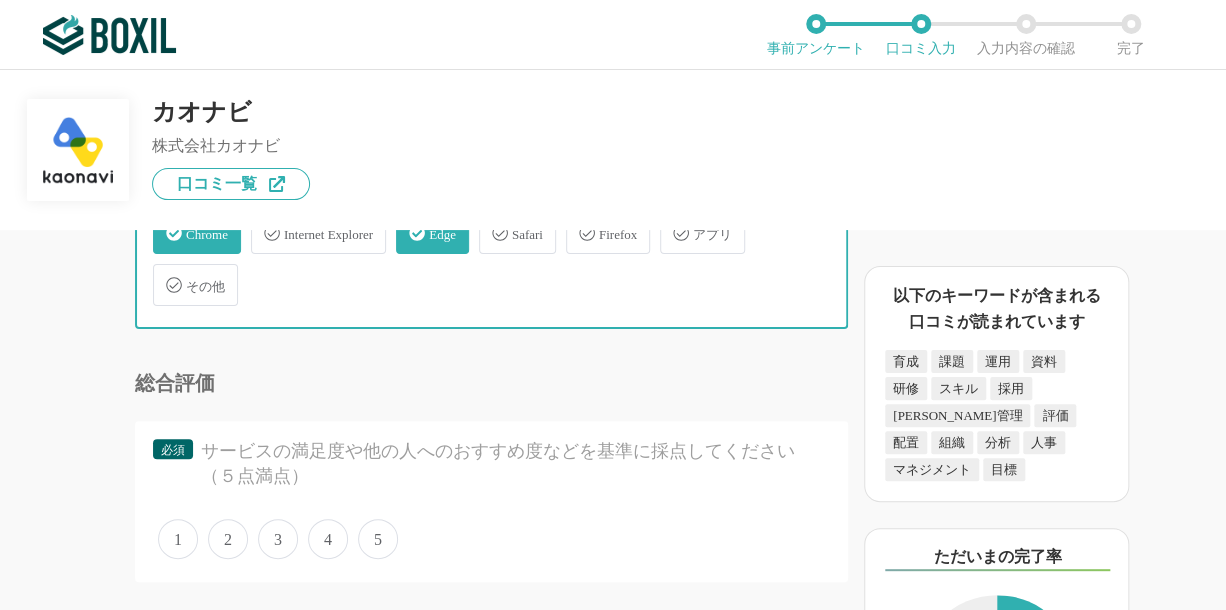 scroll, scrollTop: 4100, scrollLeft: 0, axis: vertical 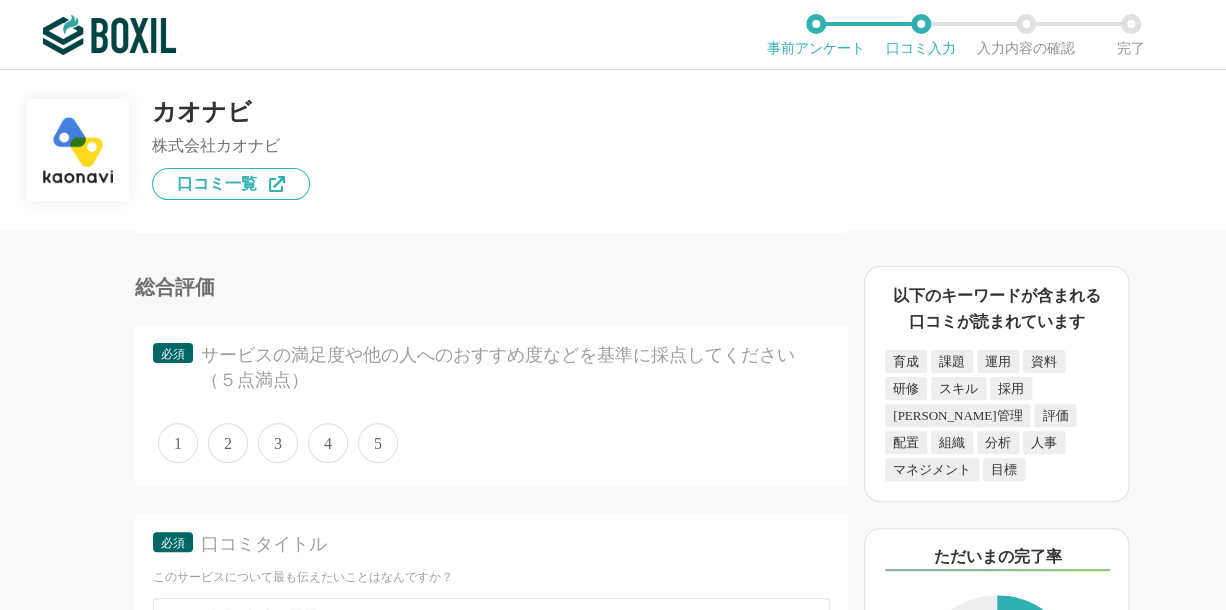 click on "2" at bounding box center (228, 443) 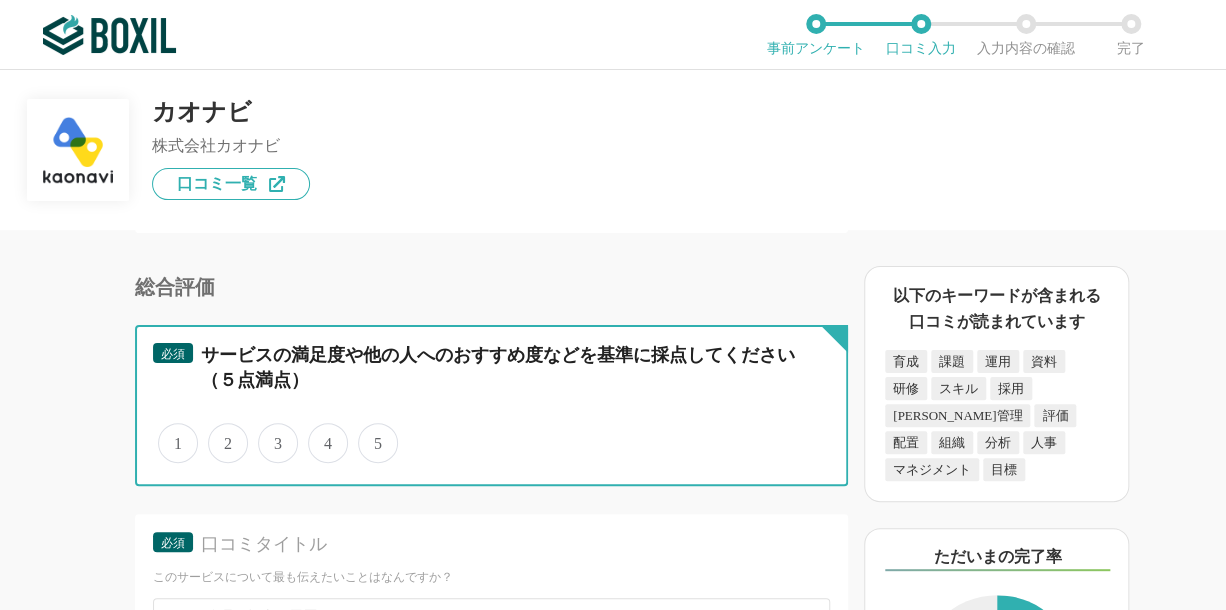 click on "2" at bounding box center (219, 432) 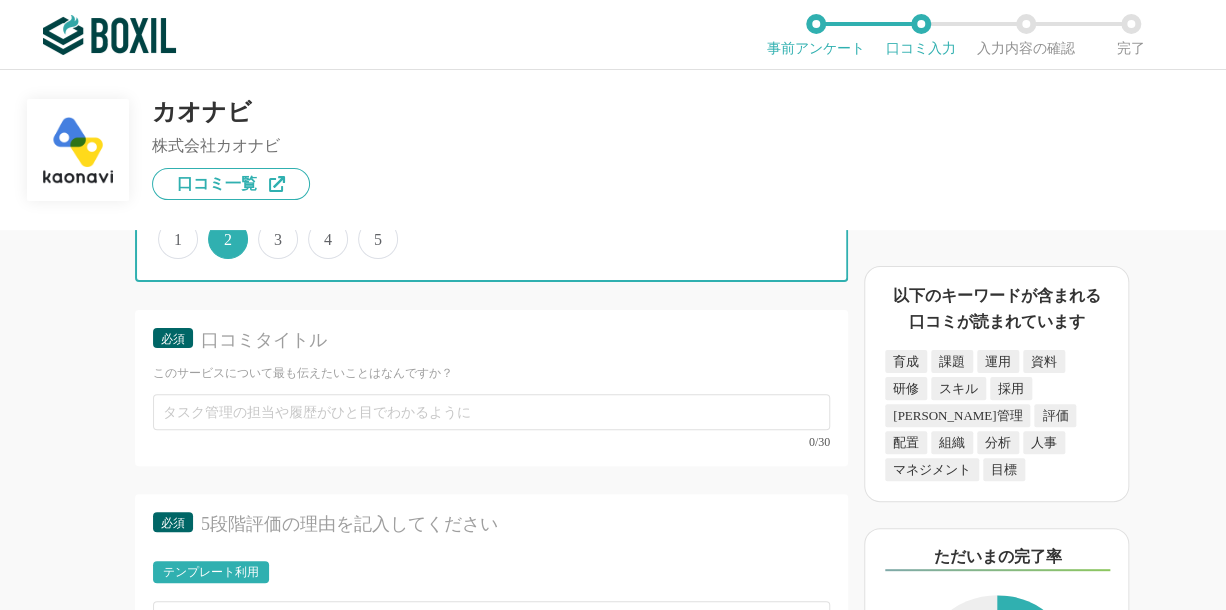 scroll, scrollTop: 4200, scrollLeft: 0, axis: vertical 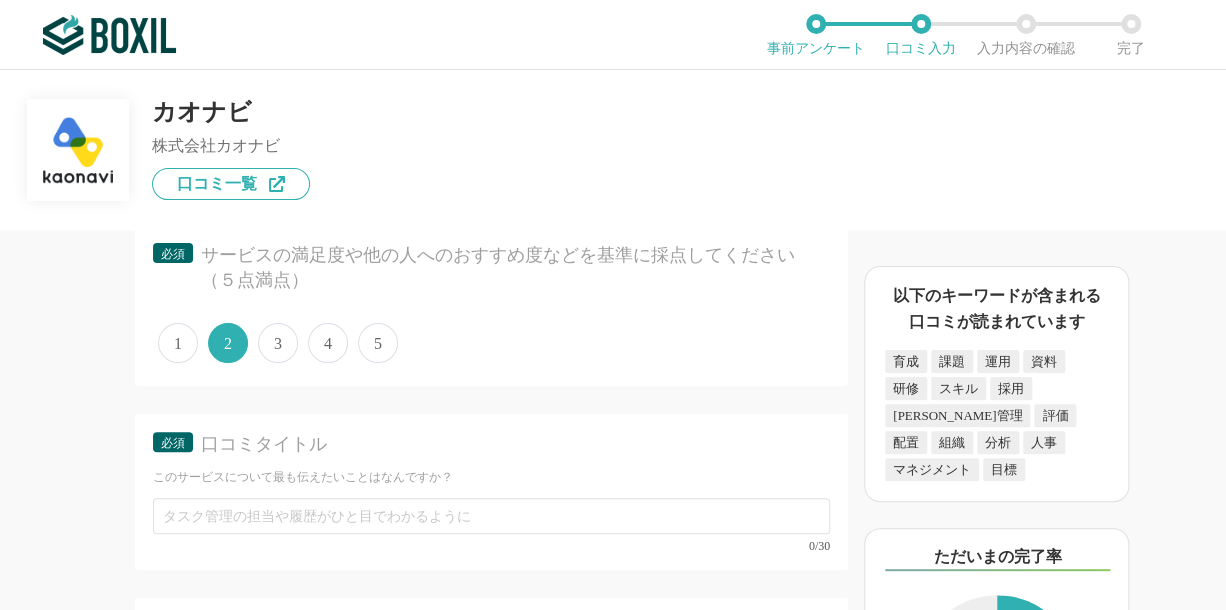 click on "3" at bounding box center [278, 343] 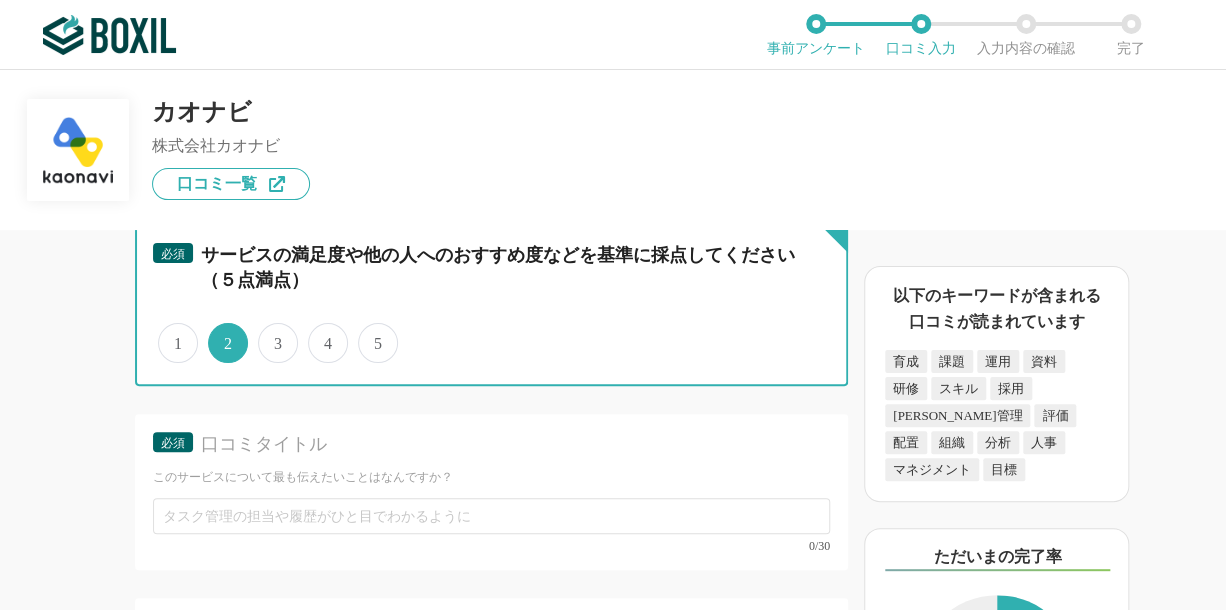 click on "3" at bounding box center (269, 332) 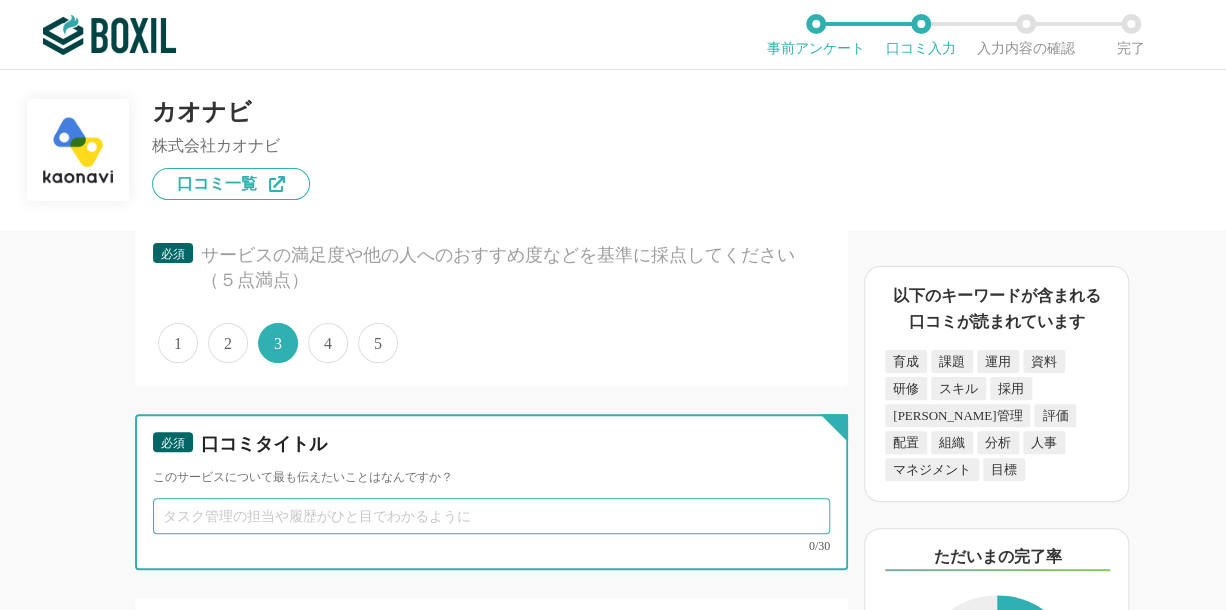 click at bounding box center [491, 516] 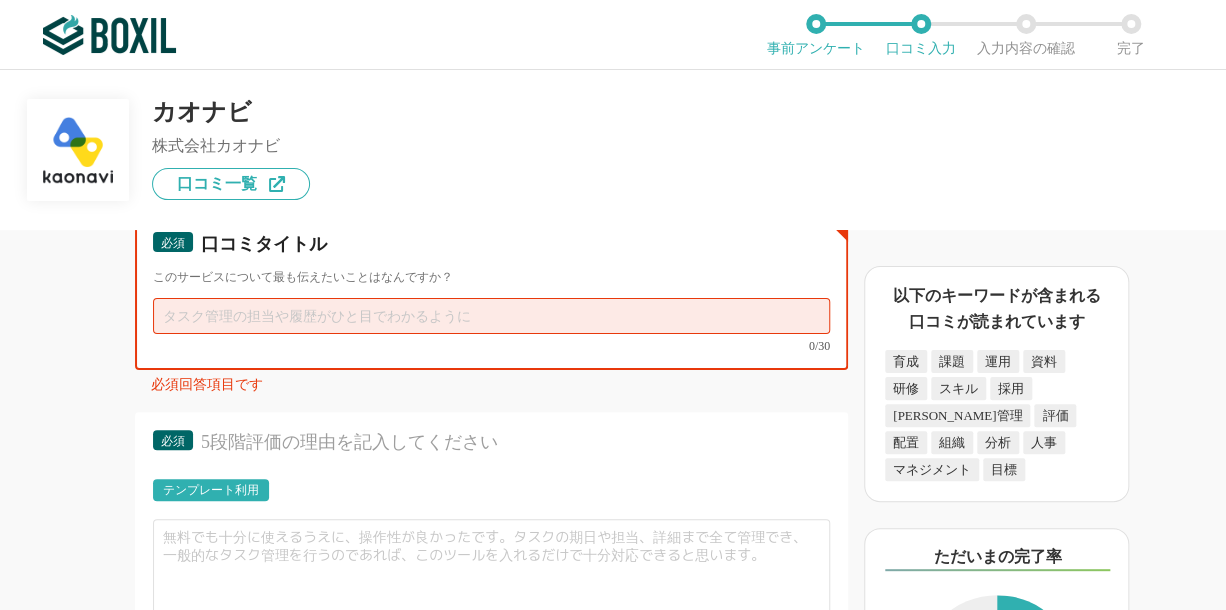 scroll, scrollTop: 4500, scrollLeft: 0, axis: vertical 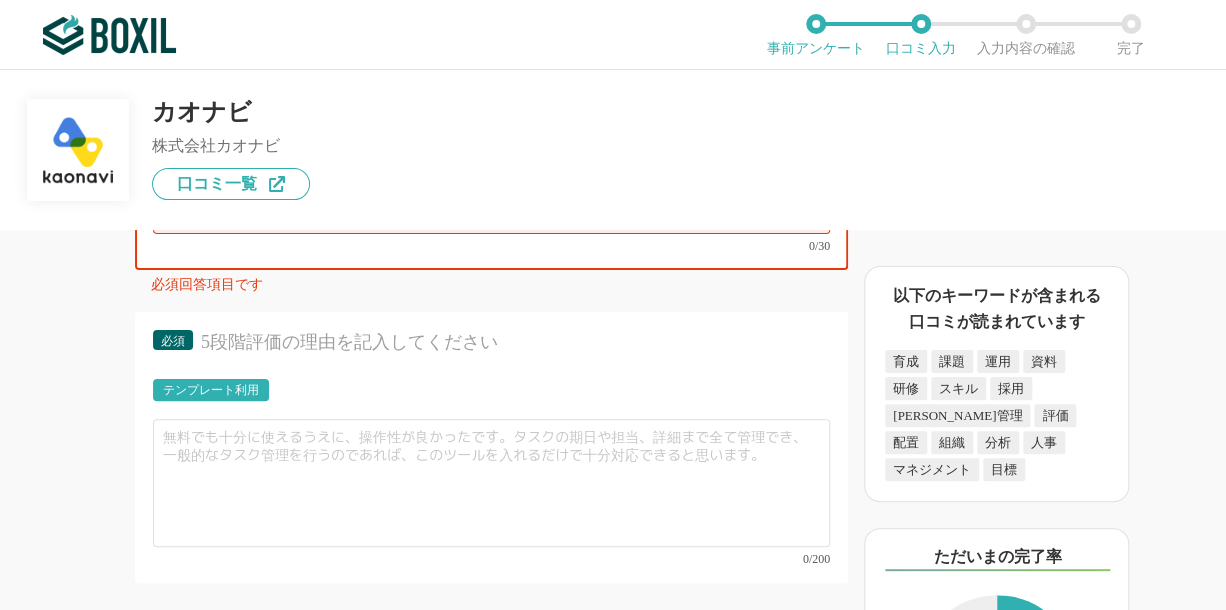 click on "テンプレート利用" at bounding box center (211, 390) 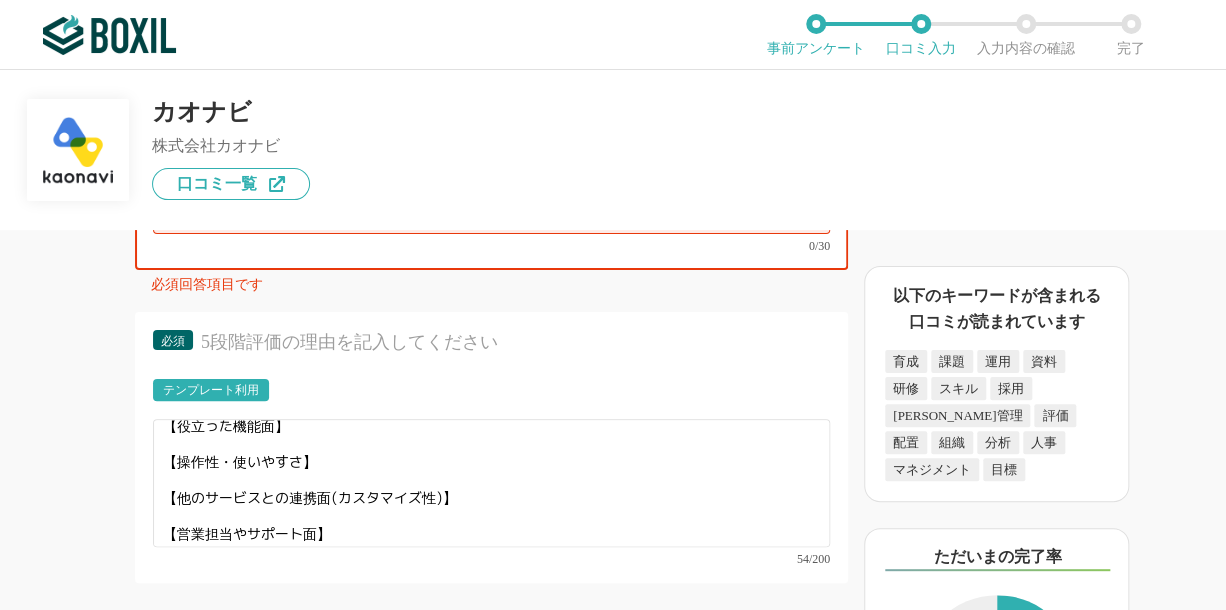 scroll, scrollTop: 13, scrollLeft: 0, axis: vertical 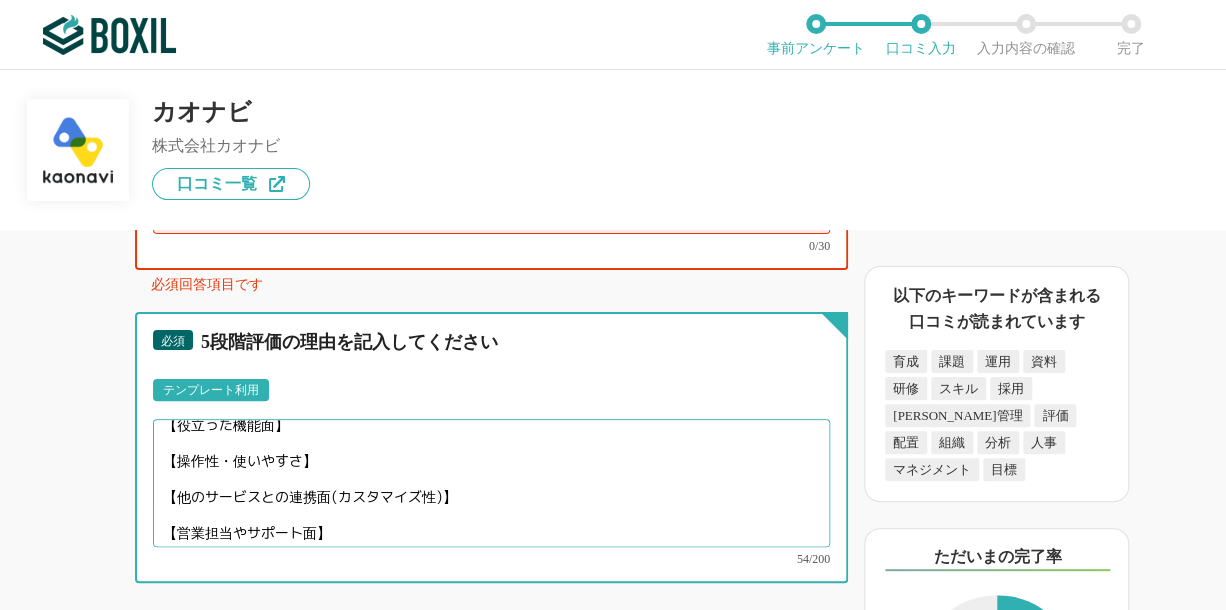 click on "【役立った機能面】
【操作性・使いやすさ】
【他のサービスとの連携面(カスタマイズ性)】
【営業担当やサポート面】" at bounding box center [491, 483] 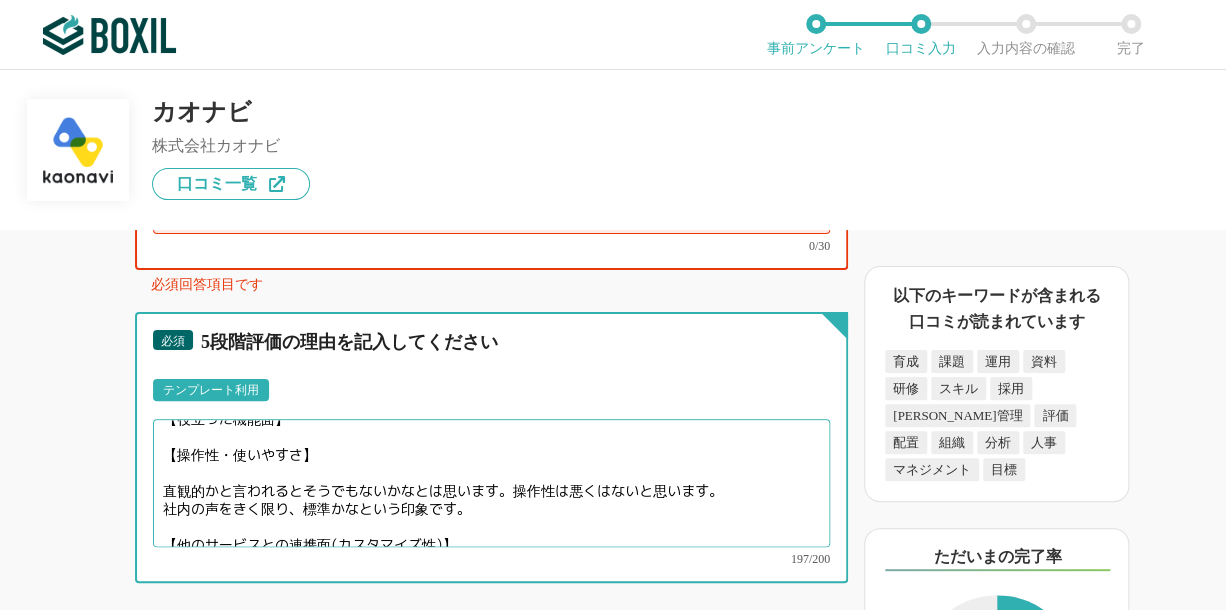 scroll, scrollTop: 8, scrollLeft: 0, axis: vertical 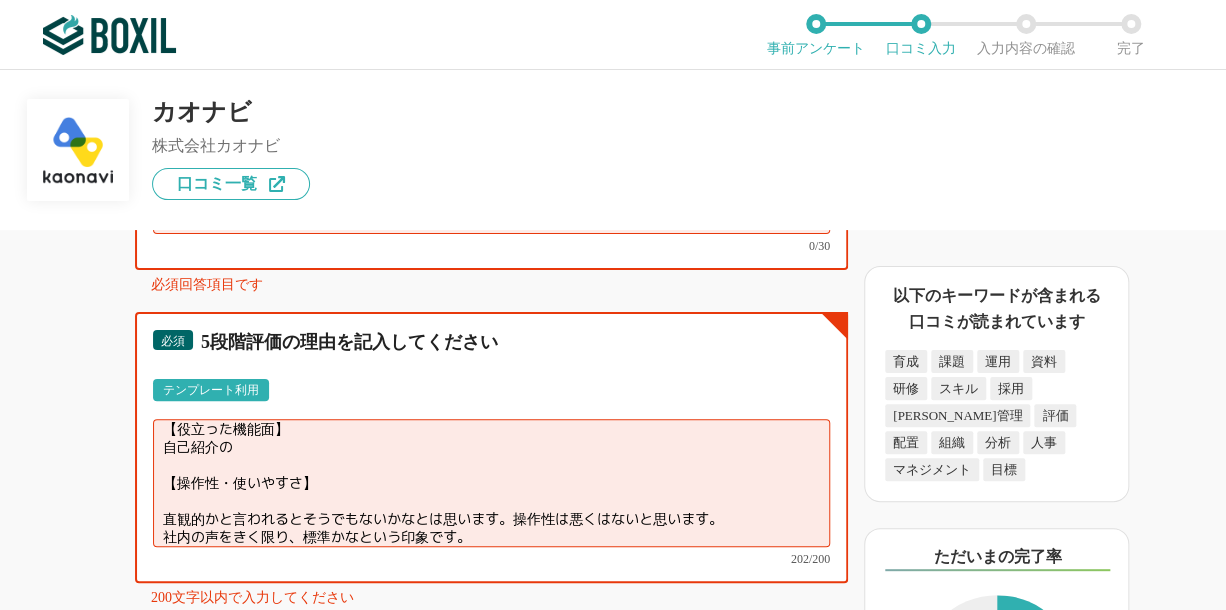 click on "【役立った機能面】
自己紹介の
【操作性・使いやすさ】
直観的かと言われるとそうでもないかなとは思います。操作性は悪くはないと思います。
社内の声をきく限り、標準かなという印象です。
【他のサービスとの連携面(カスタマイズ性)】
他サービスとの連携は弊社ではしておりません
【営業担当やサポート面】担当者ではないので直接やり取りすることはありませんが、よく社内で受電したりするためサポートはしっかりされている印象です。" at bounding box center [491, 483] 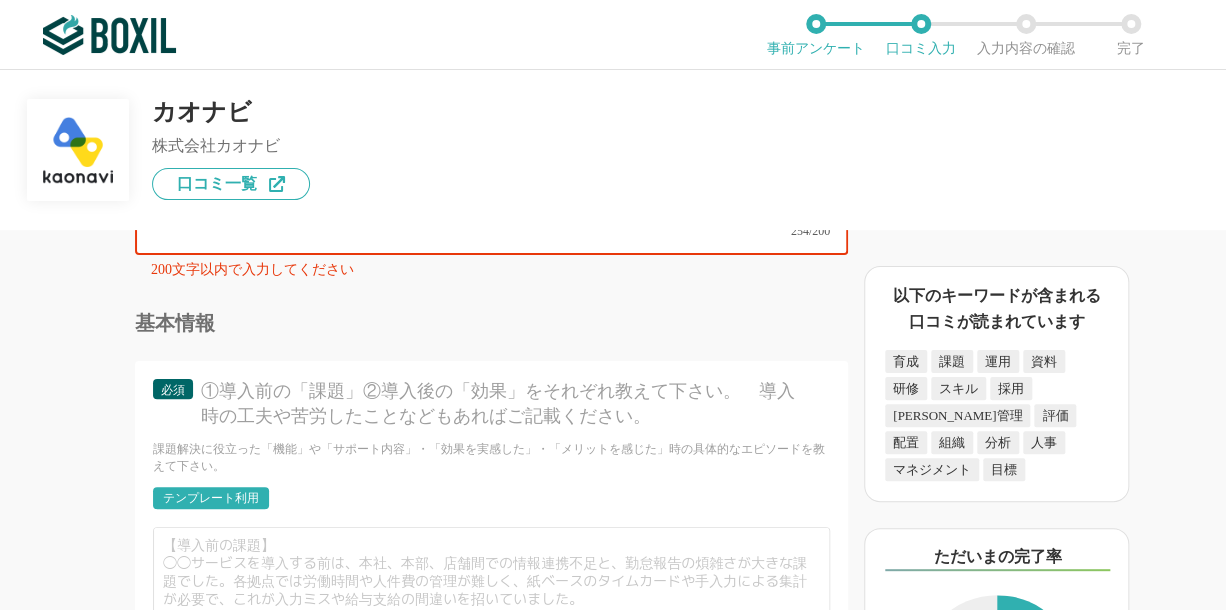 scroll, scrollTop: 4800, scrollLeft: 0, axis: vertical 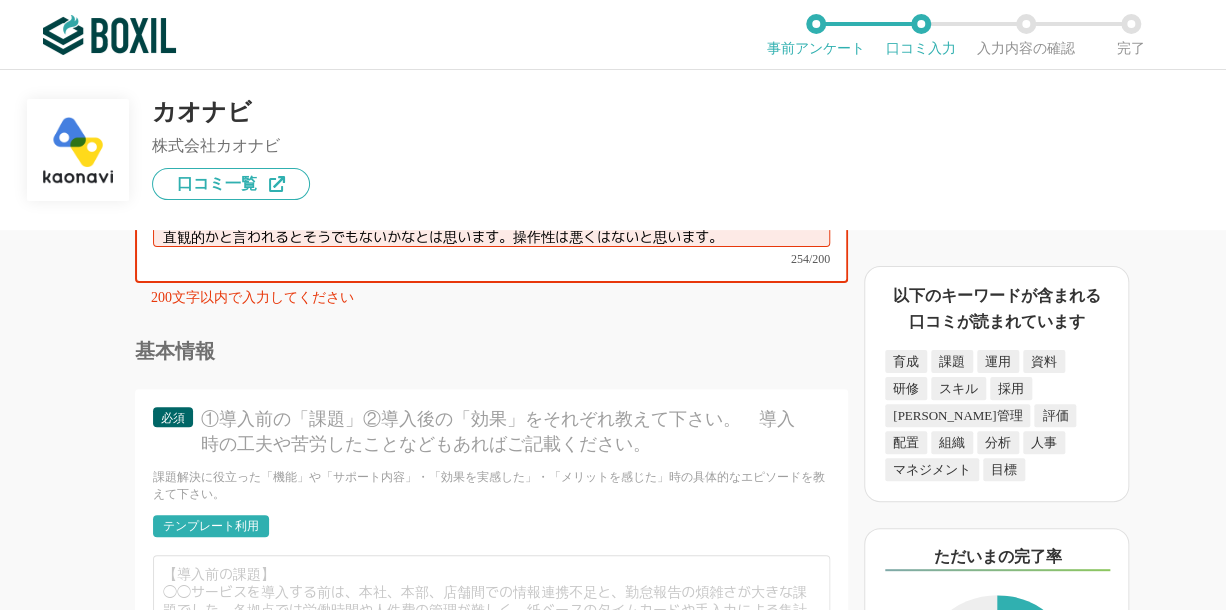 click on "タレントマネジメントシステムの機能について（5点満点で評価してください） 従業員データベース 1 2 3 4 5 利用していない レポート 1 2 3 4 5 利用していない コンピテンシー管理 1 2 3 4 5 利用していない 目標管理 1 2 3 4 5 利用していない マイナンバー管理 1 2 3 4 5 利用していない 人材の適正管理 1 2 3 4 5 利用していない 評価管理 1 2 3 4 5 利用していない モチベーション管理 1 2 3 4 5 利用していない 従業員のオンボーディング 1 2 3 4 5 利用していない 従業員エンゲージメント 1 2 3 4 5 利用していない アンケート機能 1 2 3 4 5 利用していない 人材分析 1 2 3 4 5 利用していない 適正配置の提案 1 2 3 4 5 利用していない 採用管理 1 2 3 4 5 利用していない 研修管理 1 2 3 4 5 利用していない 他のサービス・ツールと連携していますか？ ※複数選択可 例：Slack、Salesforce 必須 1" at bounding box center (424, 420) 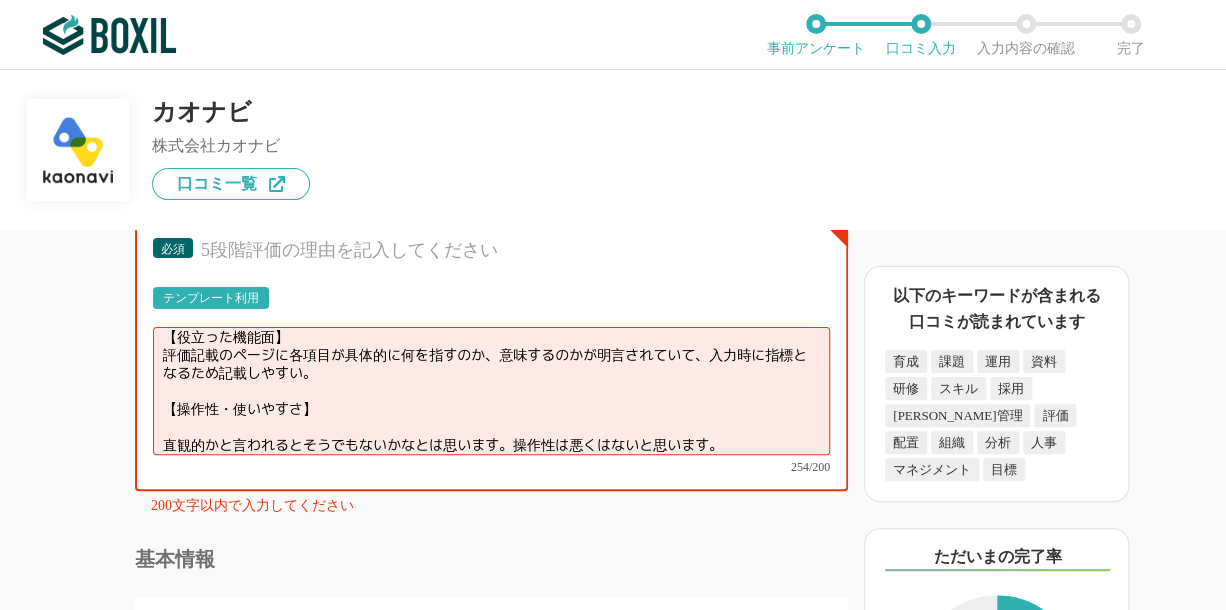 scroll, scrollTop: 4600, scrollLeft: 0, axis: vertical 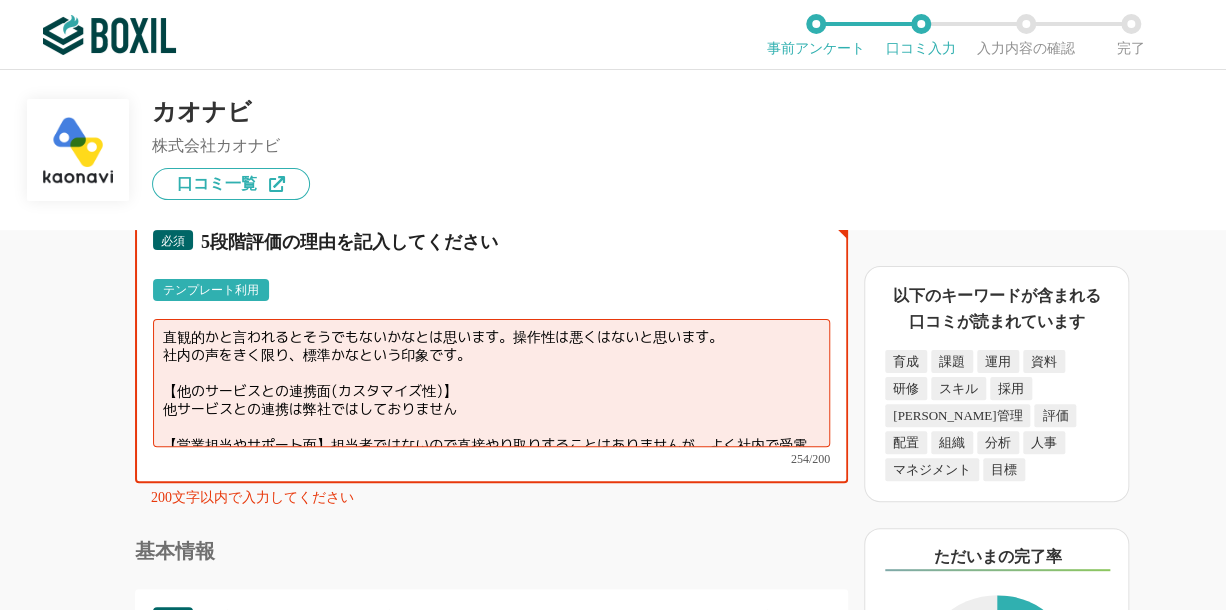 drag, startPoint x: 484, startPoint y: 354, endPoint x: 152, endPoint y: 346, distance: 332.09637 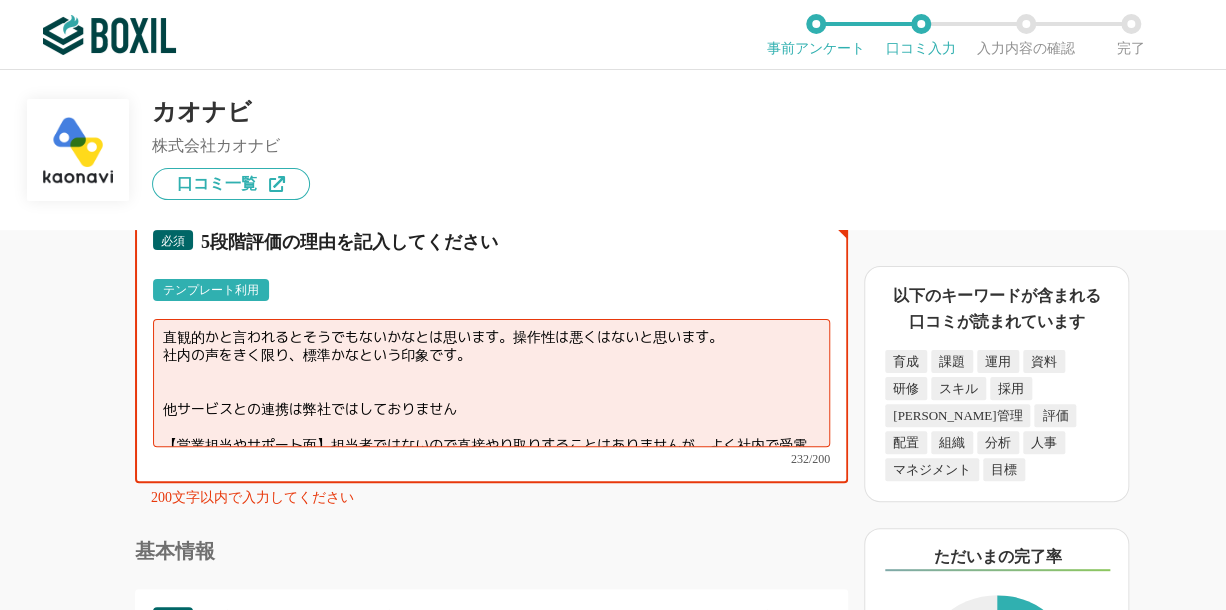 drag, startPoint x: 475, startPoint y: 369, endPoint x: 152, endPoint y: 339, distance: 324.3902 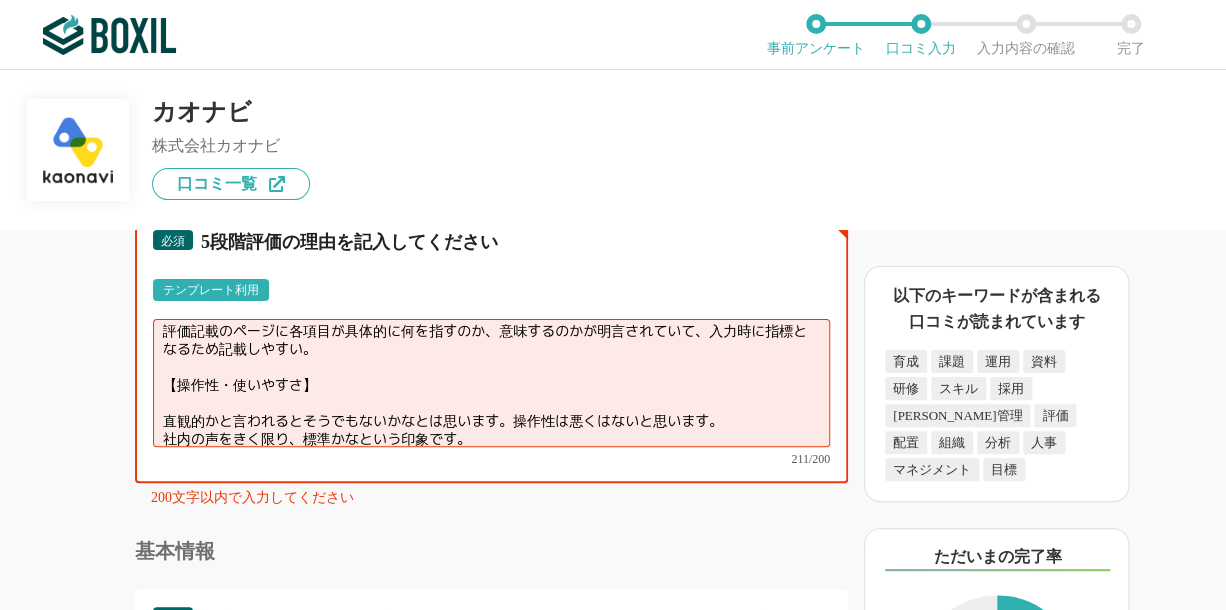 scroll, scrollTop: 0, scrollLeft: 0, axis: both 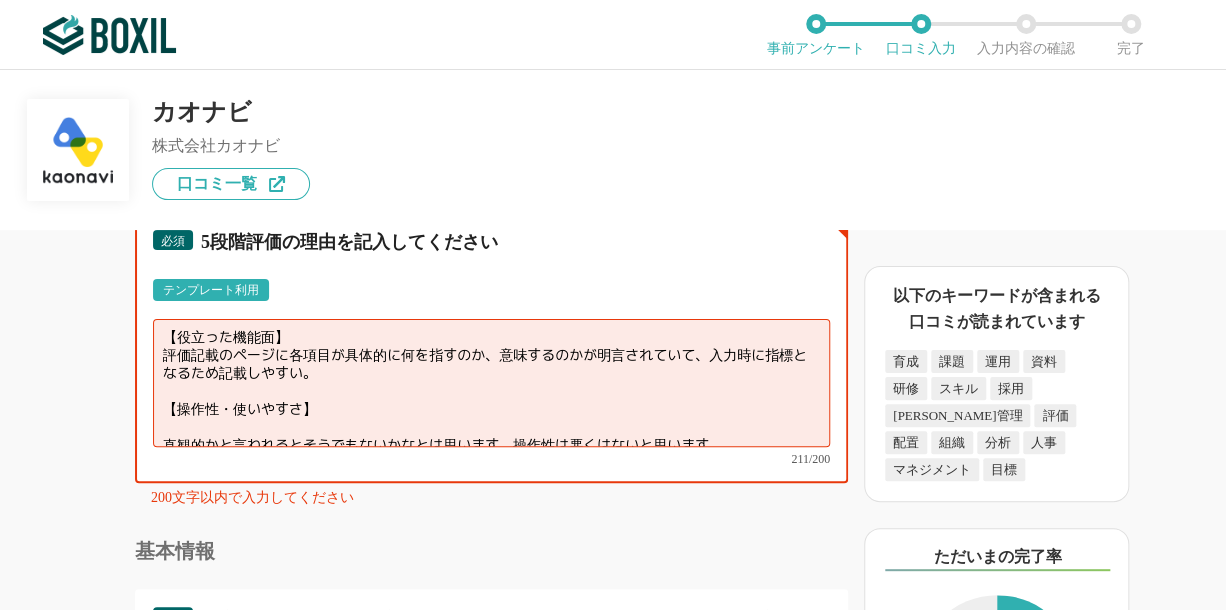 drag, startPoint x: 333, startPoint y: 387, endPoint x: 153, endPoint y: 373, distance: 180.54362 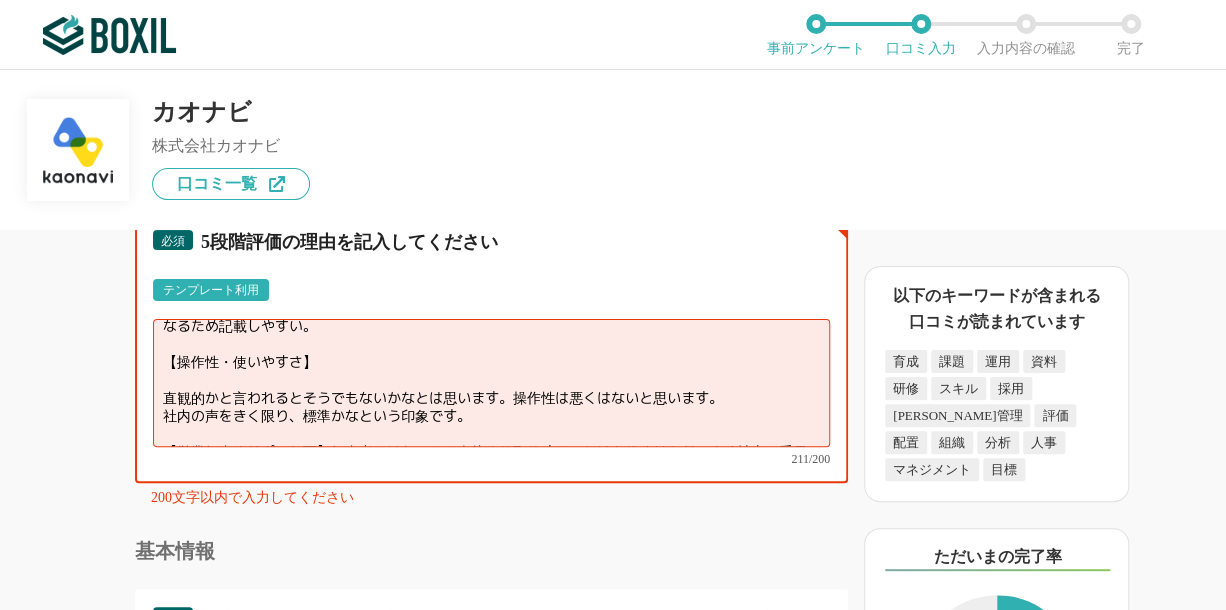 scroll, scrollTop: 68, scrollLeft: 0, axis: vertical 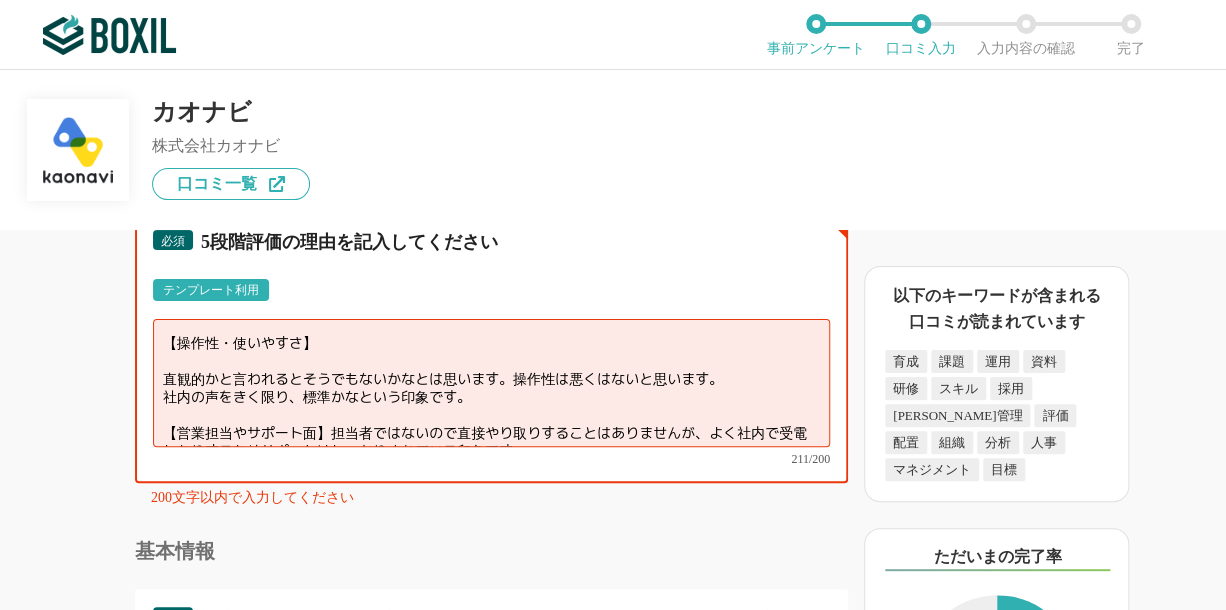 drag, startPoint x: 166, startPoint y: 324, endPoint x: 600, endPoint y: 374, distance: 436.8707 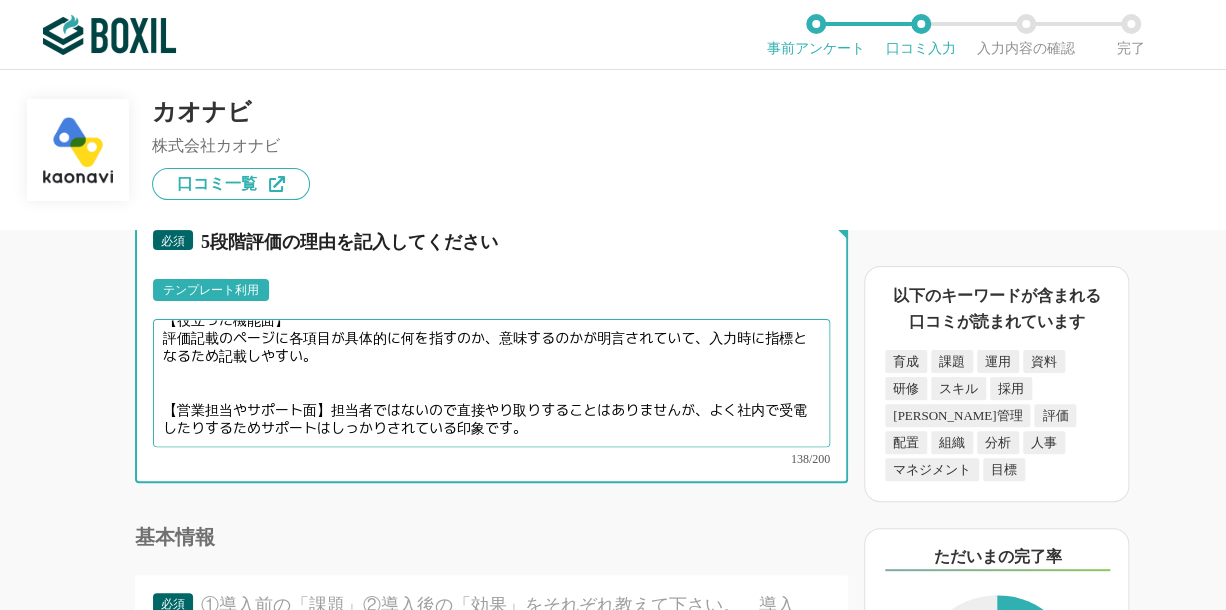 scroll, scrollTop: 12, scrollLeft: 0, axis: vertical 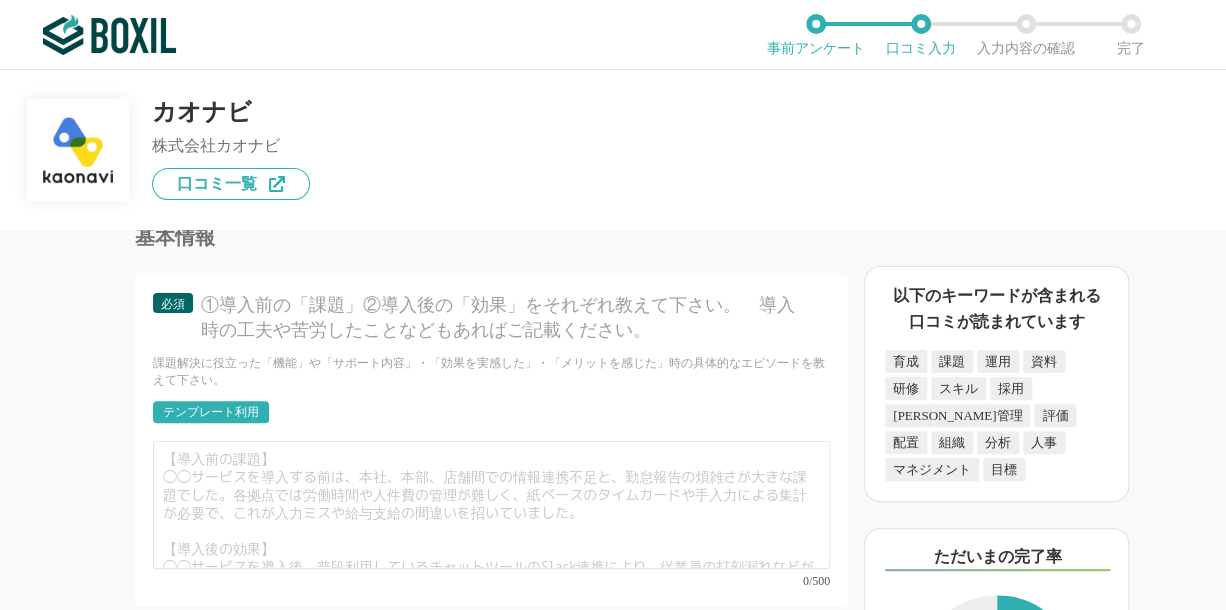 type on "【役立った機能面】
評価記載のページに各項目が具体的に何を指すのか、意味するのかが明言されていて、入力時に指標となるため記載しやすい。
【営業担当やサポート面】担当者ではないので直接やり取りすることはありませんが、よく社内で受電したりするためサポートはしっかりされている印象です。" 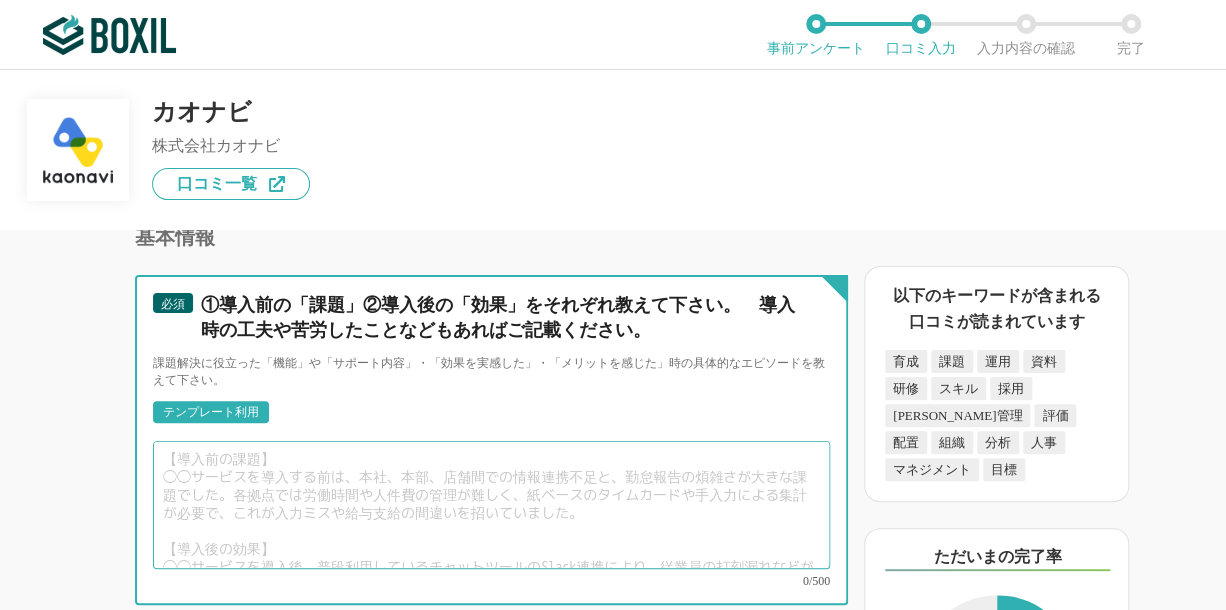 click at bounding box center (491, 505) 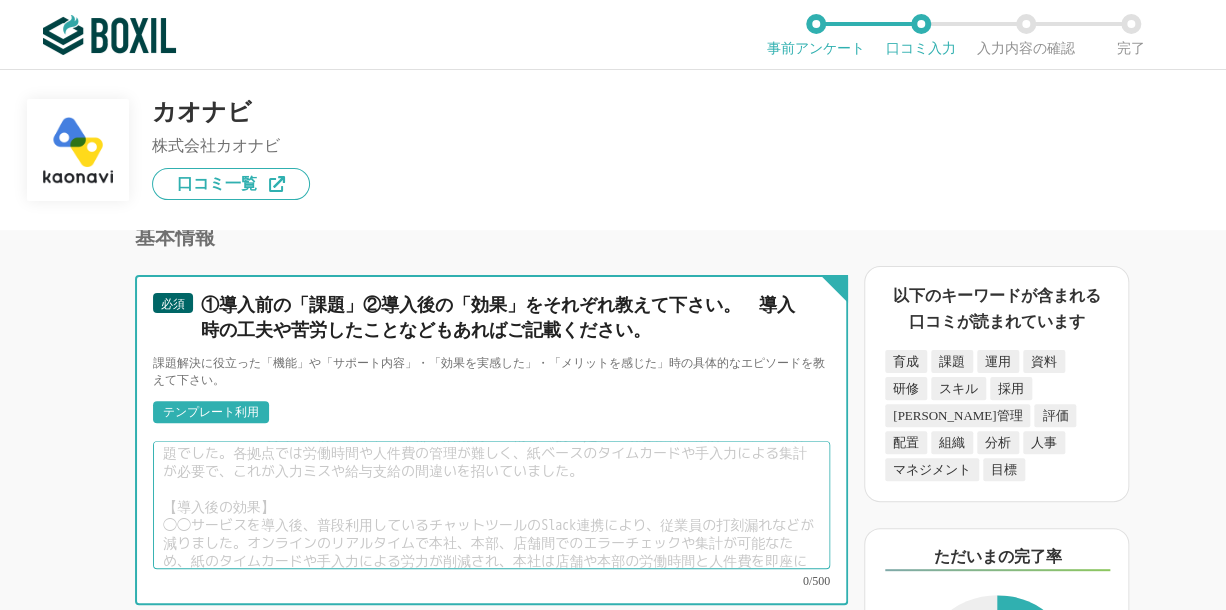 scroll, scrollTop: 54, scrollLeft: 0, axis: vertical 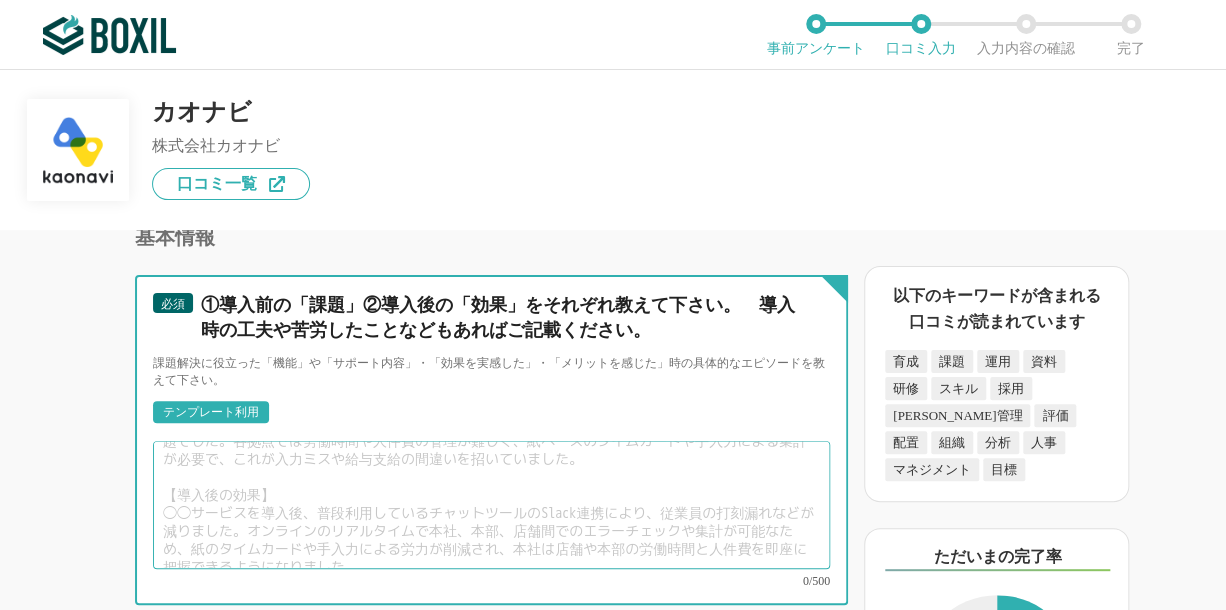 click at bounding box center (491, 505) 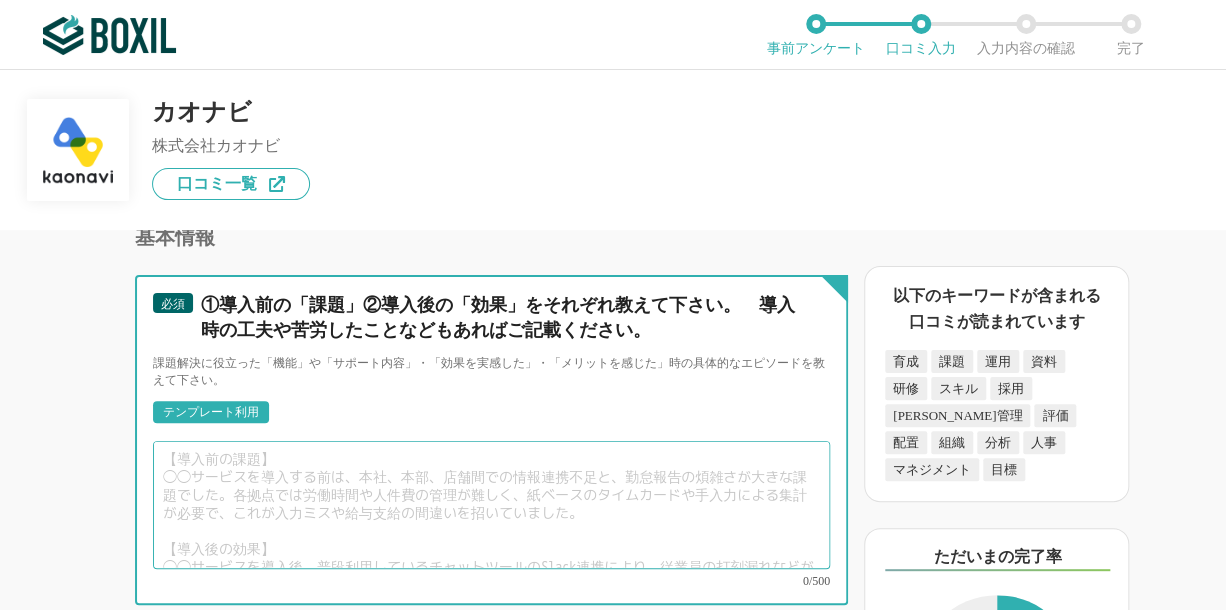 click at bounding box center (491, 505) 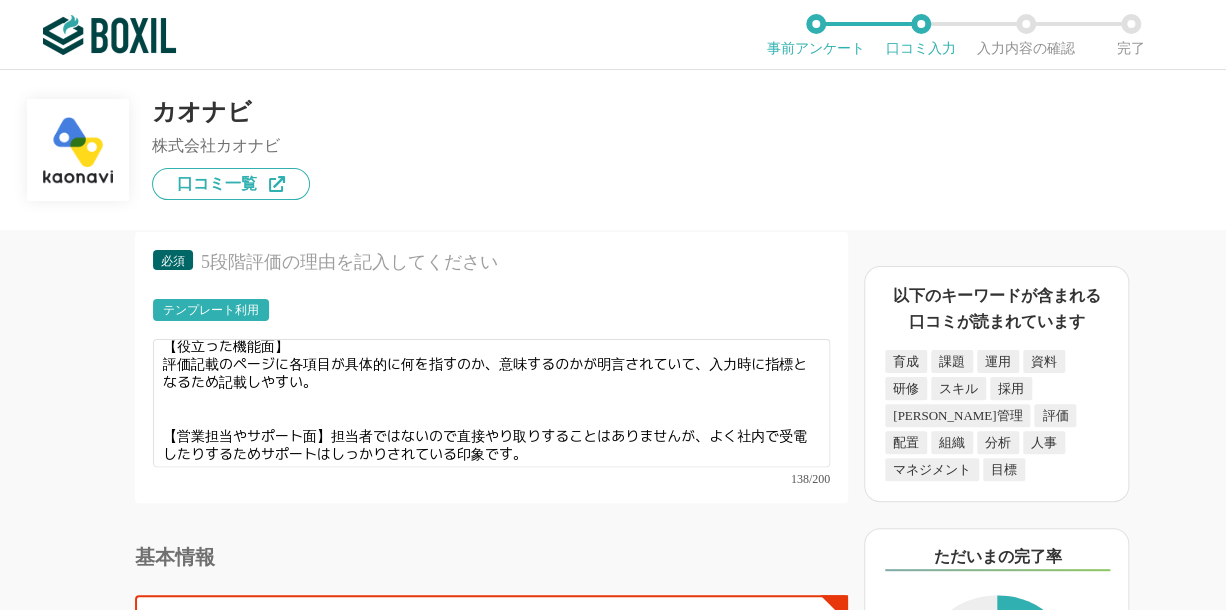 scroll, scrollTop: 4500, scrollLeft: 0, axis: vertical 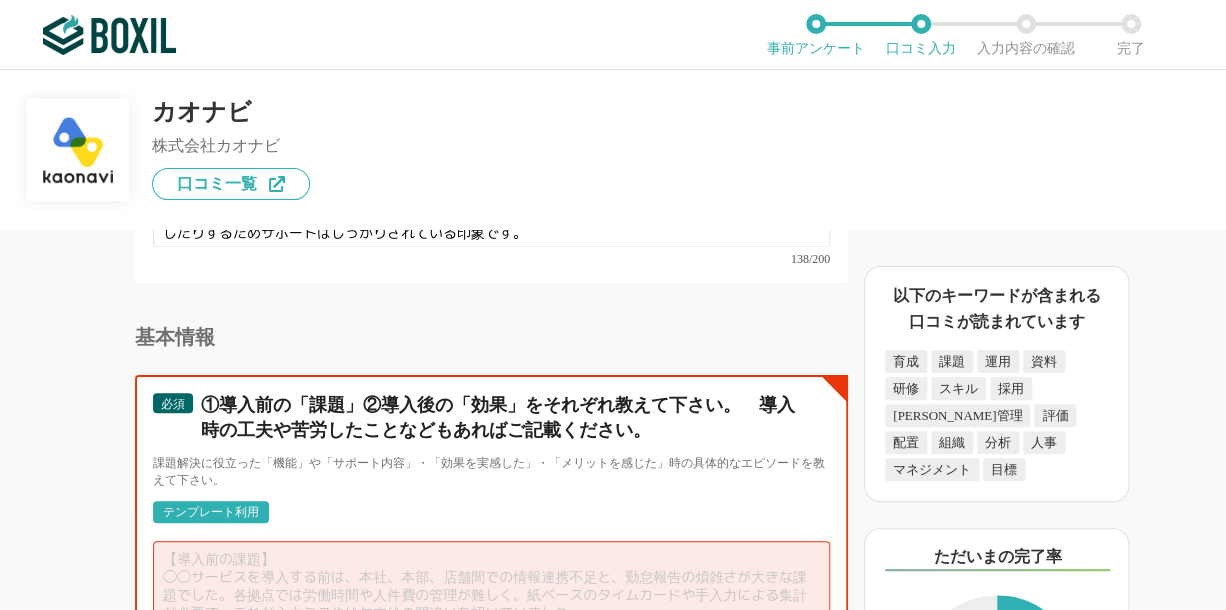 click at bounding box center (491, 605) 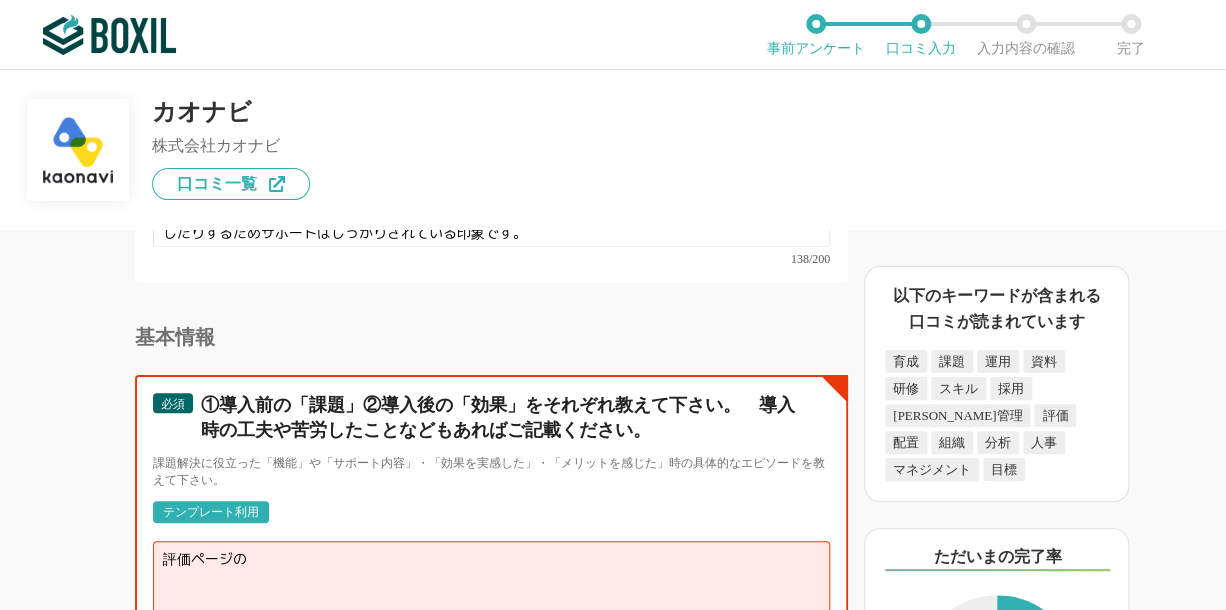 click on "評価ページの" at bounding box center [491, 605] 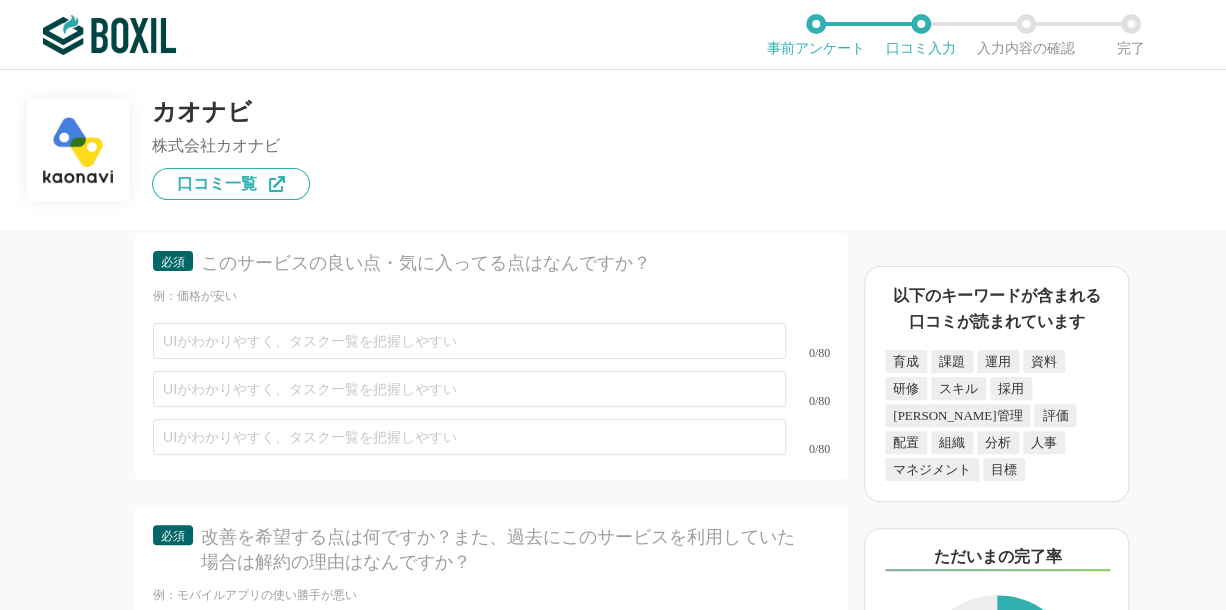 scroll, scrollTop: 5200, scrollLeft: 0, axis: vertical 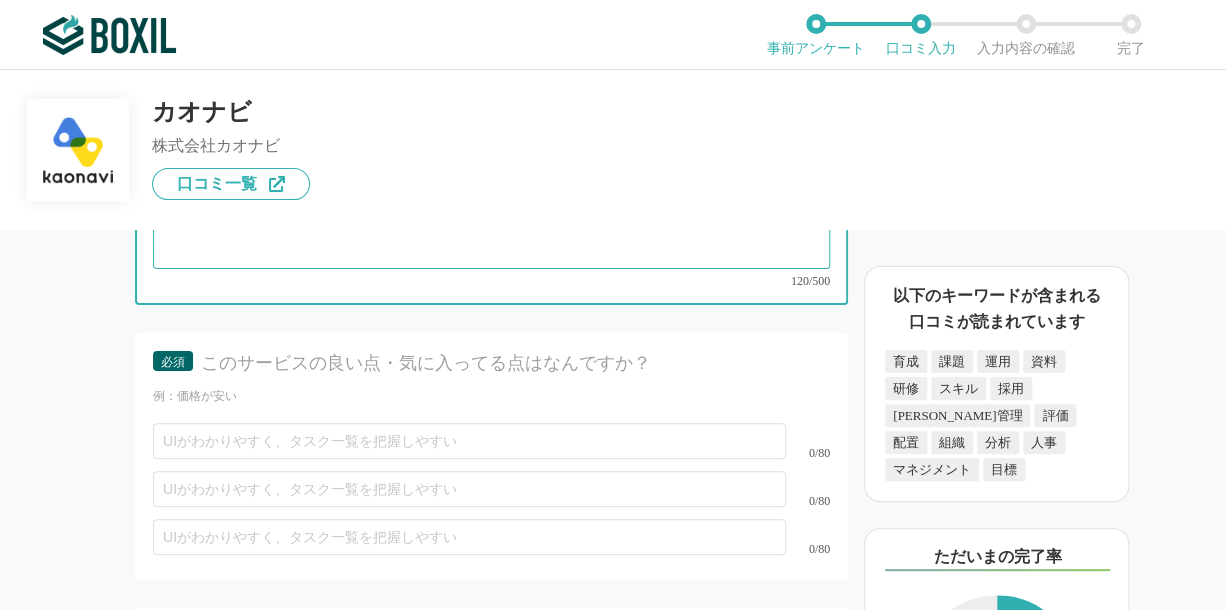 type on "コンピテンシー評価ページの指標が明言されているので、どのように書いたらいいかという質問が来なくなったという声は担当者から聞いた。
前のシステムではどう書いていいのか分からない、という迷子の人が多い印象だったが
その不満が解消されたように感じる。" 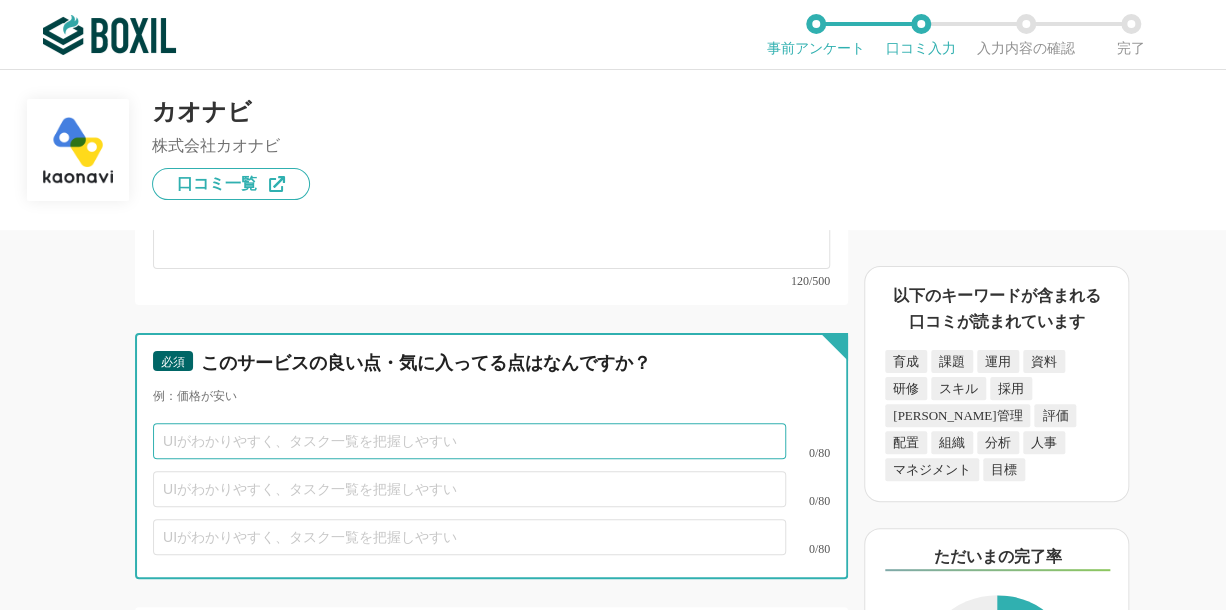 click at bounding box center (469, 441) 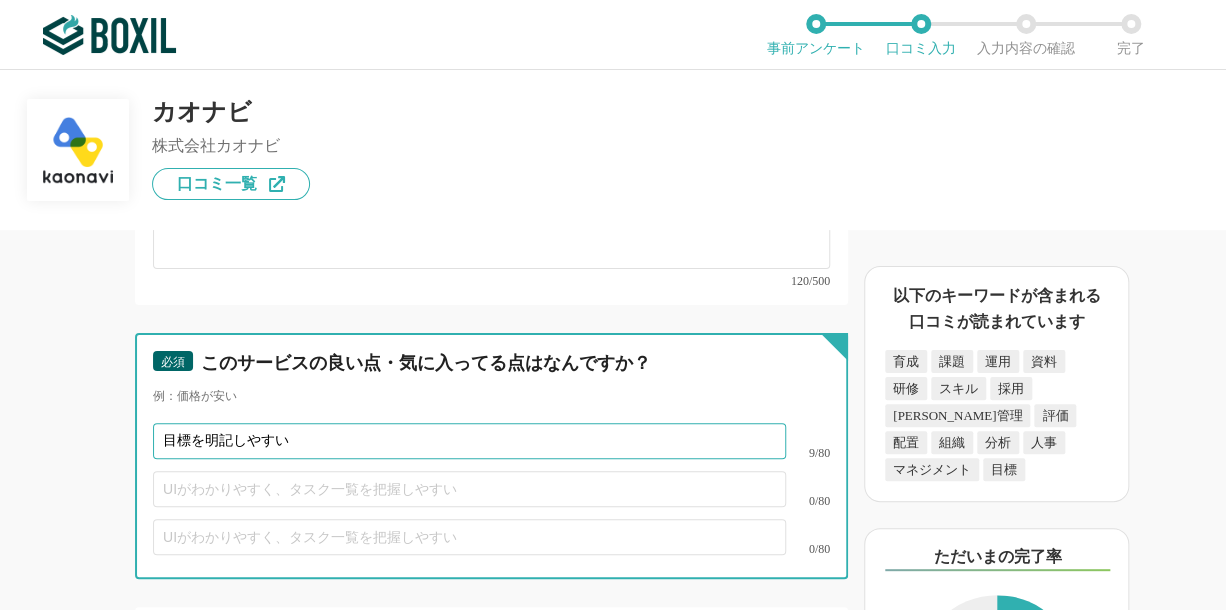type on "目標を明記しやすい" 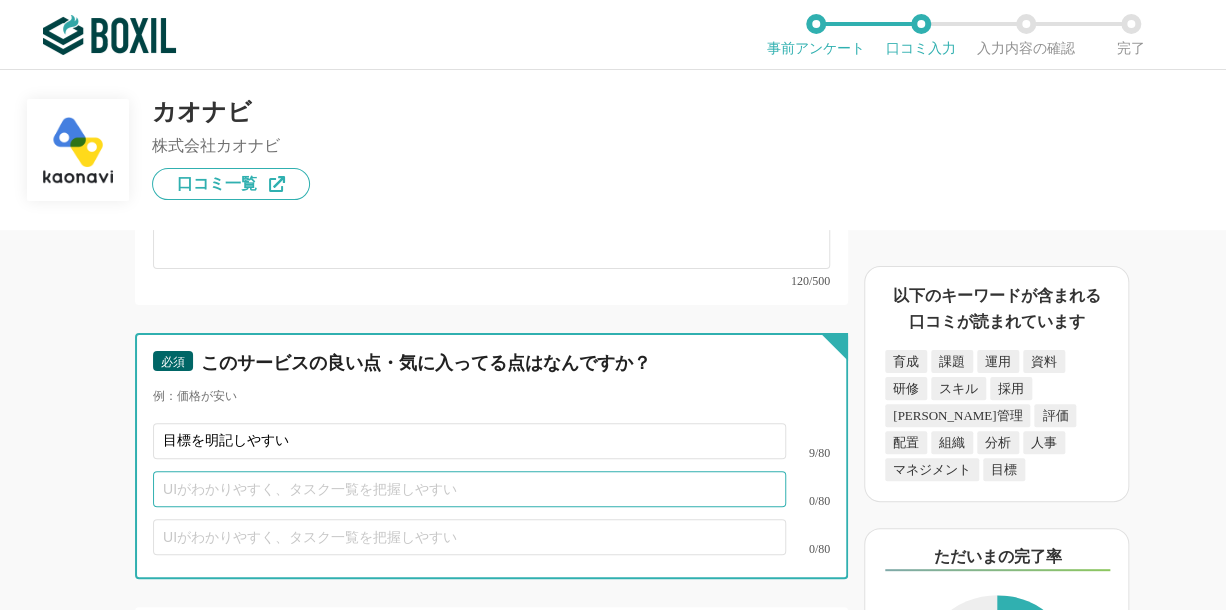 click at bounding box center [469, 489] 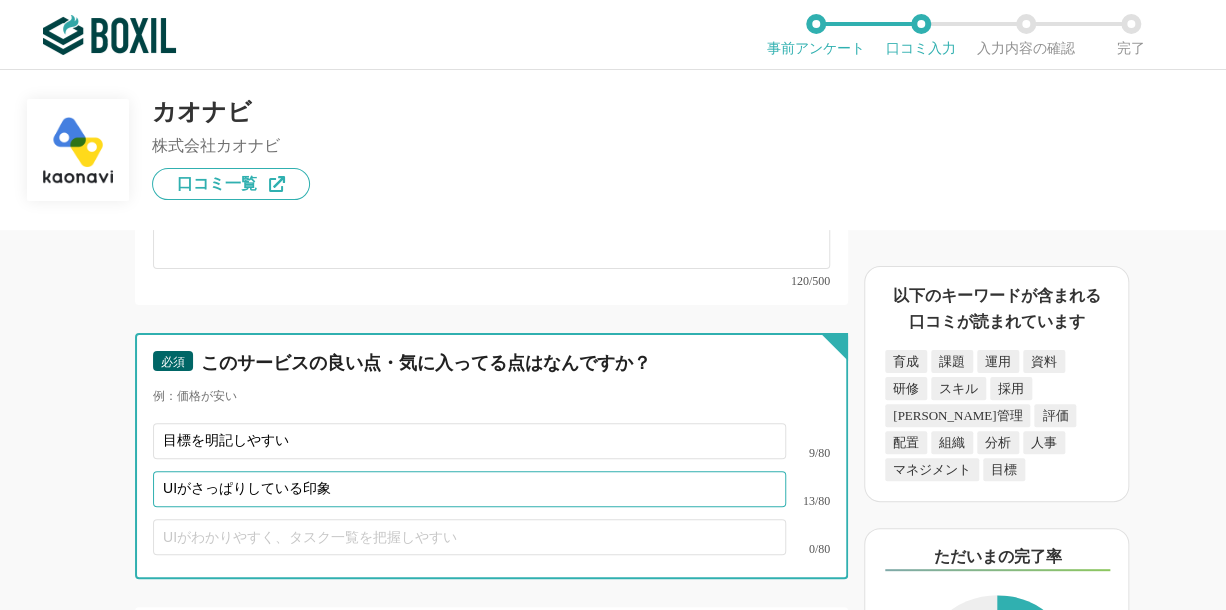 type on "UIがさっぱりしている印象" 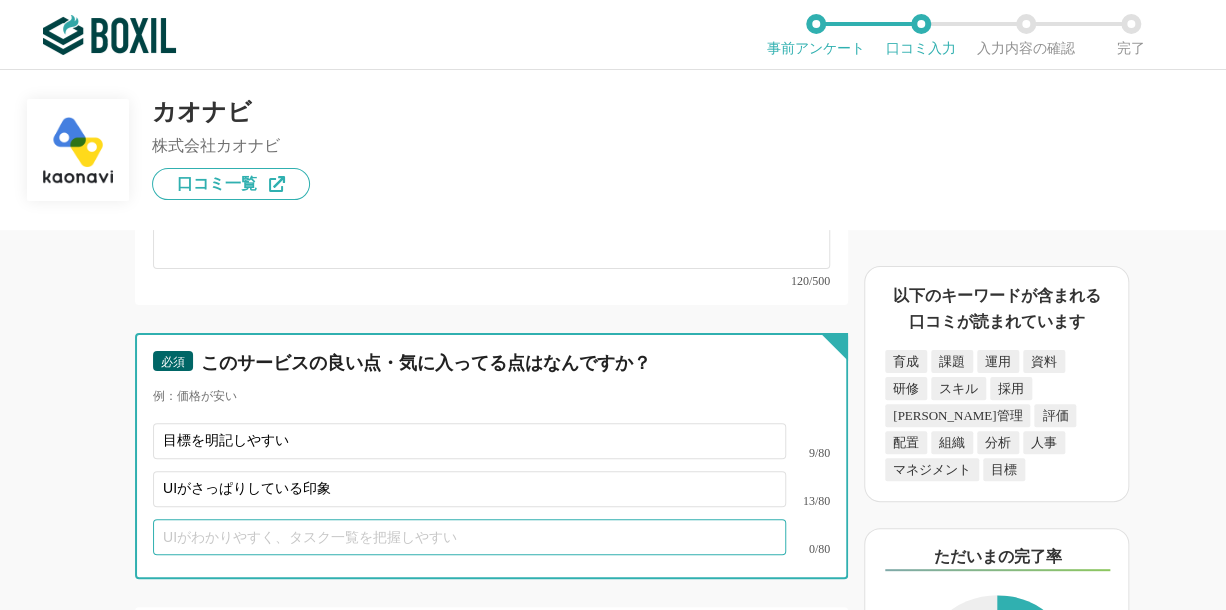 click at bounding box center (469, 537) 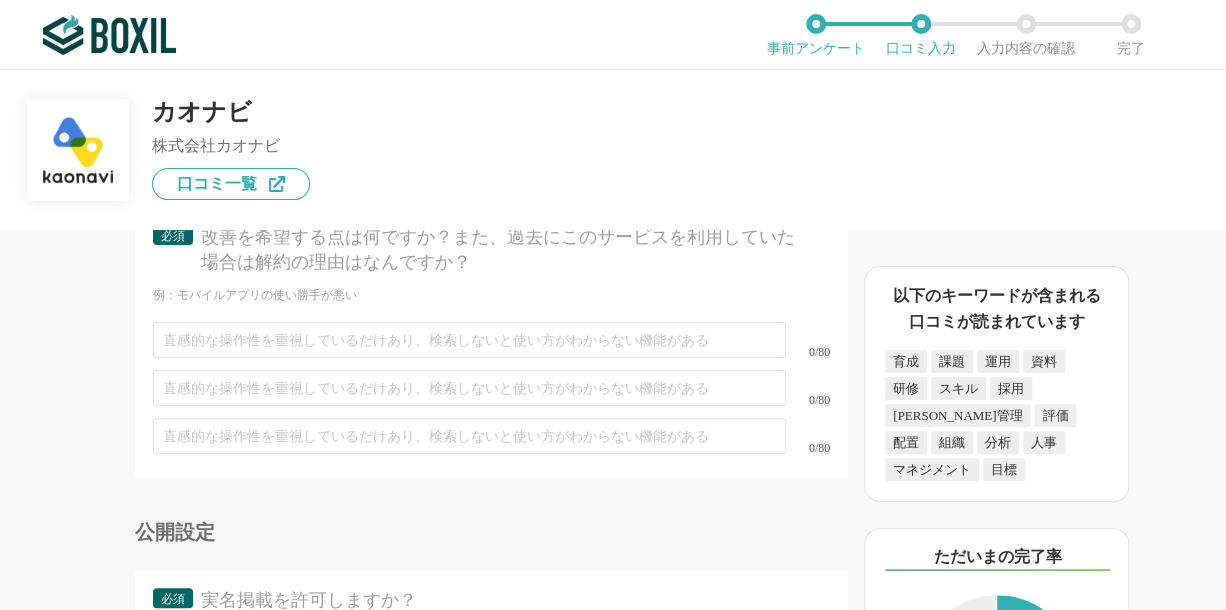 scroll, scrollTop: 5500, scrollLeft: 0, axis: vertical 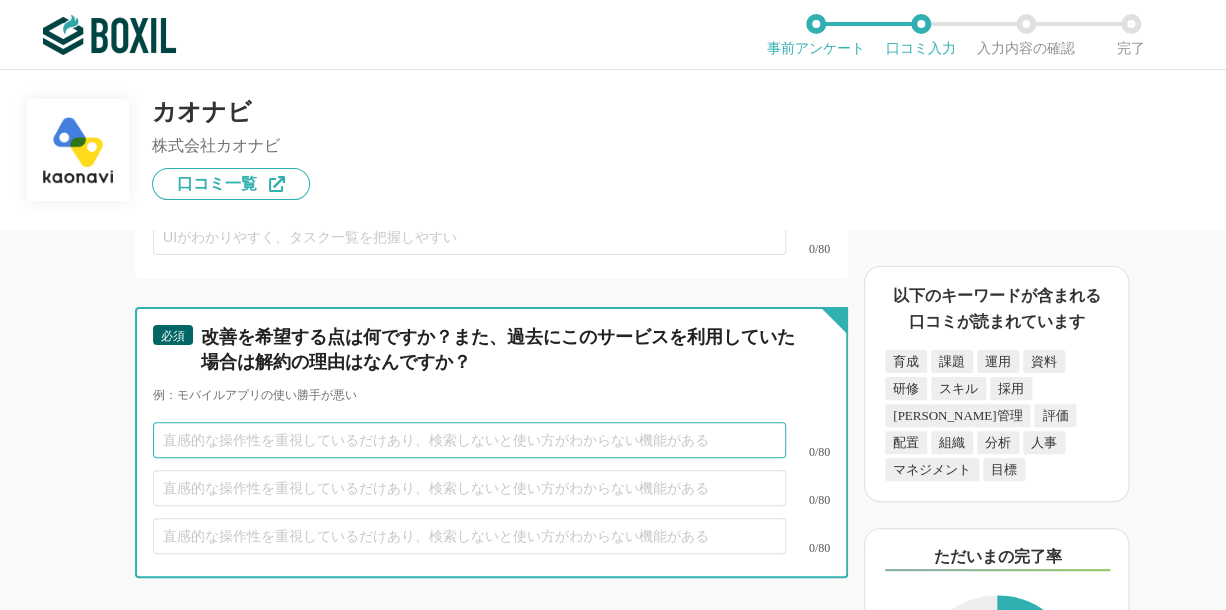 click at bounding box center (469, 440) 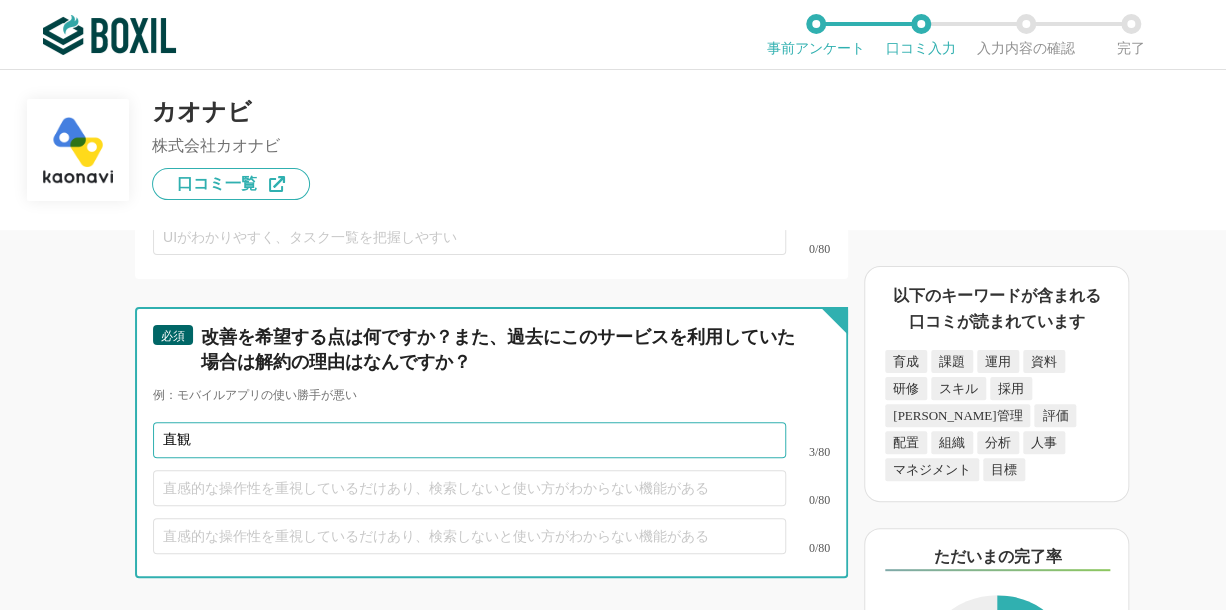 type on "直" 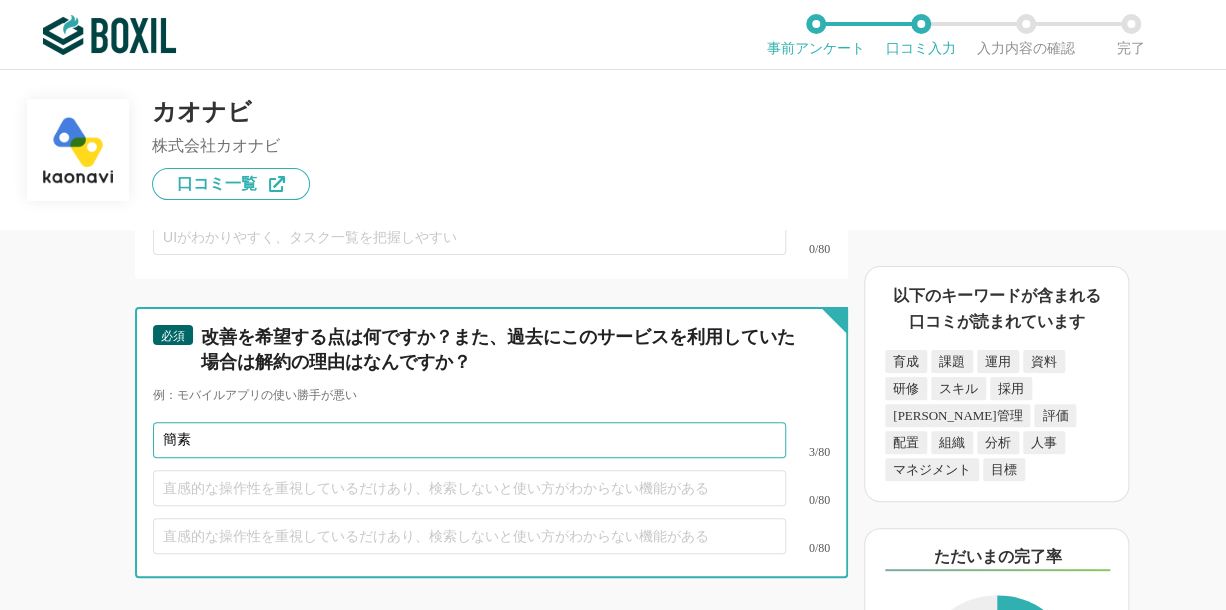 type on "[PERSON_NAME]" 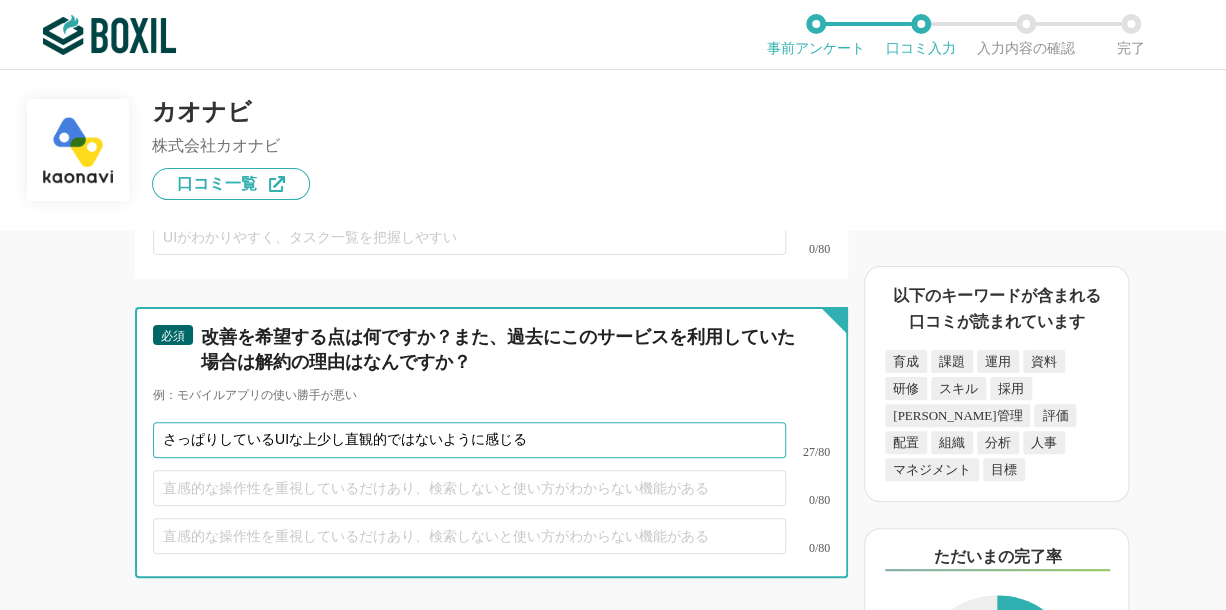 type on "さっぱりしているUIな上少し直観的ではないように感じる" 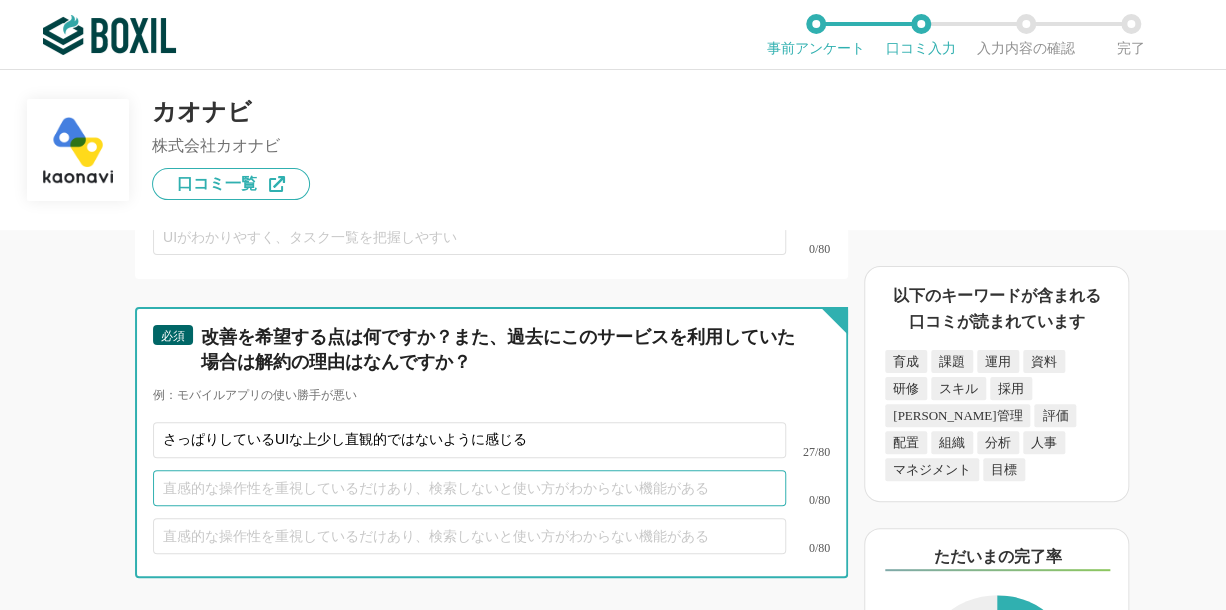 click at bounding box center (469, 488) 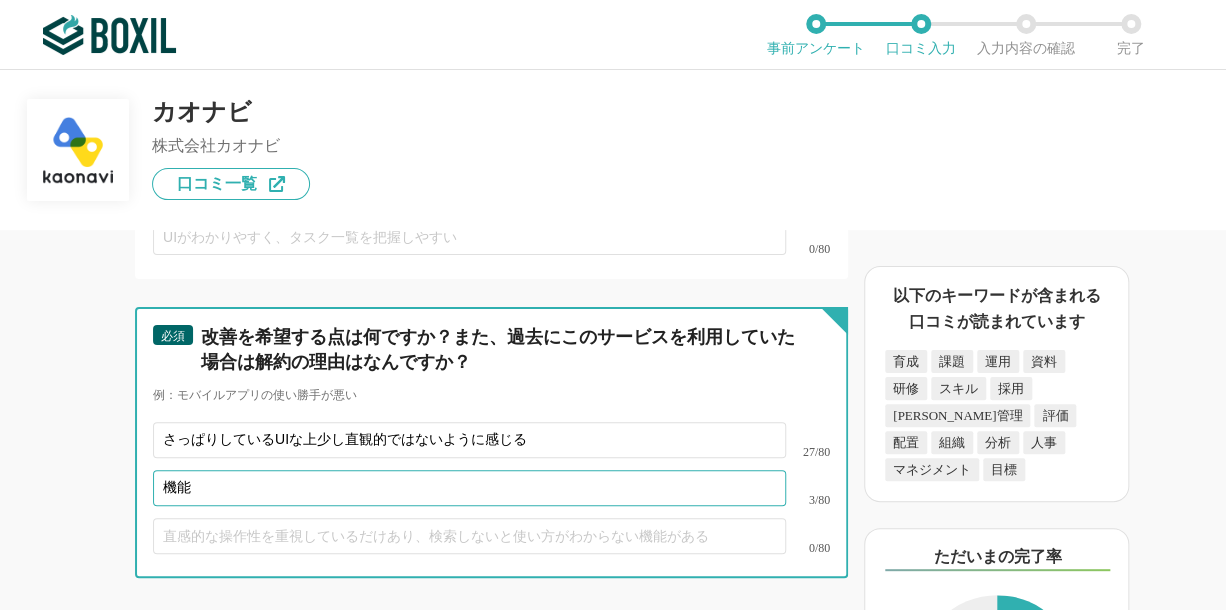 type on "機" 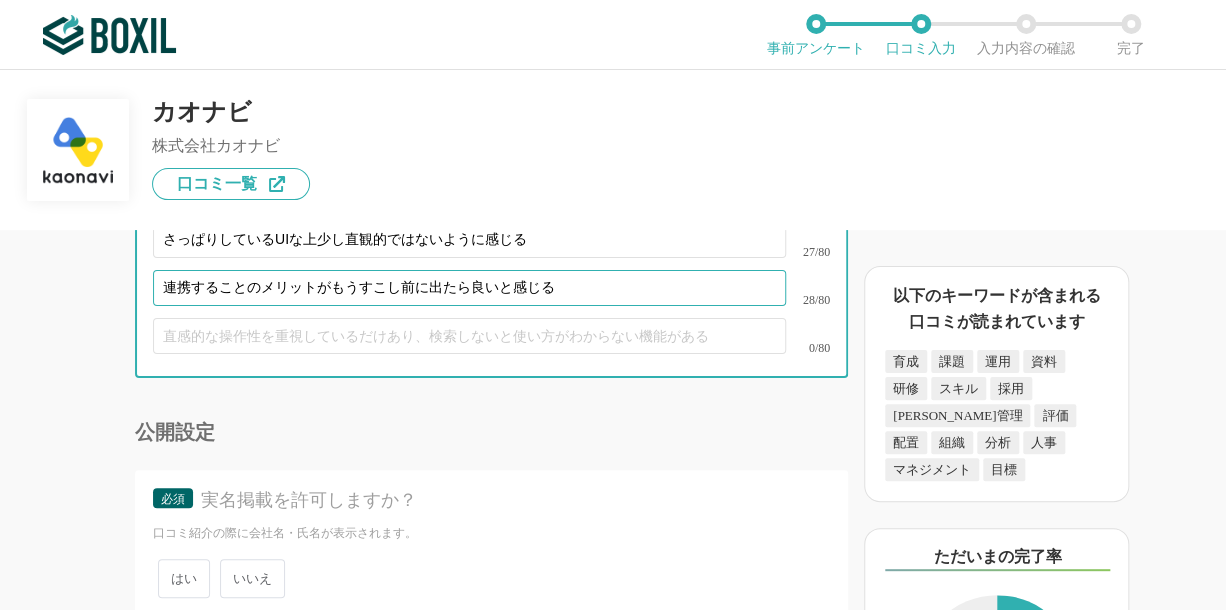 scroll, scrollTop: 5760, scrollLeft: 0, axis: vertical 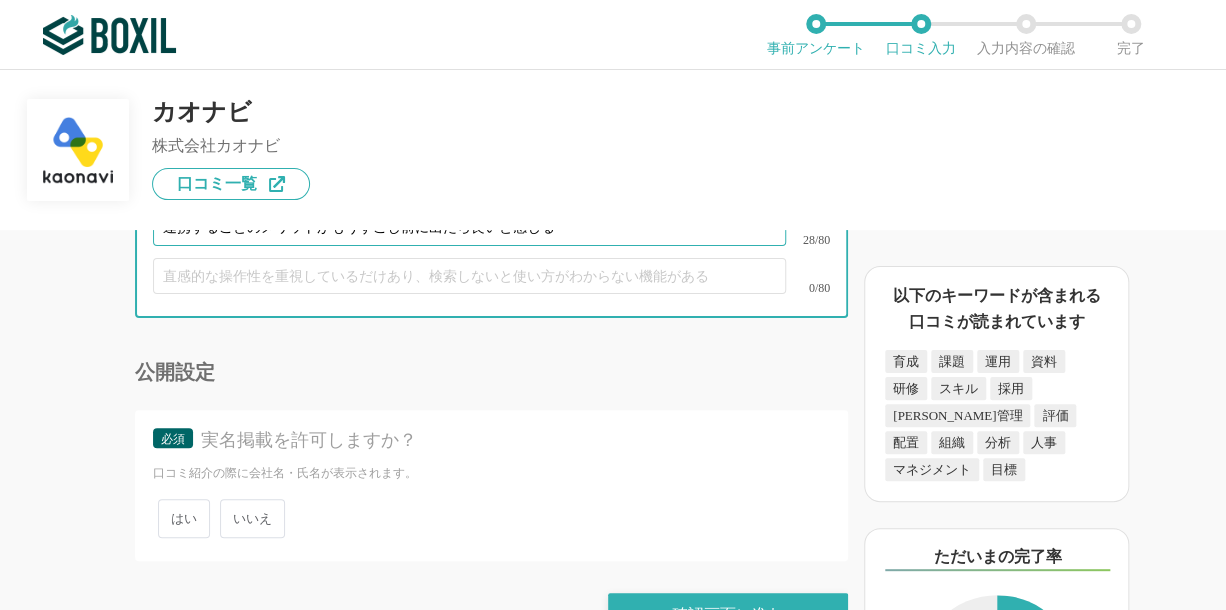 type on "連携することのメリットがもうすこし前に出たら良いと感じる" 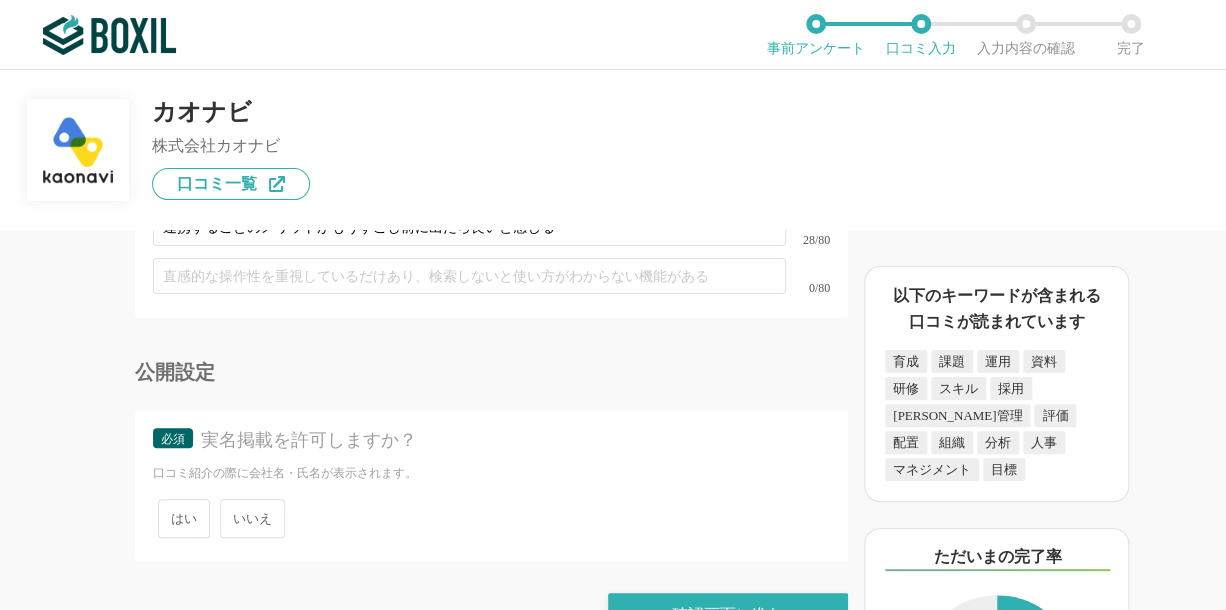 click on "いいえ" at bounding box center [252, 518] 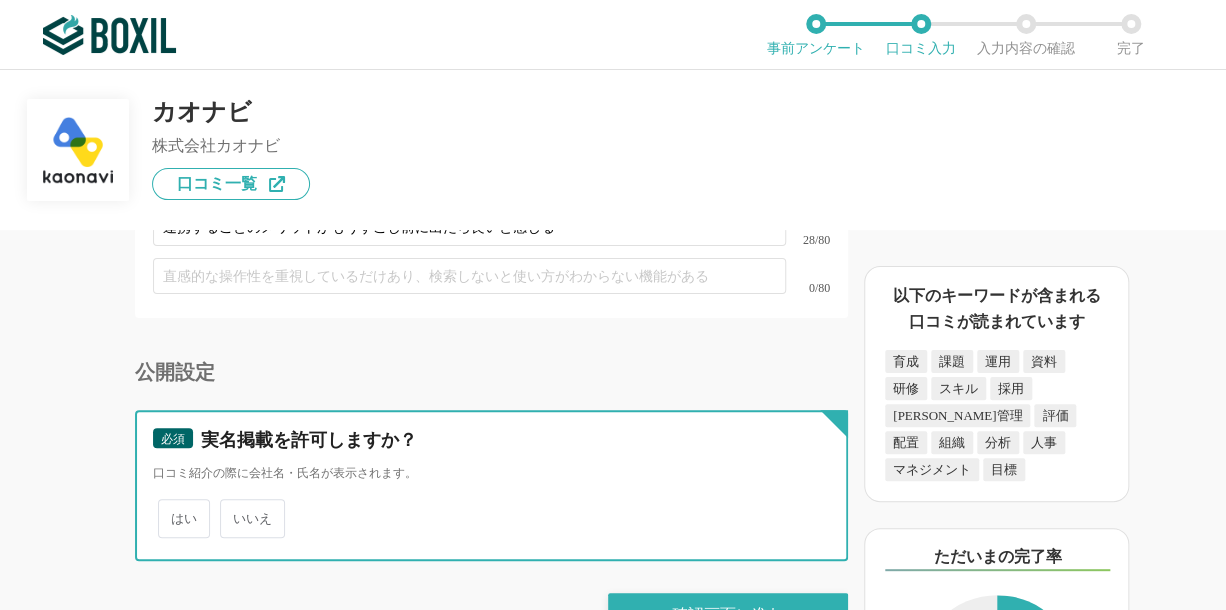 click on "いいえ" at bounding box center (231, 508) 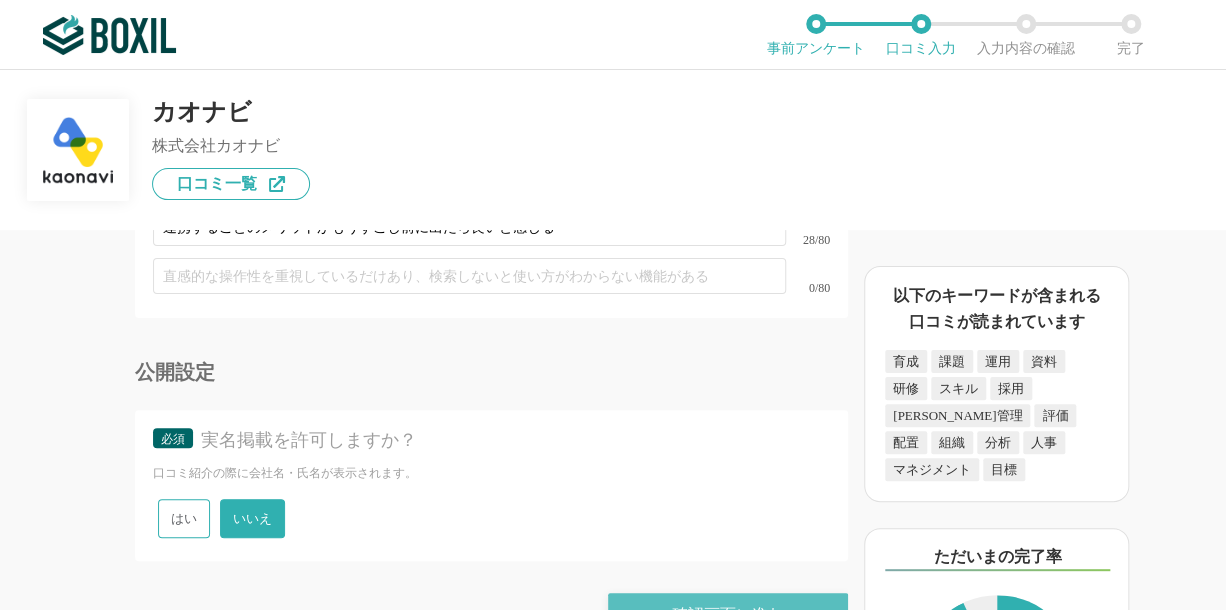 click on "確認画面に進む" at bounding box center [728, 615] 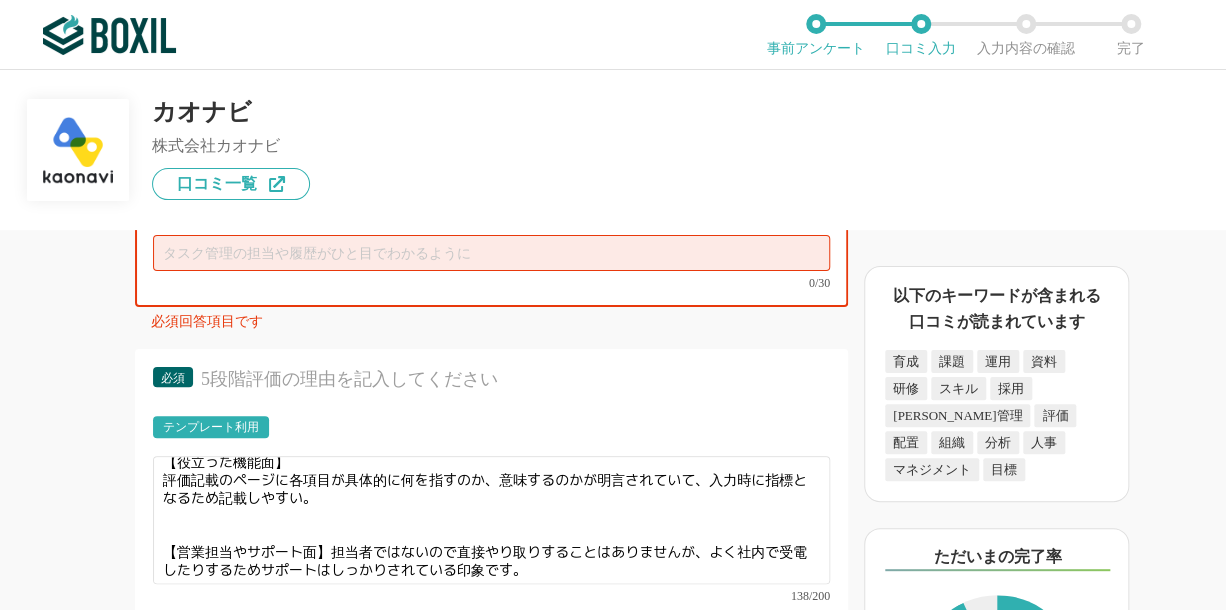 scroll, scrollTop: 4383, scrollLeft: 0, axis: vertical 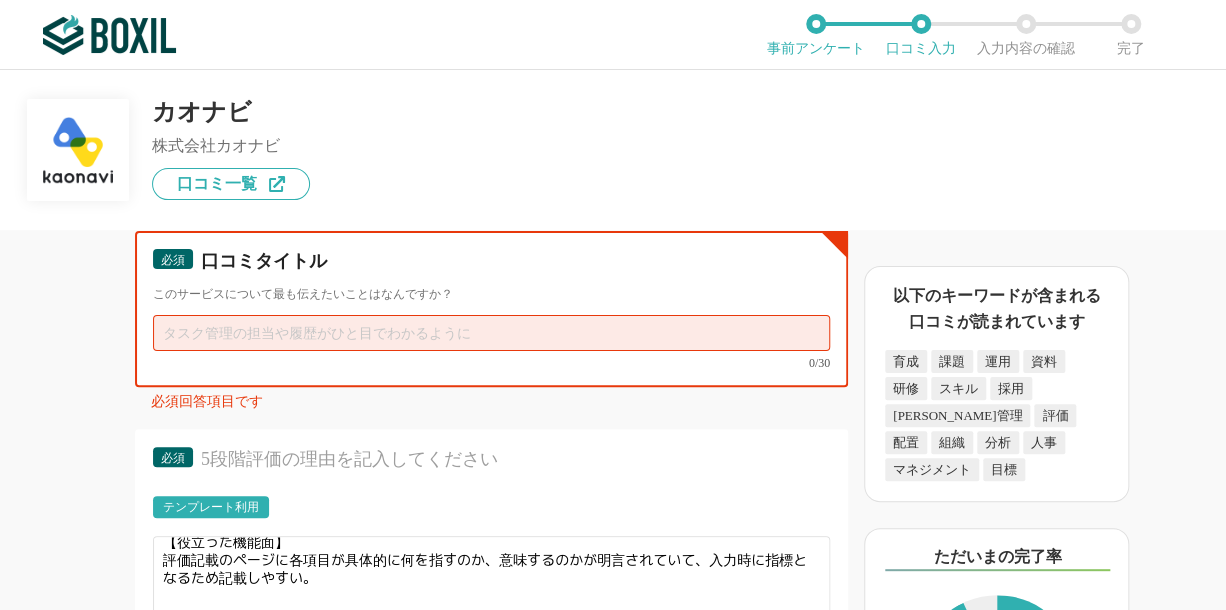click at bounding box center (491, 333) 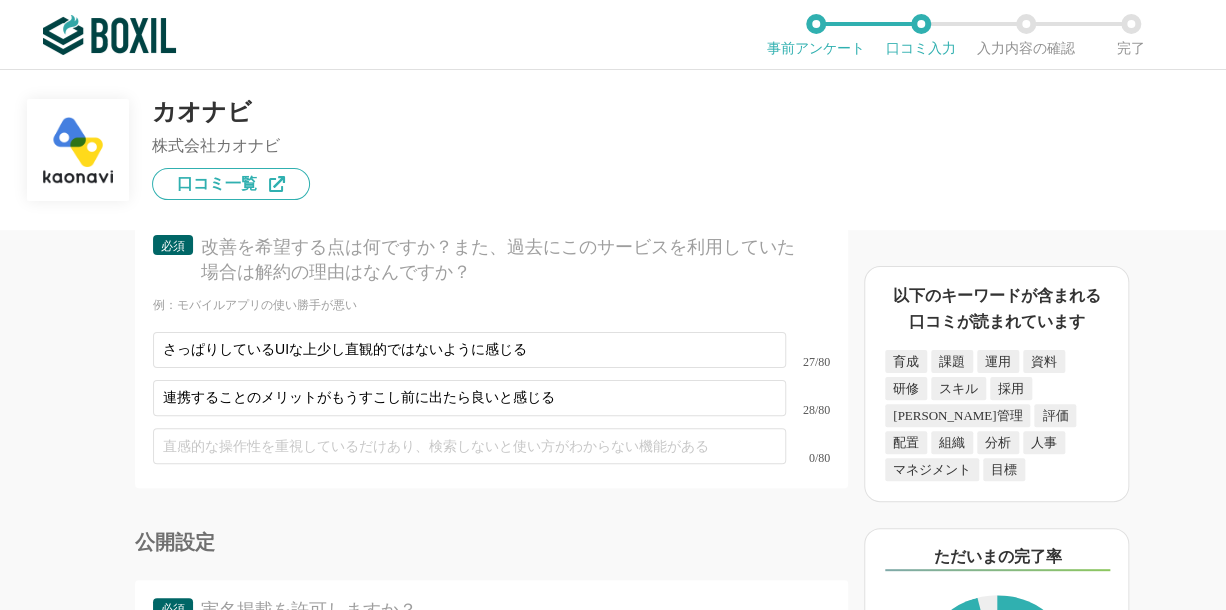 scroll, scrollTop: 5746, scrollLeft: 0, axis: vertical 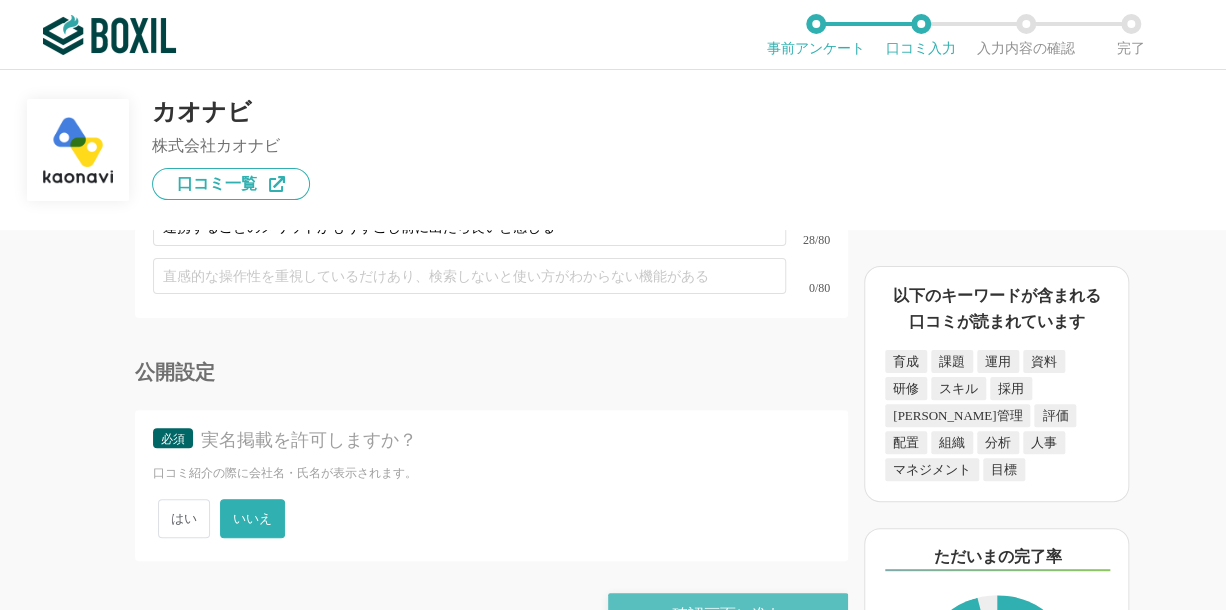 type on "標準的で使いやすい評価システム" 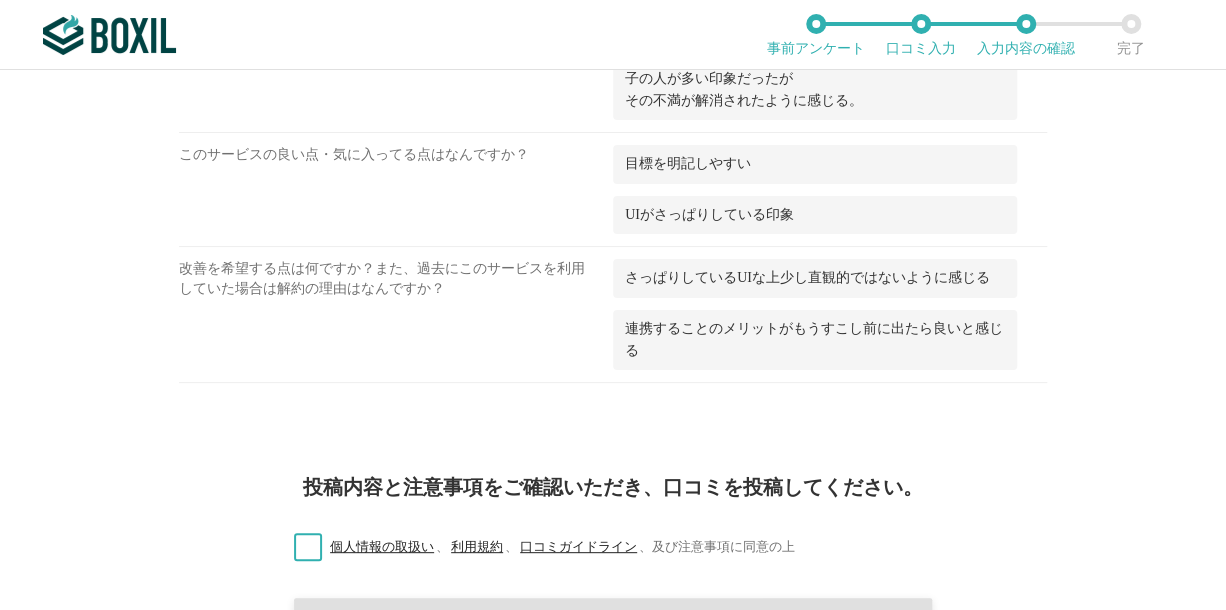 scroll, scrollTop: 2361, scrollLeft: 0, axis: vertical 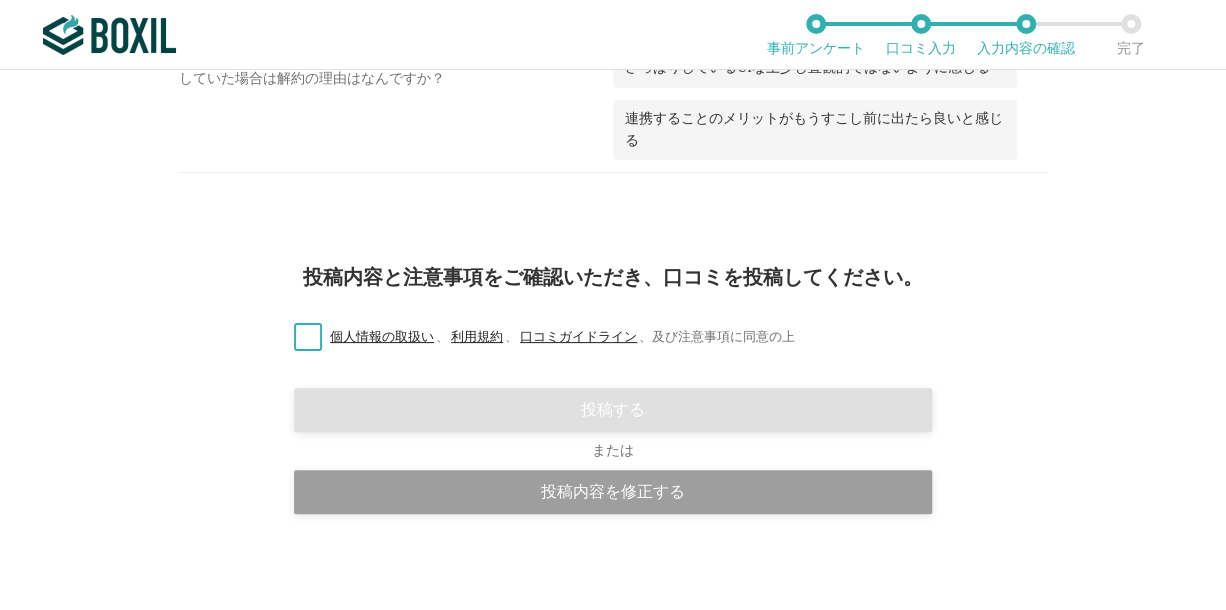 click on "個人情報の取扱い 、 利用規約 、 口コミガイドライン 、 及び注意事項に同意の上" at bounding box center (536, 337) 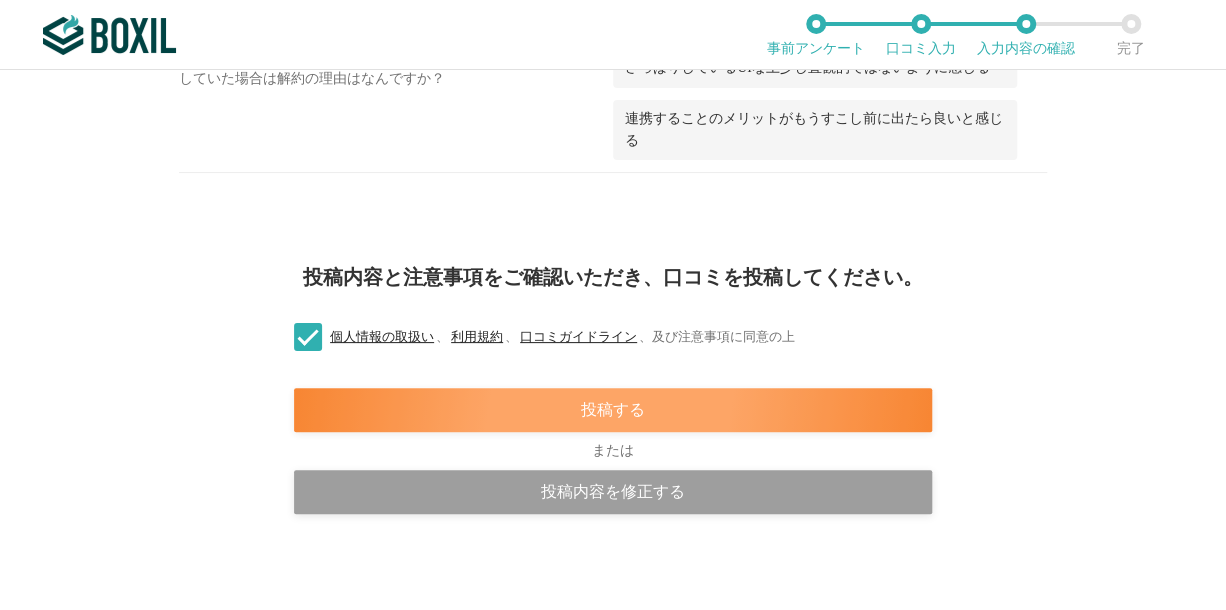 click on "投稿する" at bounding box center [613, 410] 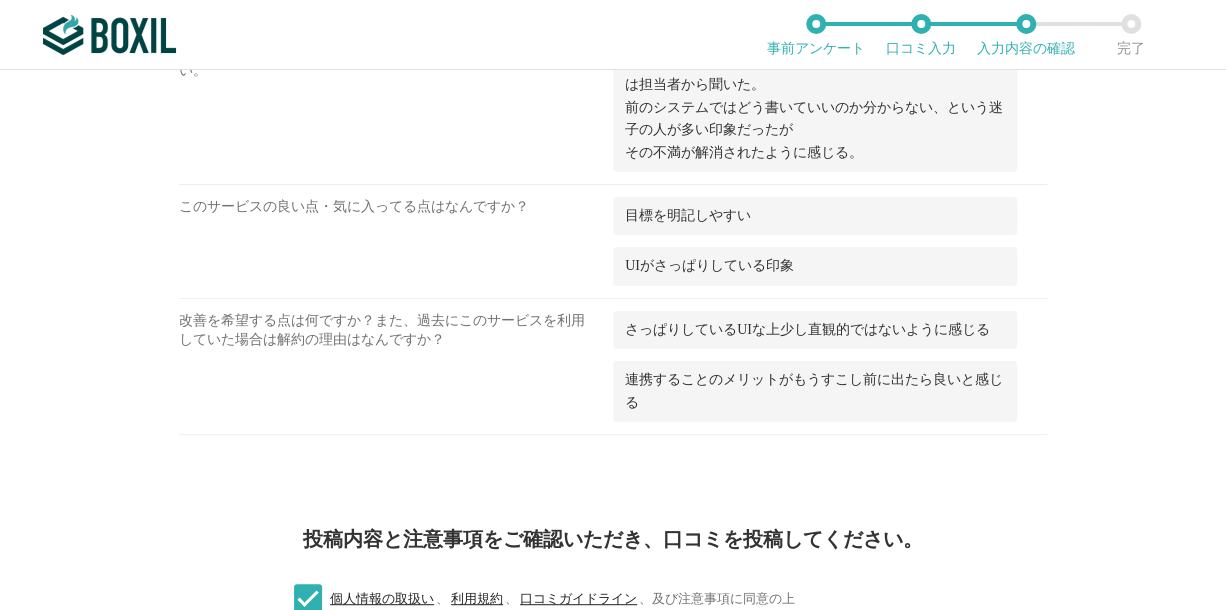 scroll, scrollTop: 2622, scrollLeft: 0, axis: vertical 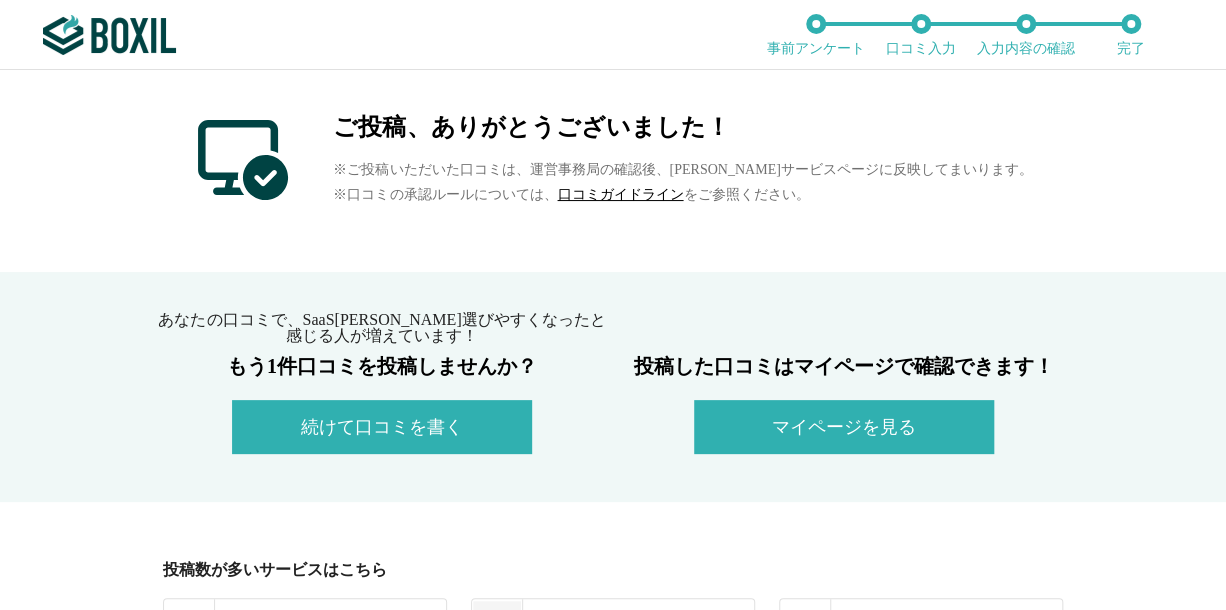 click on "マイページを見る" at bounding box center [844, 427] 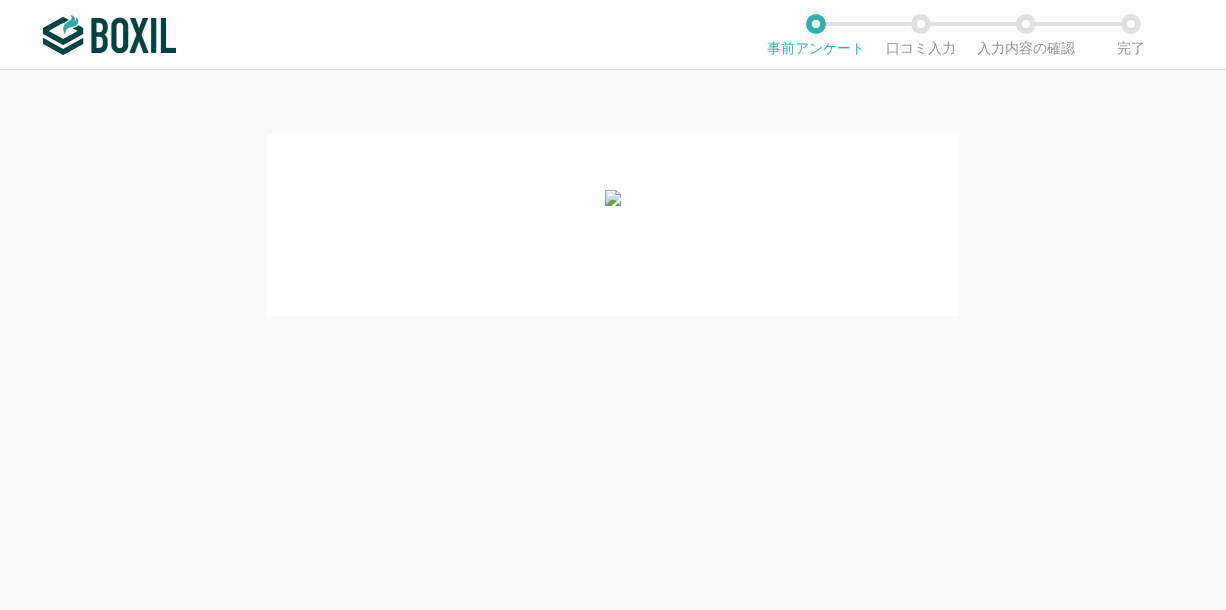 scroll, scrollTop: 0, scrollLeft: 0, axis: both 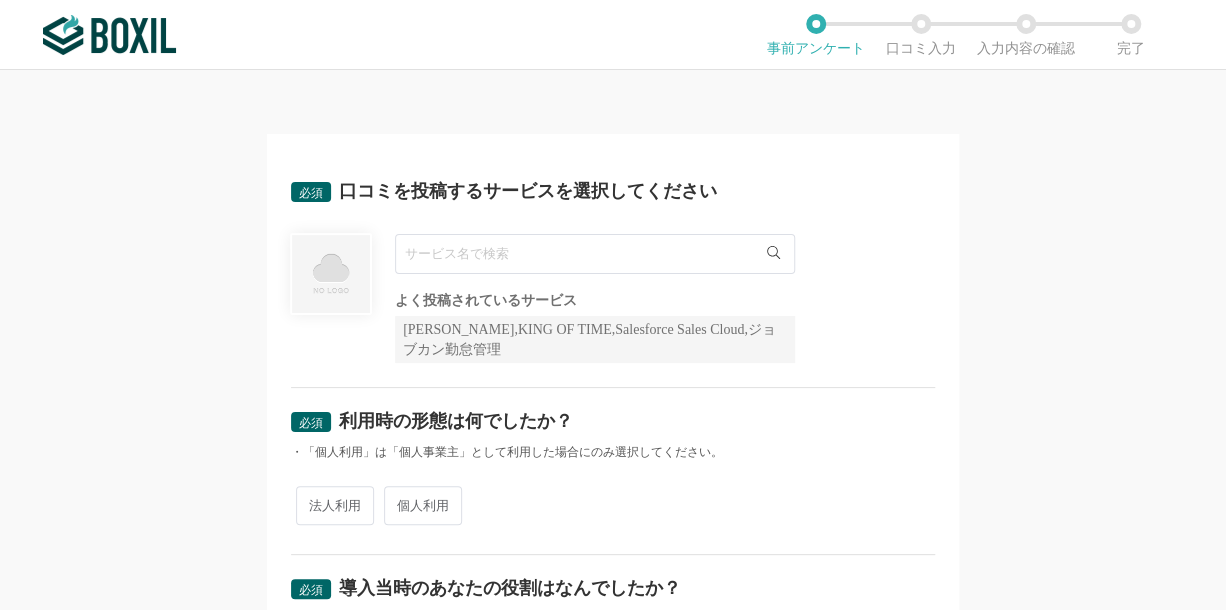 click at bounding box center [595, 254] 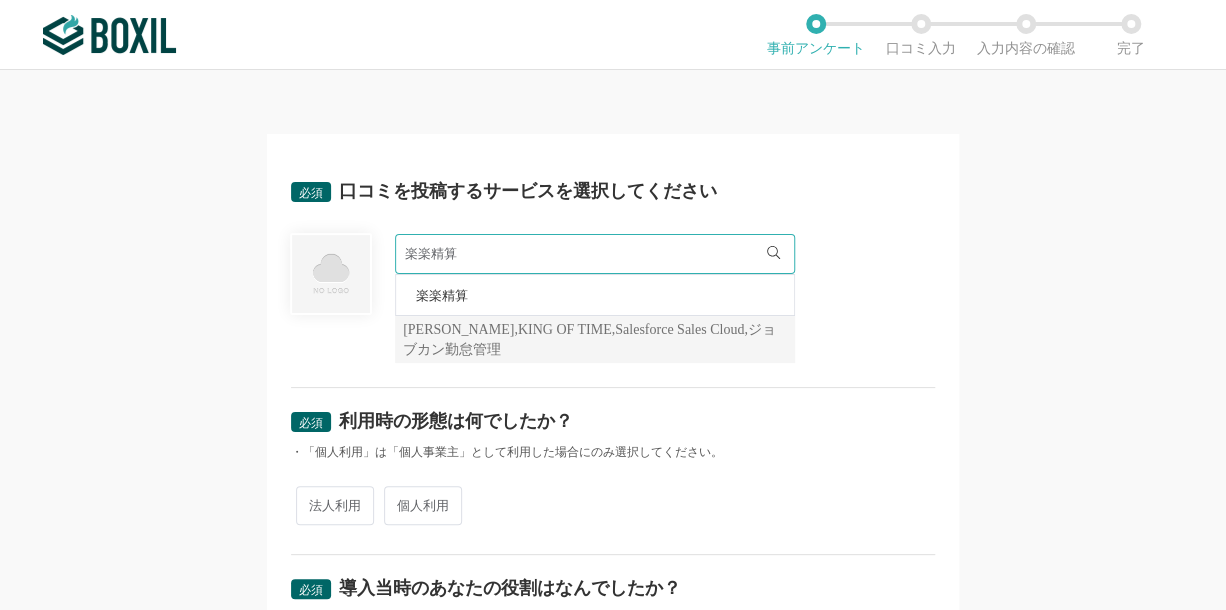 type on "楽楽精算" 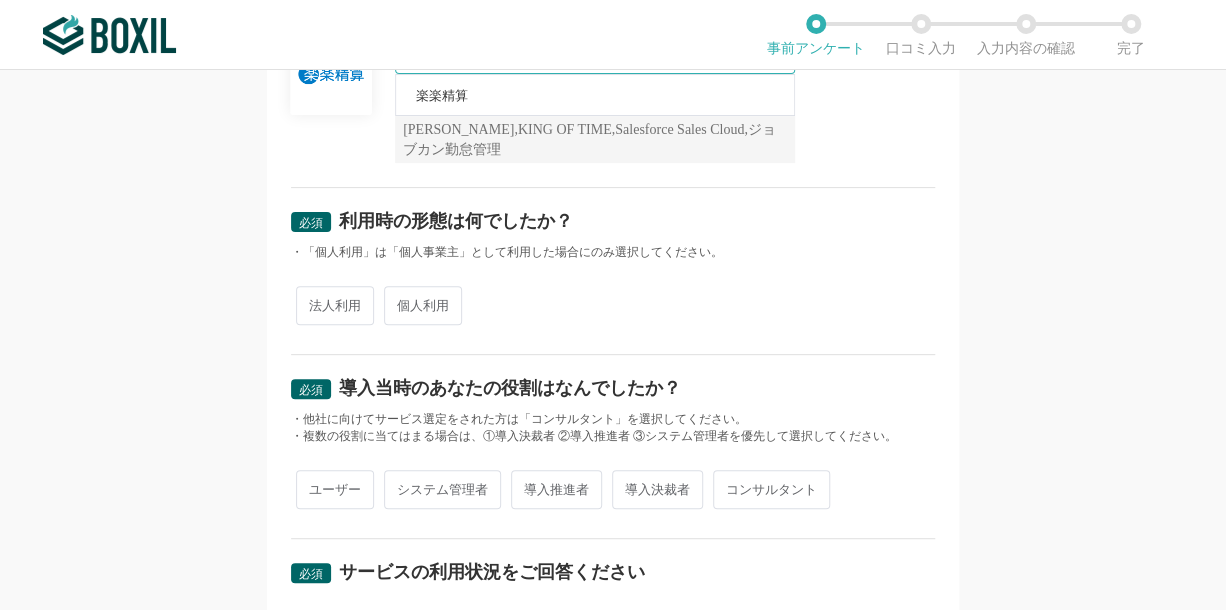 click on "法人利用" at bounding box center [335, 305] 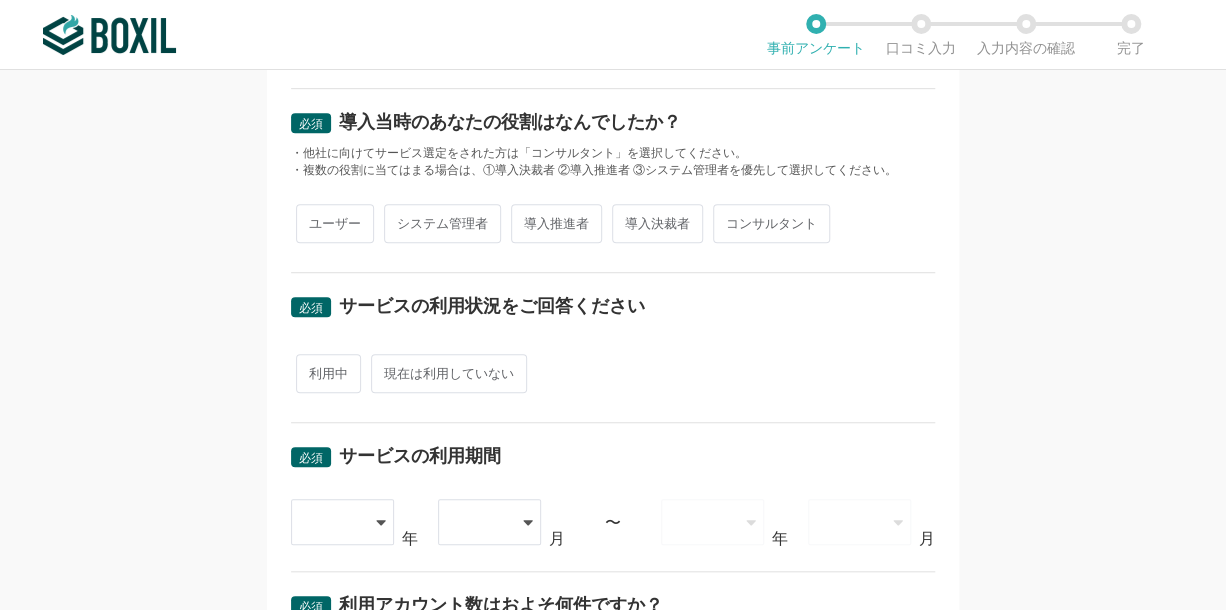 scroll, scrollTop: 500, scrollLeft: 0, axis: vertical 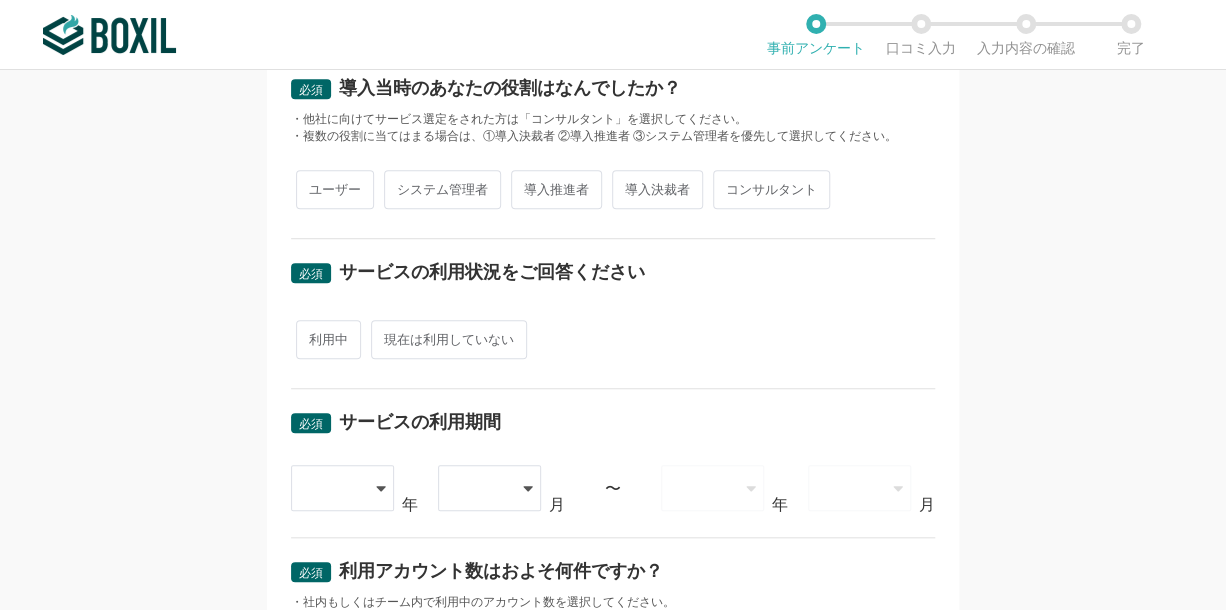 click on "ユーザー" at bounding box center [335, 189] 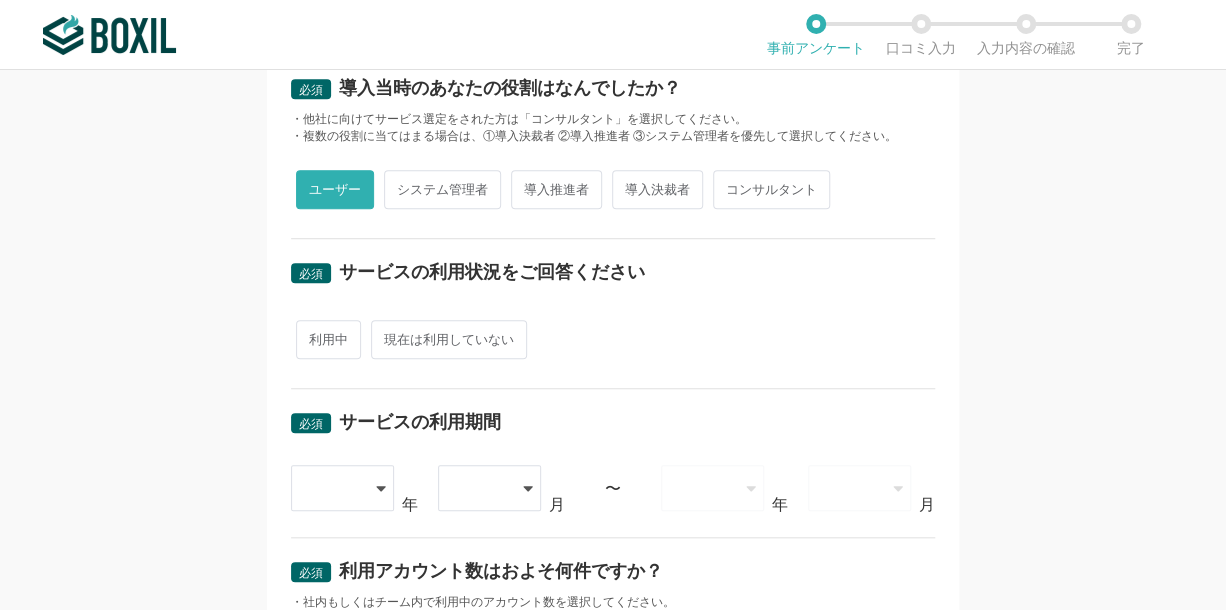 click on "利用中" at bounding box center (328, 339) 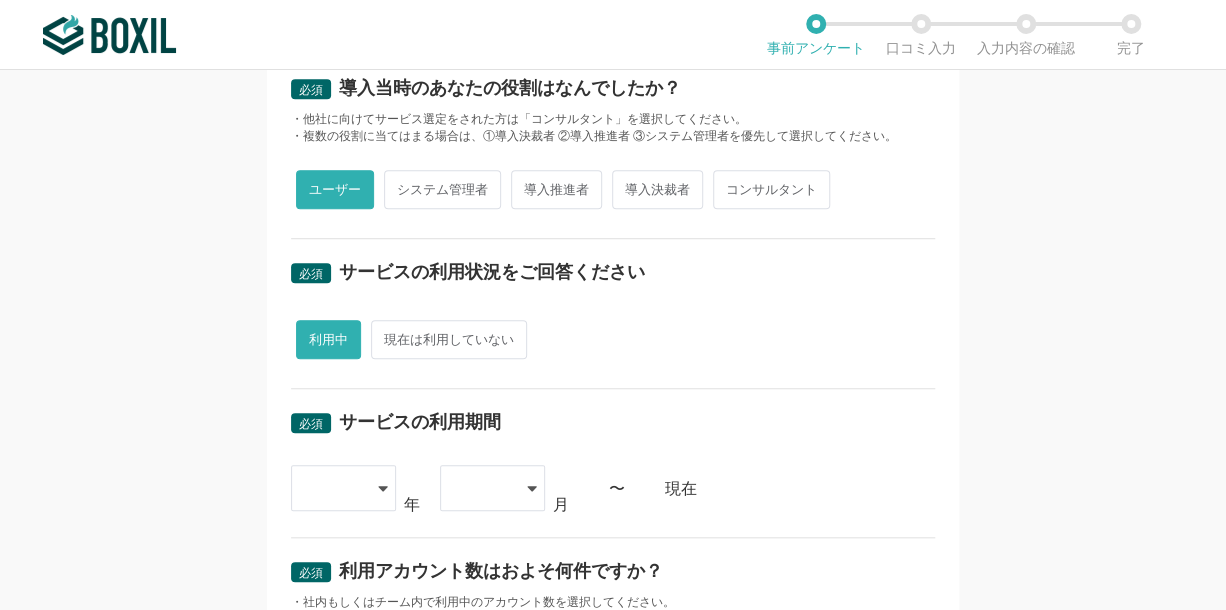 click on "必須 口コミを投稿するサービスを選択してください 楽楽精算 楽楽精算 よく投稿されているサービス Sansan,KING OF TIME,Salesforce Sales Cloud,ジョブカン勤怠管理 必須 利用時の形態は何でしたか？ ・「個人利用」は「個人事業主」として利用した場合にのみ選択してください。 法人利用 個人利用 必須 導入当時のあなたの役割はなんでしたか？ ・他社に向けてサービス選定をされた方は「コンサルタント」を選択してください。 ・複数の役割に当てはまる場合は、①導入決裁者 ②導入推進者 ③システム管理者を優先して選択してください。 ユーザー システム管理者 導入推進者 導入決裁者 コンサルタント 必須 サービスの利用状況をご回答ください 利用中 現在は利用していない 必須 サービスの利用期間 2015 2016 2017 2018 2019 2020 2021 2022 2023 2024 2025 年 01 02 03 04 05 06" at bounding box center (613, 340) 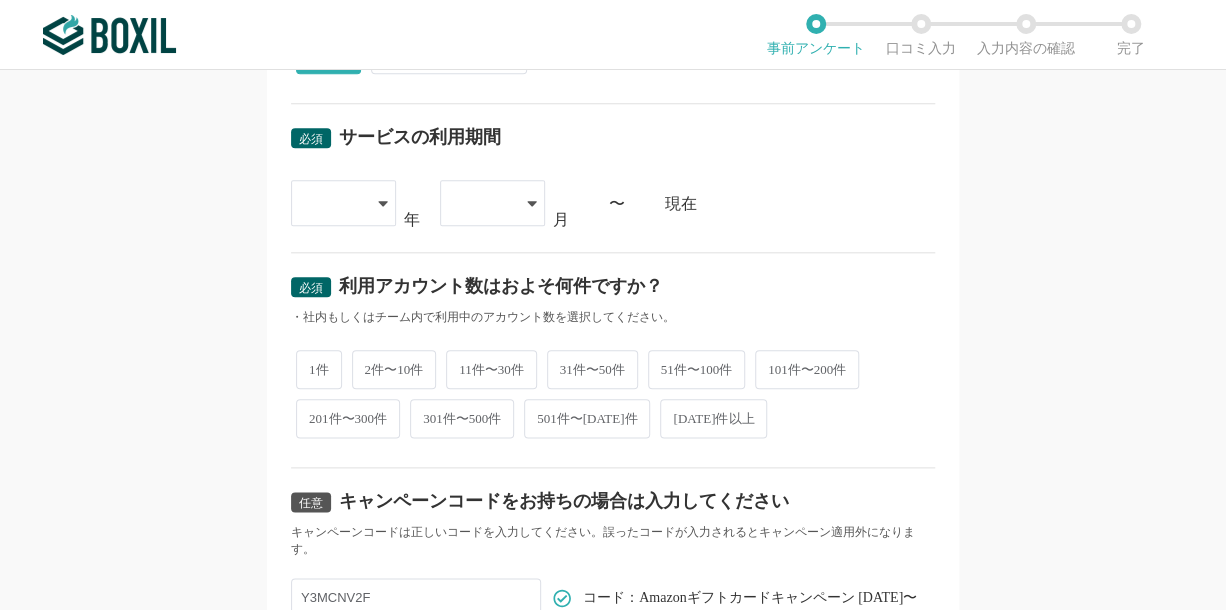 scroll, scrollTop: 800, scrollLeft: 0, axis: vertical 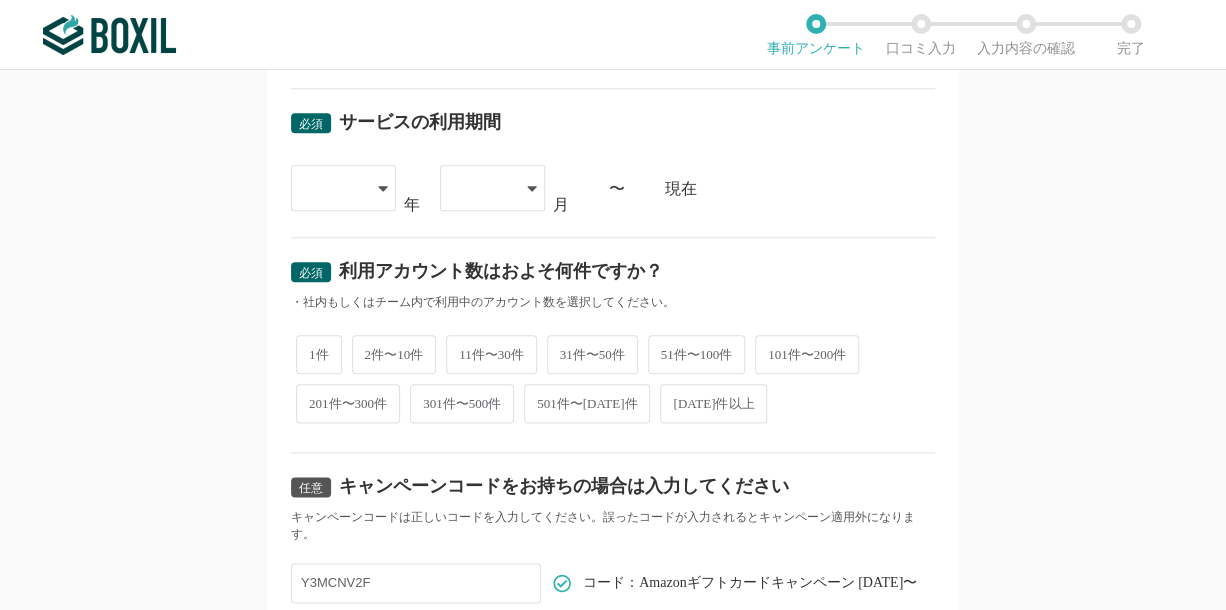 click on "31件〜50件" at bounding box center (592, 354) 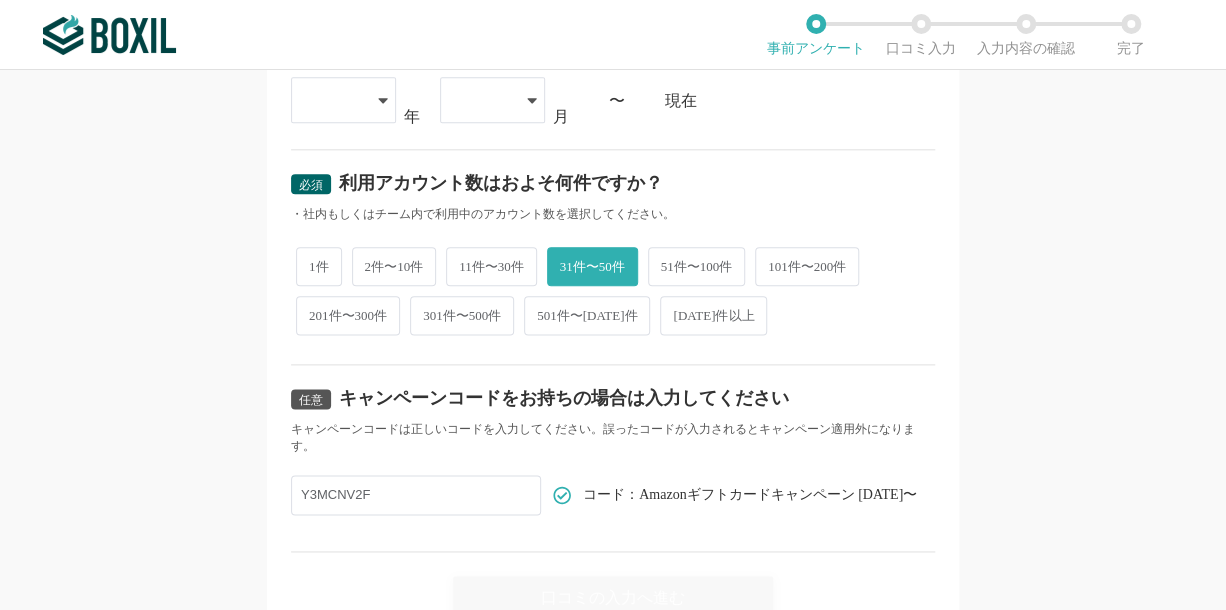 scroll, scrollTop: 980, scrollLeft: 0, axis: vertical 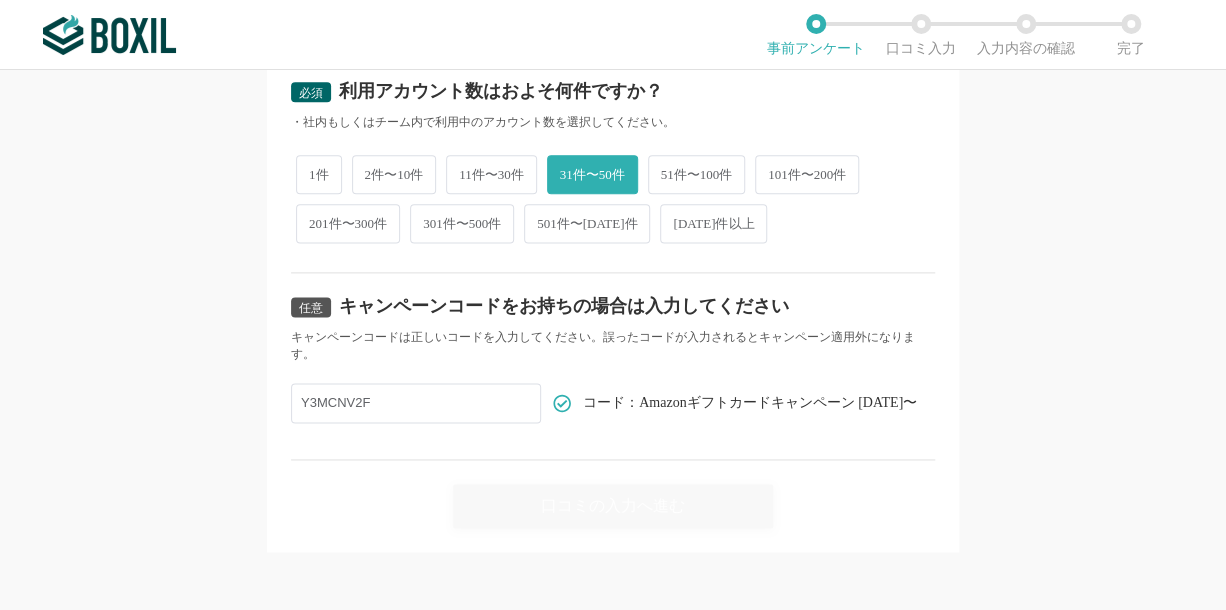 click on "Y3MCNV2F" at bounding box center (416, 403) 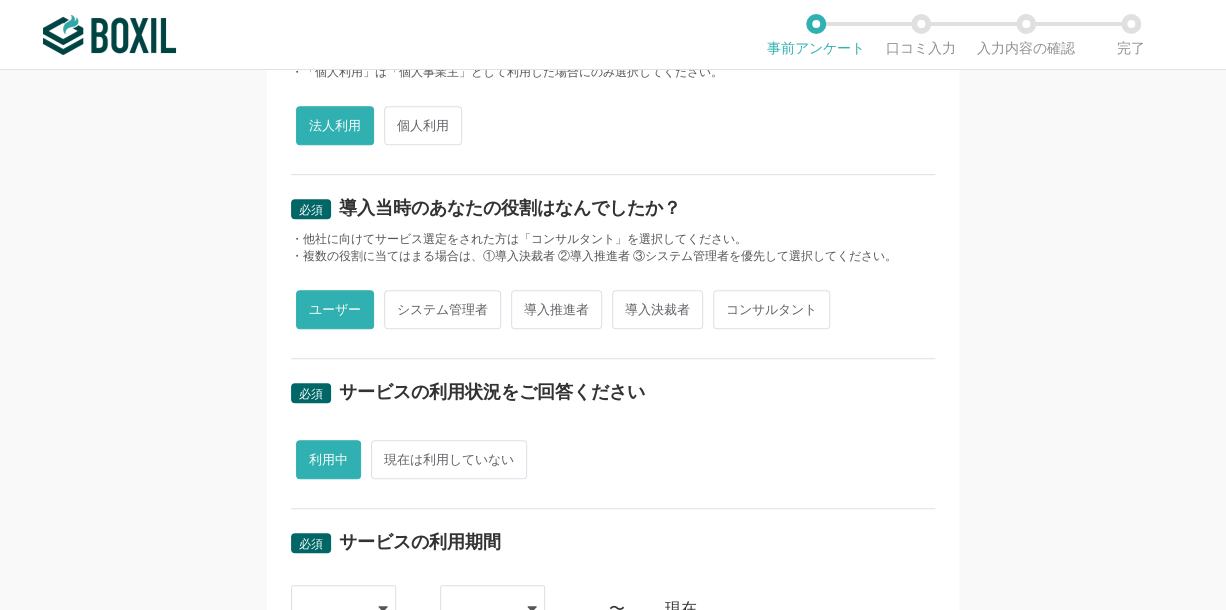 scroll, scrollTop: 0, scrollLeft: 0, axis: both 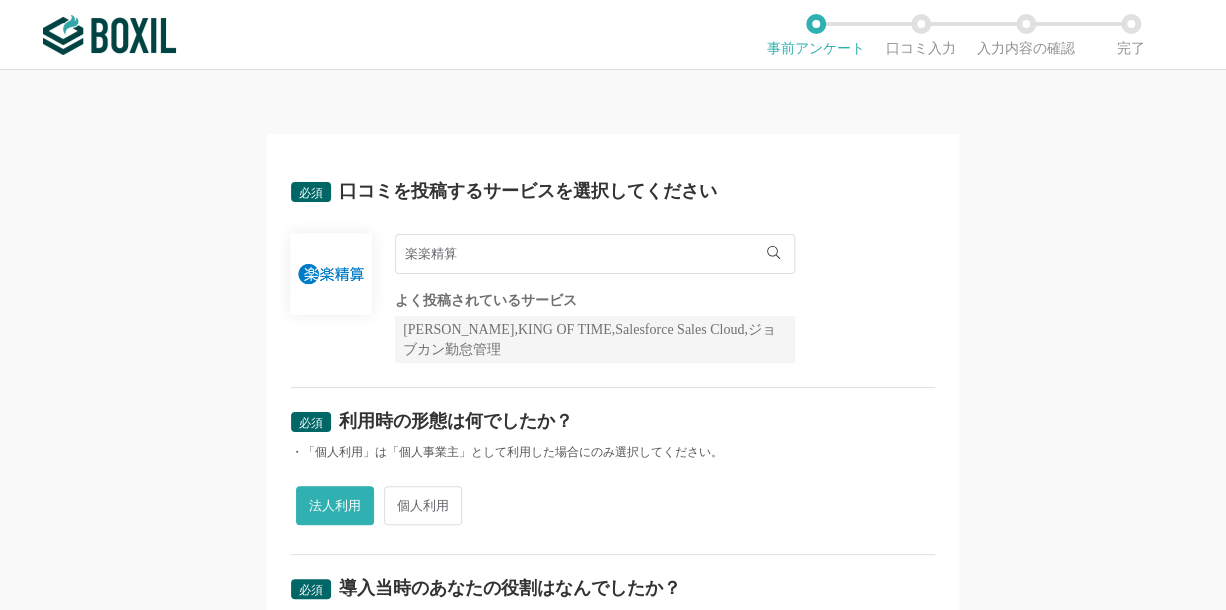 click on "必須 口コミを投稿するサービスを選択してください 楽楽精算 楽楽精算 よく投稿されているサービス Sansan,KING OF TIME,Salesforce Sales Cloud,ジョブカン勤怠管理 必須 利用時の形態は何でしたか？ ・「個人利用」は「個人事業主」として利用した場合にのみ選択してください。 法人利用 個人利用 必須 導入当時のあなたの役割はなんでしたか？ ・他社に向けてサービス選定をされた方は「コンサルタント」を選択してください。 ・複数の役割に当てはまる場合は、①導入決裁者 ②導入推進者 ③システム管理者を優先して選択してください。 ユーザー システム管理者 導入推進者 導入決裁者 コンサルタント 必須 サービスの利用状況をご回答ください 利用中 現在は利用していない 必須 サービスの利用期間 2015 2016 2017 2018 2019 2020 2021 2022 2023 2024 2025 年 01 02 03 04 05 06" at bounding box center (613, 340) 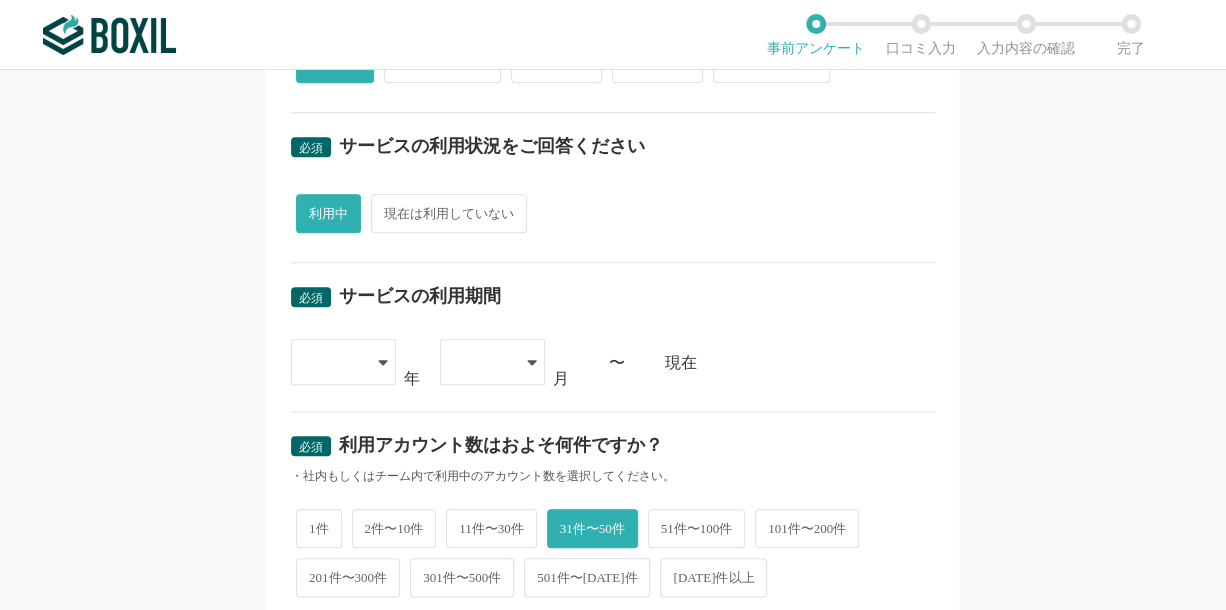 scroll, scrollTop: 700, scrollLeft: 0, axis: vertical 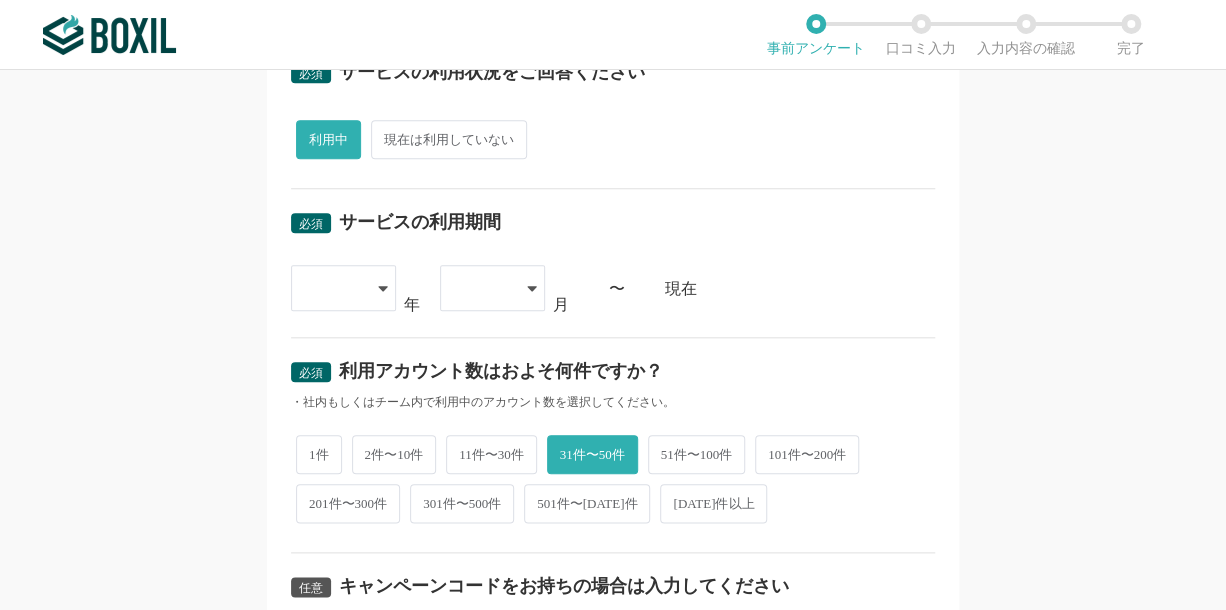click at bounding box center (333, 288) 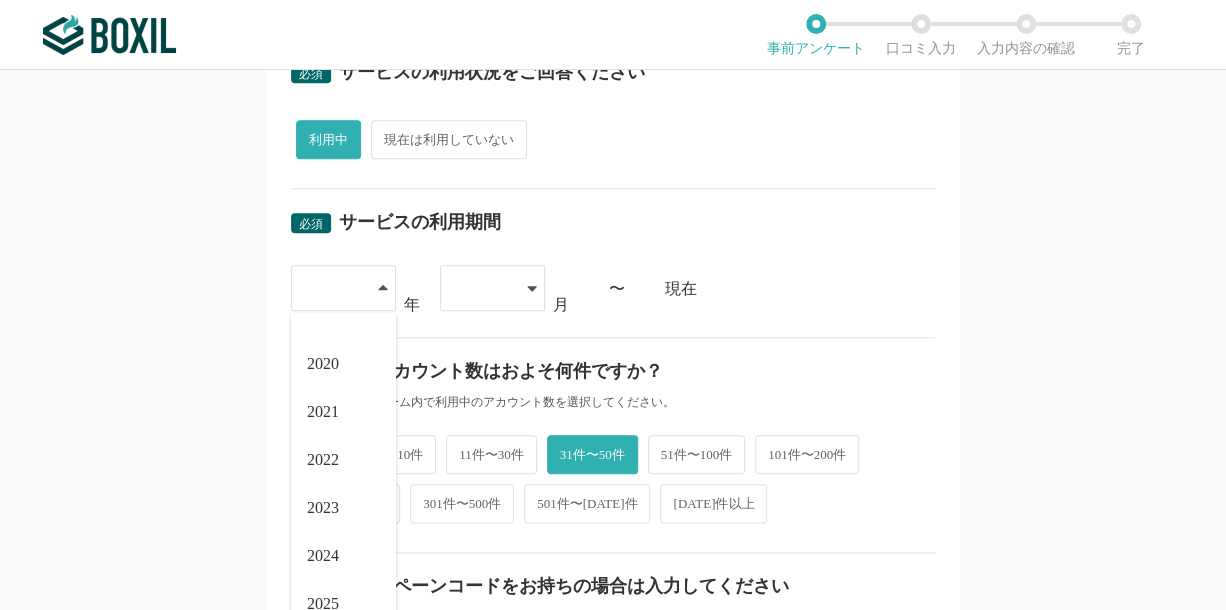 scroll, scrollTop: 228, scrollLeft: 0, axis: vertical 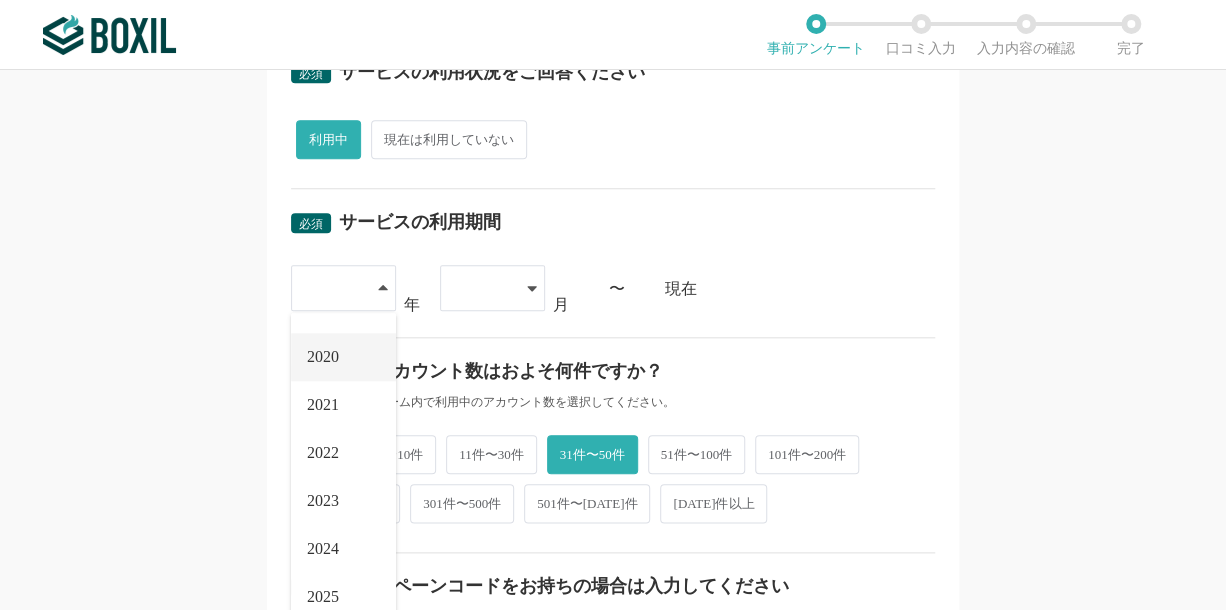 click on "2020" at bounding box center [323, 357] 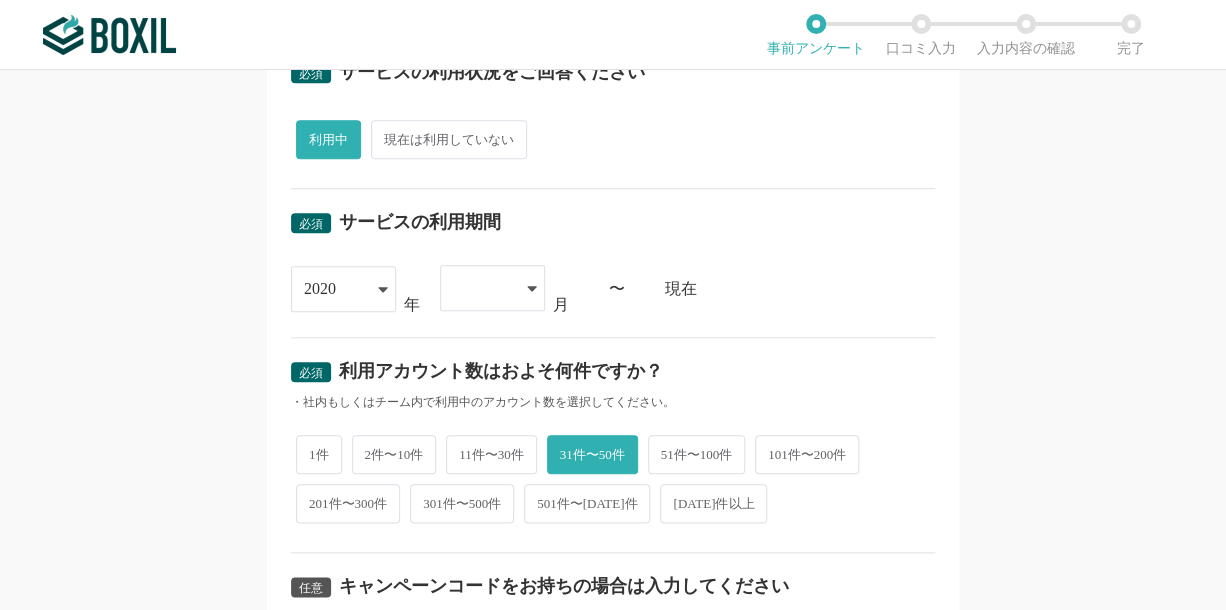 click 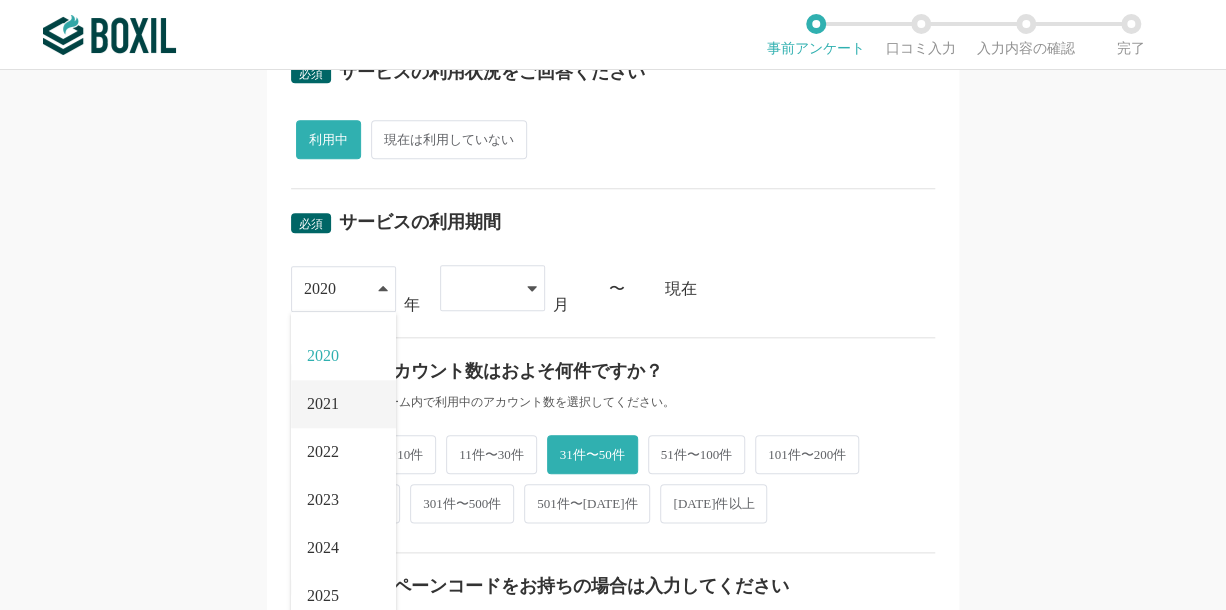 click on "2021" at bounding box center [343, 404] 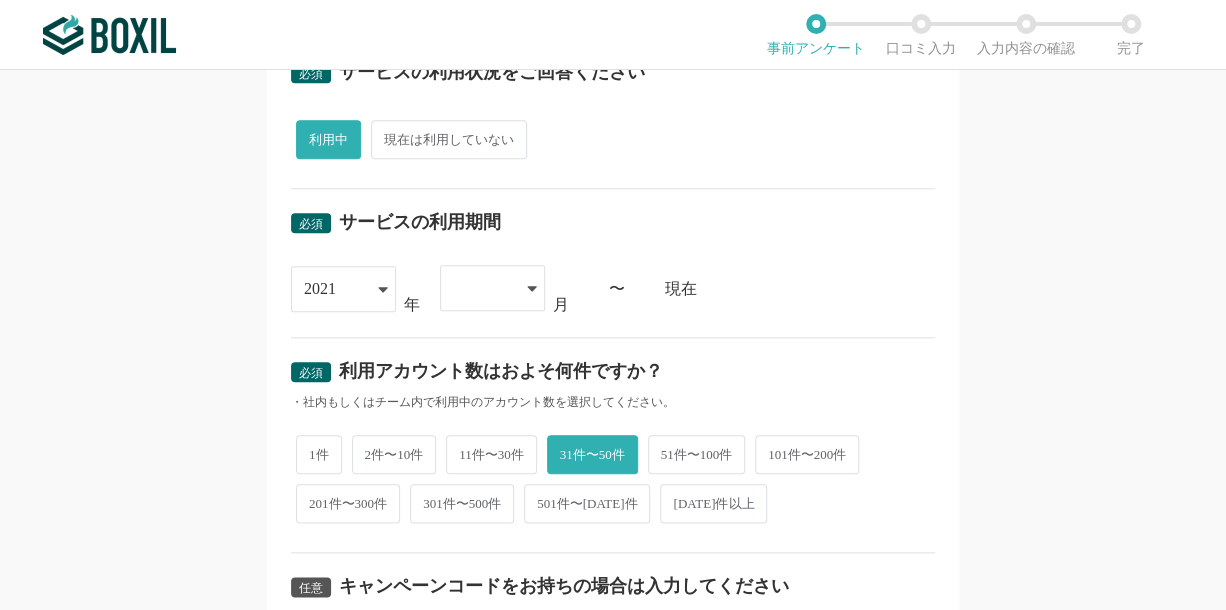 click at bounding box center (482, 288) 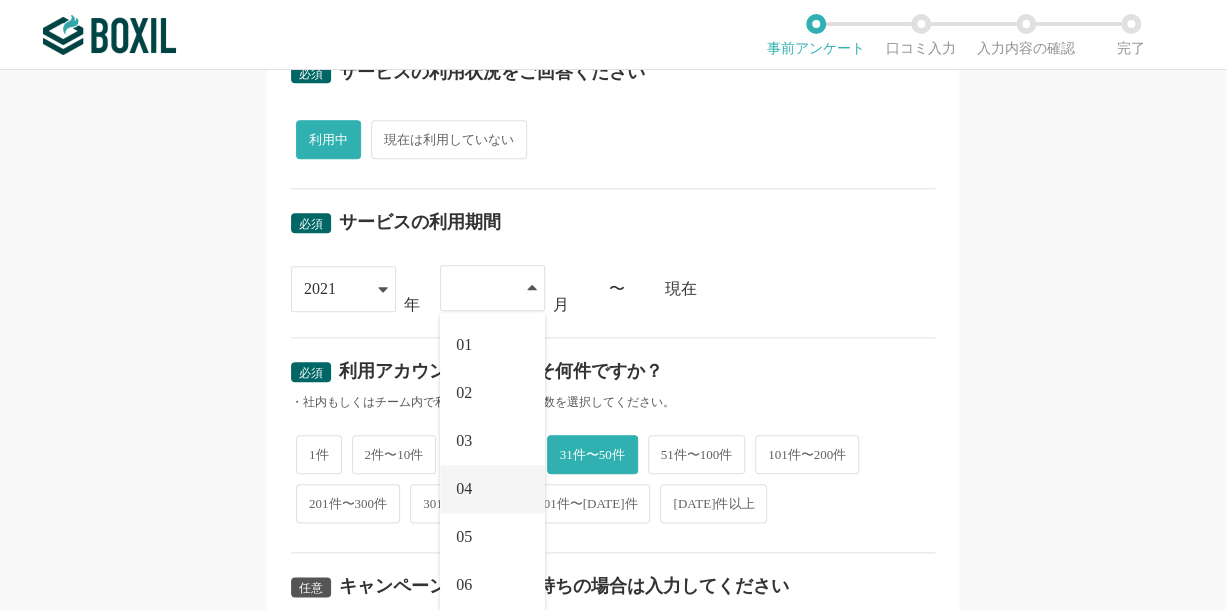 click on "04" at bounding box center (492, 489) 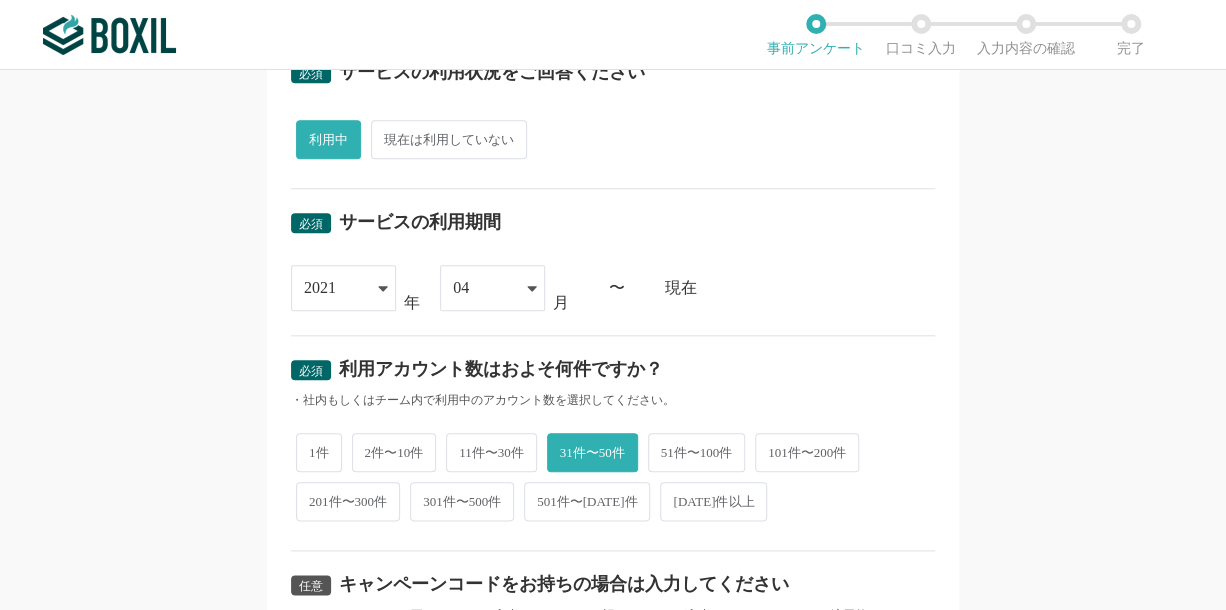 click on "2021" at bounding box center (320, 288) 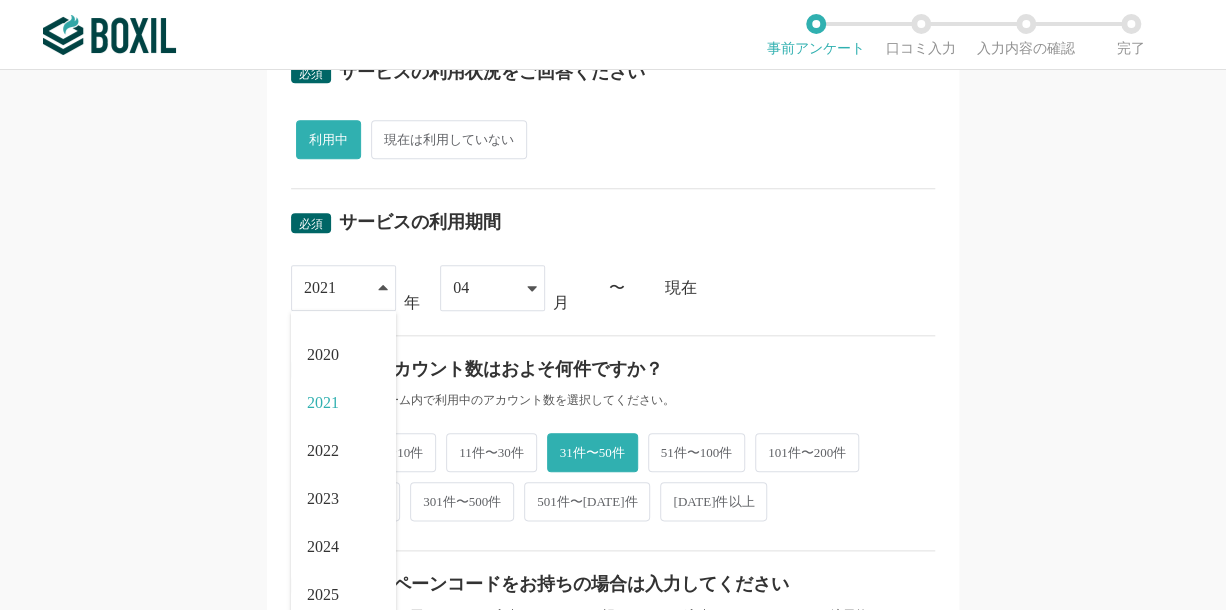 click on "必須 口コミを投稿するサービスを選択してください 楽楽精算 楽楽精算 よく投稿されているサービス Sansan,KING OF TIME,Salesforce Sales Cloud,ジョブカン勤怠管理 必須 利用時の形態は何でしたか？ ・「個人利用」は「個人事業主」として利用した場合にのみ選択してください。 法人利用 個人利用 必須 導入当時のあなたの役割はなんでしたか？ ・他社に向けてサービス選定をされた方は「コンサルタント」を選択してください。 ・複数の役割に当てはまる場合は、①導入決裁者 ②導入推進者 ③システム管理者を優先して選択してください。 ユーザー システム管理者 導入推進者 導入決裁者 コンサルタント 必須 サービスの利用状況をご回答ください 利用中 現在は利用していない 必須 サービスの利用期間 2021 2015 2016 2017 2018 2019 2020 2021 2022 2023 2024 2025 年 04 01 02 03" at bounding box center [613, 340] 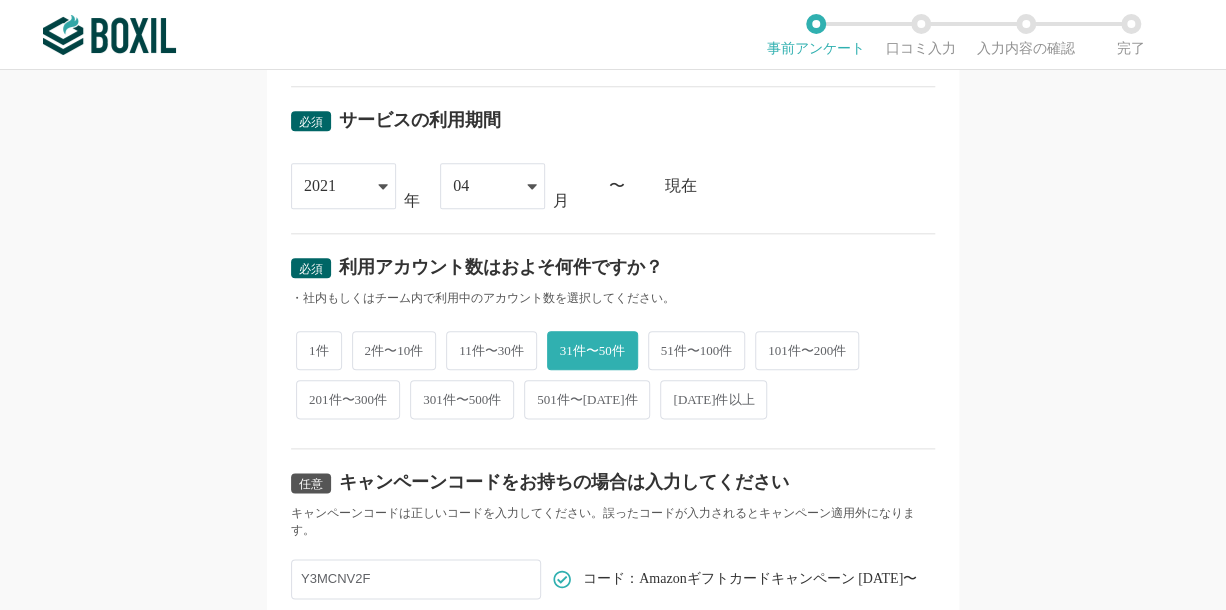 scroll, scrollTop: 980, scrollLeft: 0, axis: vertical 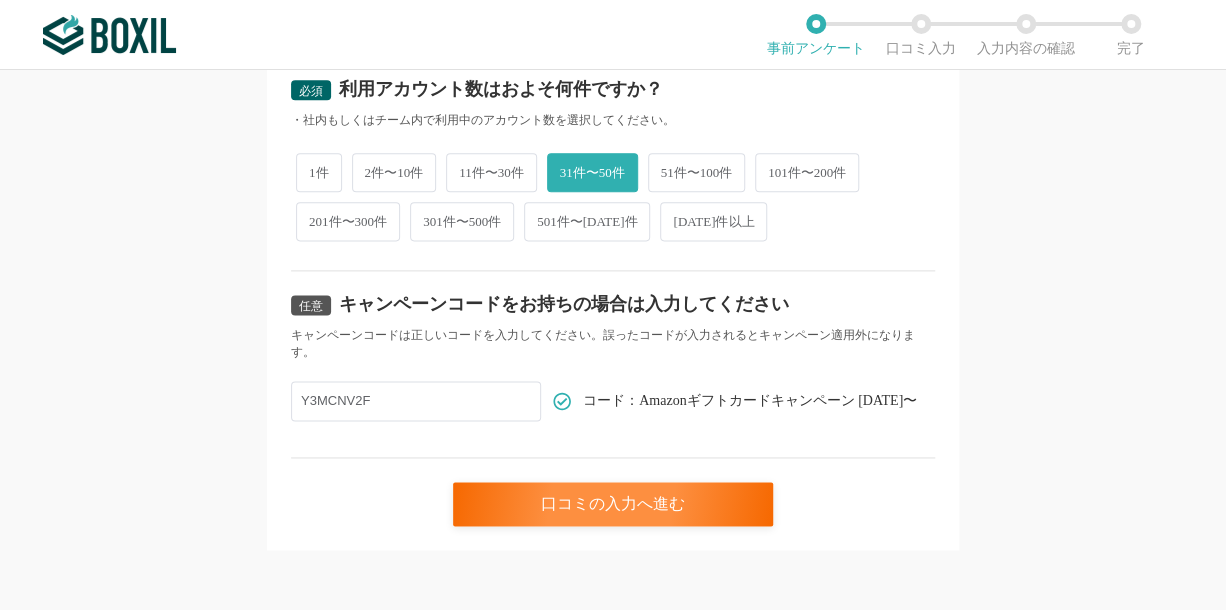 drag, startPoint x: 668, startPoint y: 451, endPoint x: 678, endPoint y: 467, distance: 18.867962 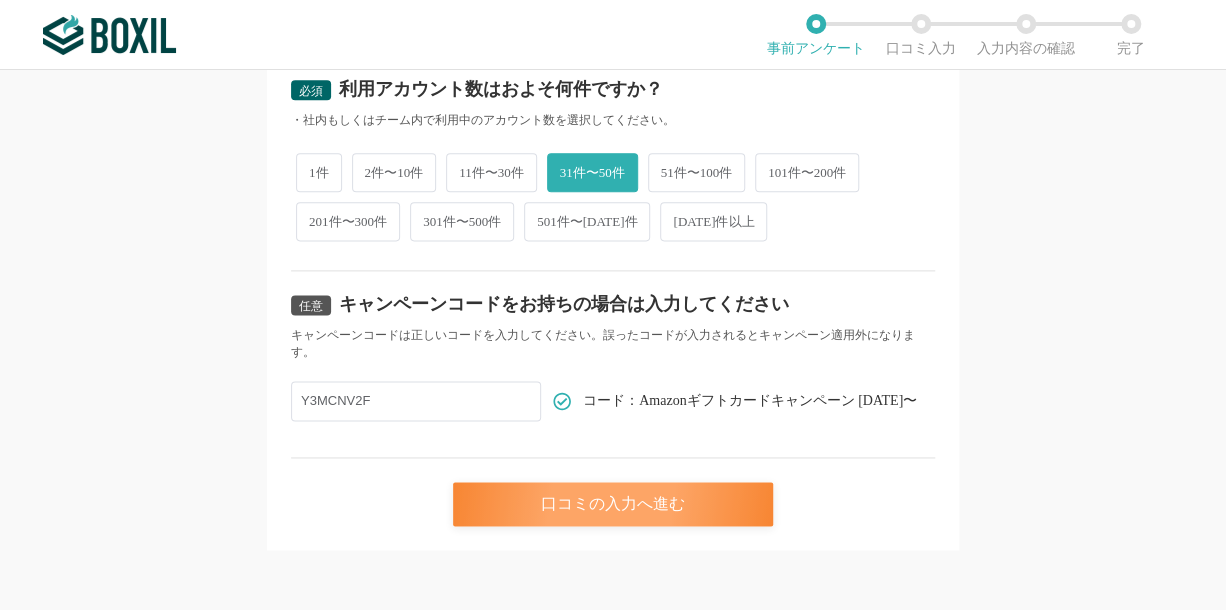 click on "口コミの入力へ進む" at bounding box center [613, 504] 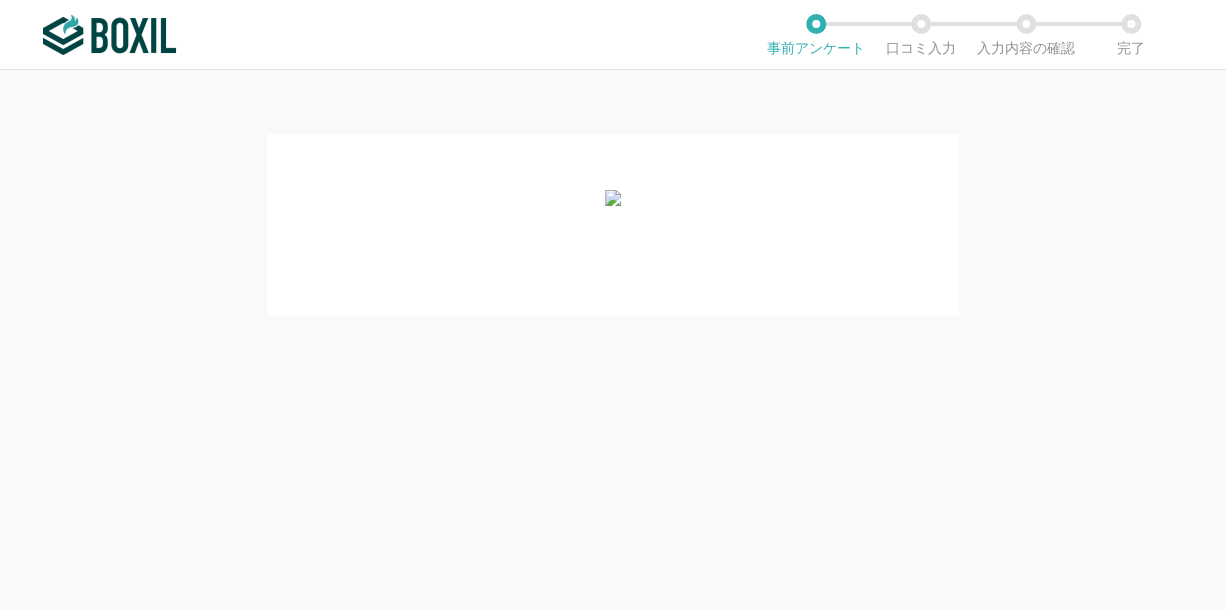 scroll, scrollTop: 0, scrollLeft: 0, axis: both 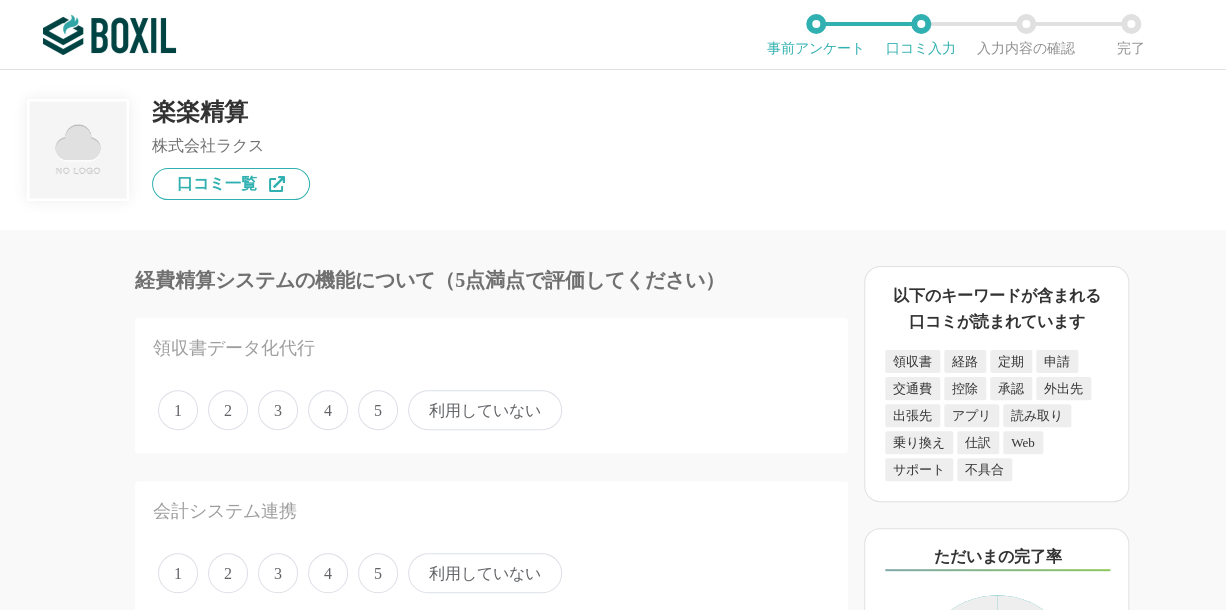 click on "利用していない" at bounding box center [485, 410] 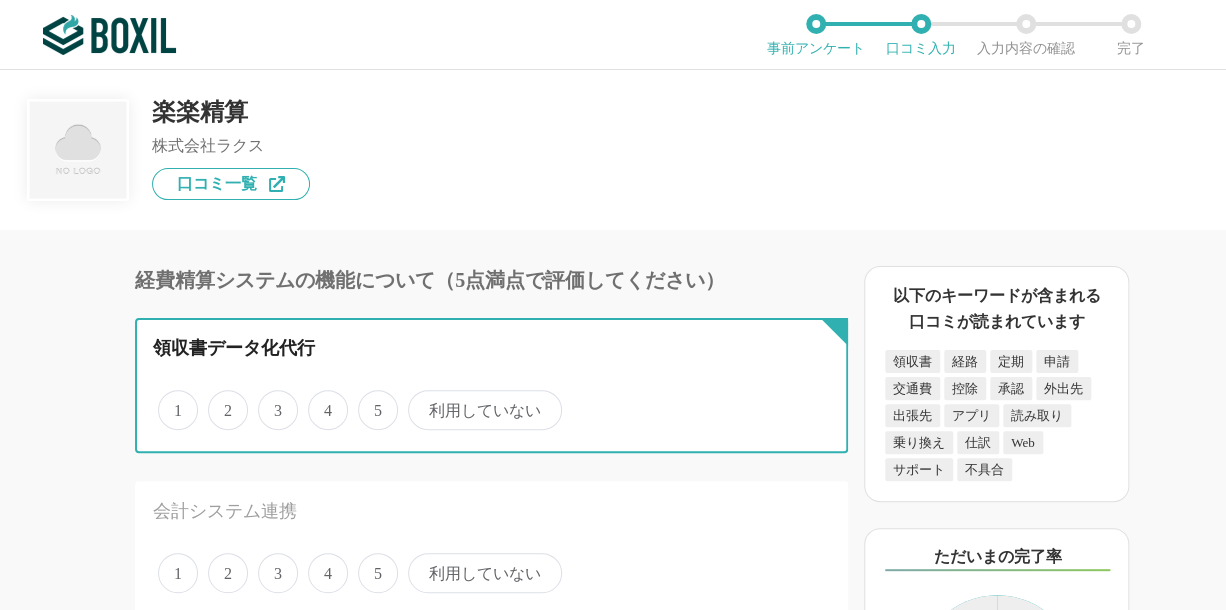click on "利用していない" at bounding box center (419, 399) 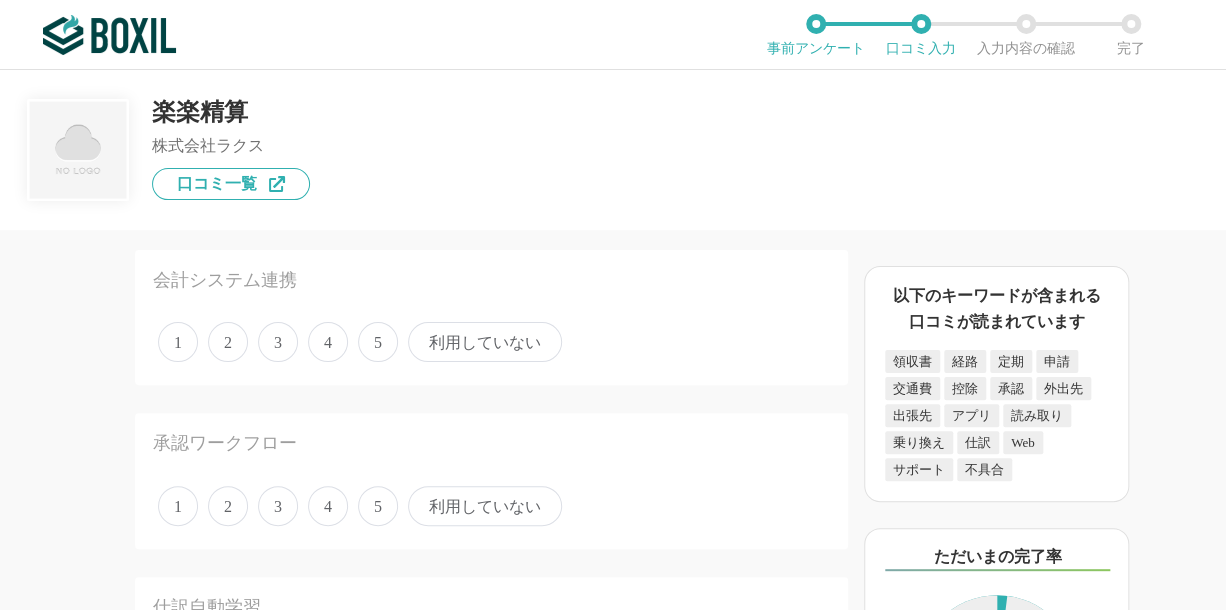 scroll, scrollTop: 200, scrollLeft: 0, axis: vertical 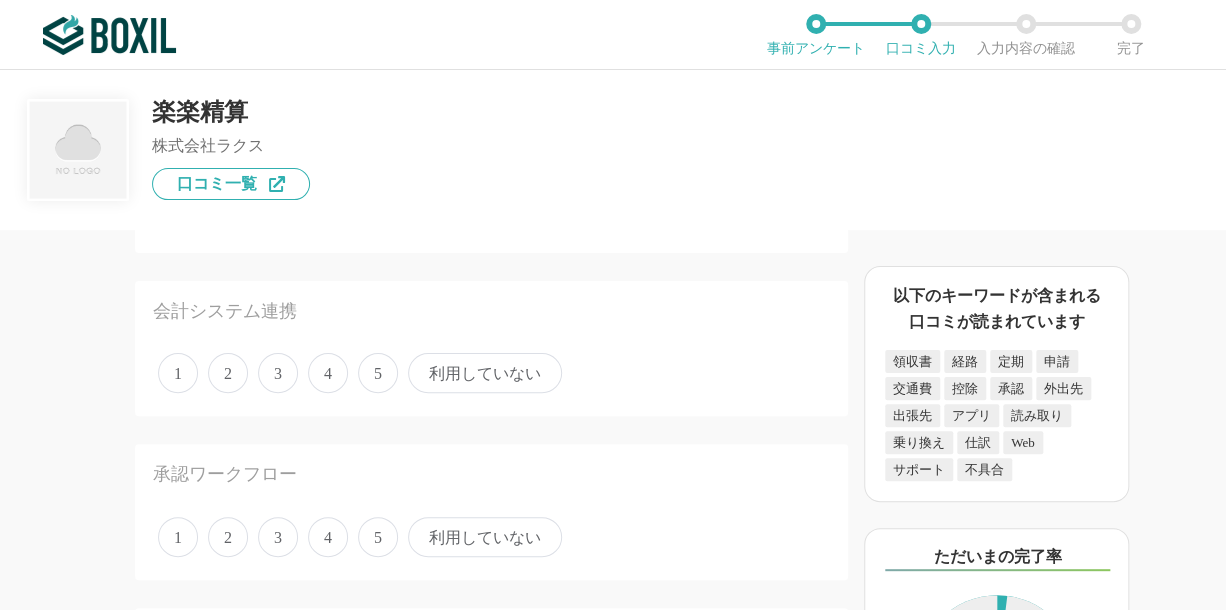 click on "4" at bounding box center (328, 373) 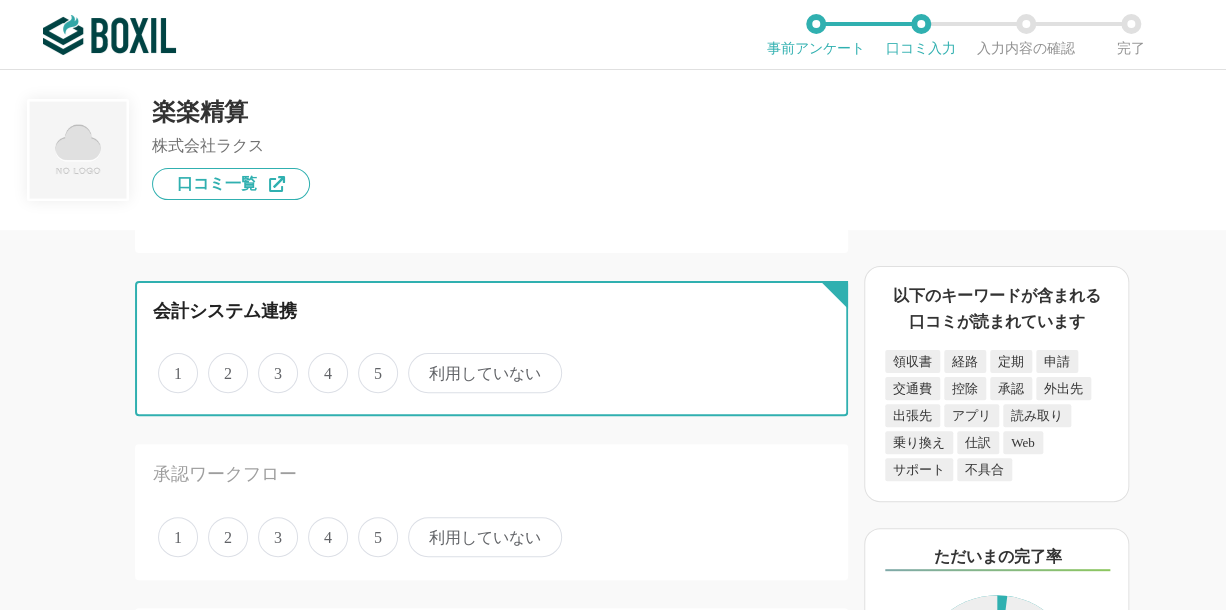 click on "4" at bounding box center (319, 362) 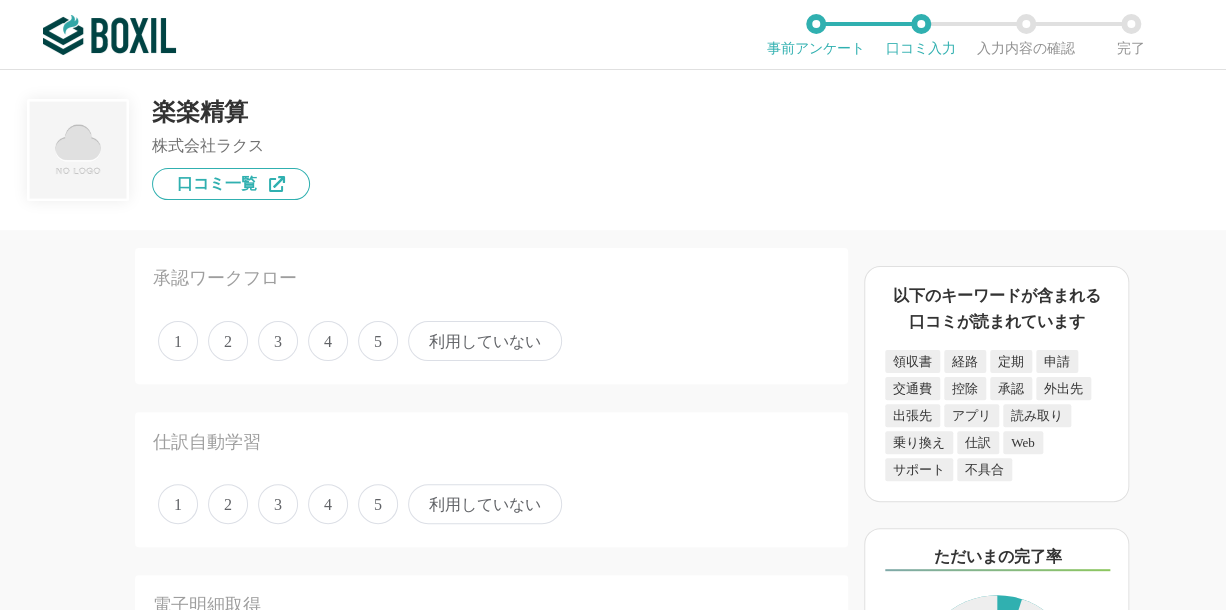 scroll, scrollTop: 400, scrollLeft: 0, axis: vertical 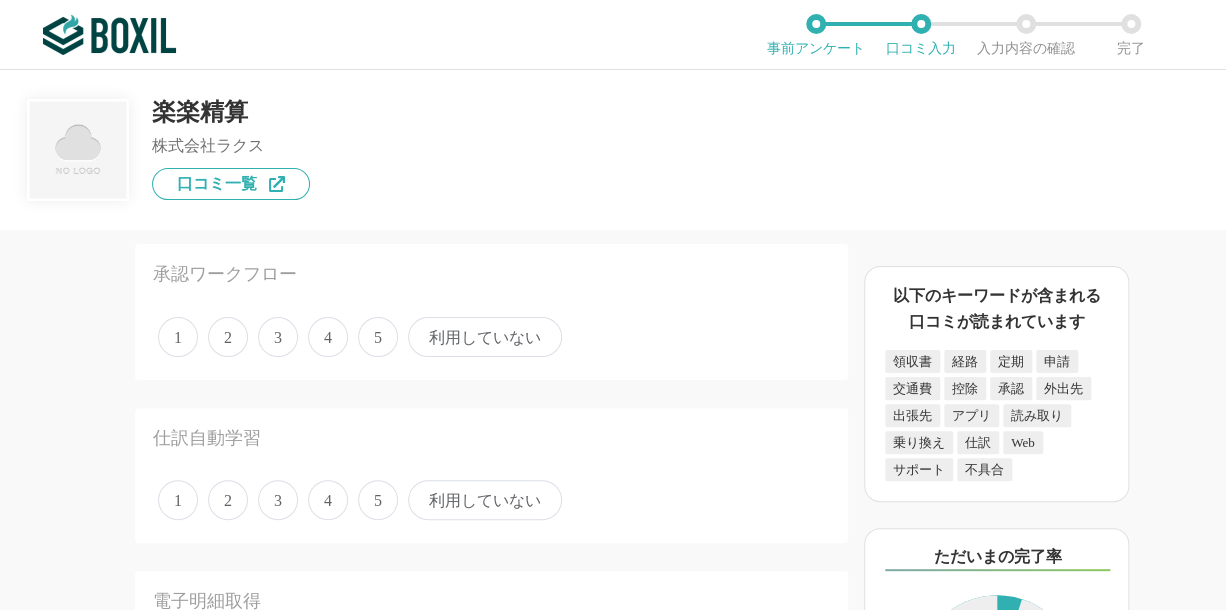 click on "5" at bounding box center (378, 337) 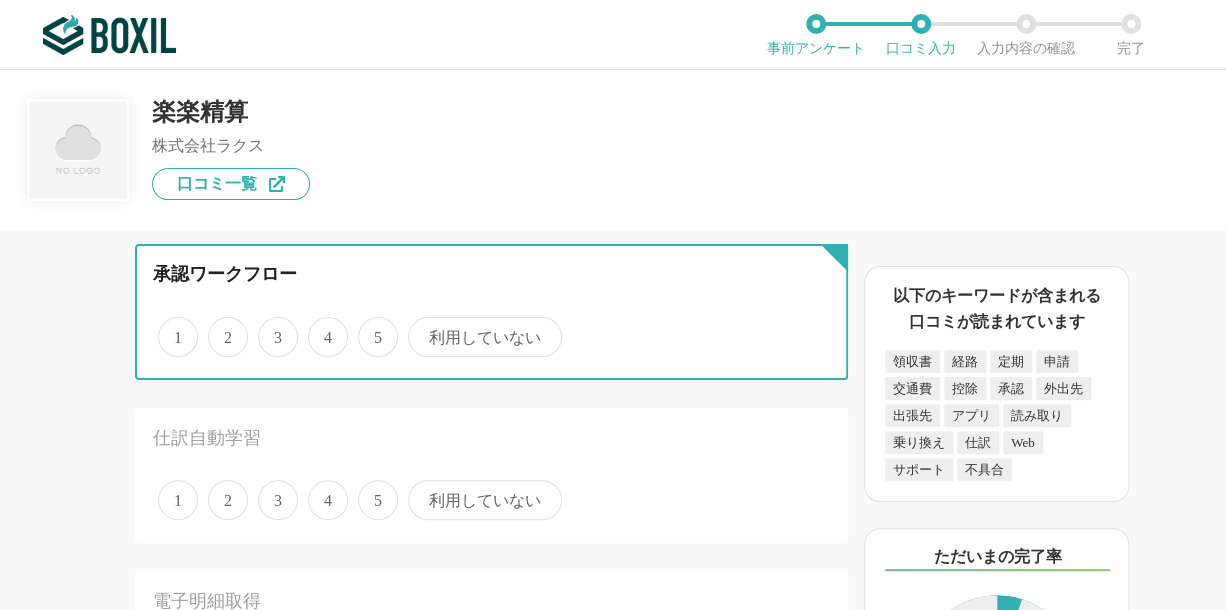 click on "5" at bounding box center (369, 326) 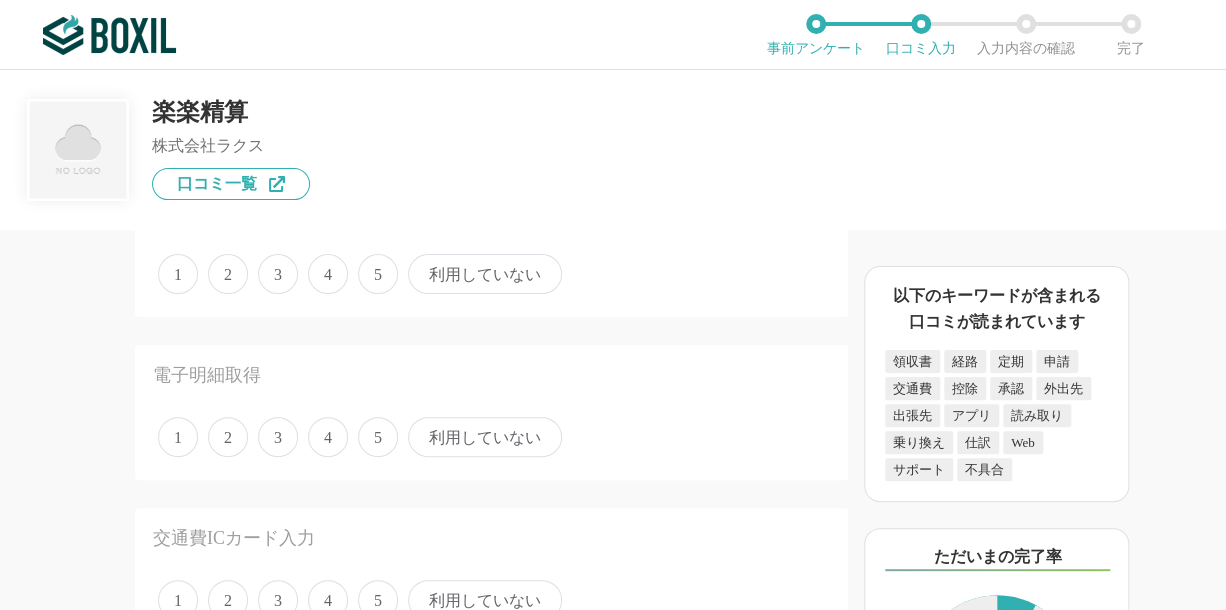 scroll, scrollTop: 600, scrollLeft: 0, axis: vertical 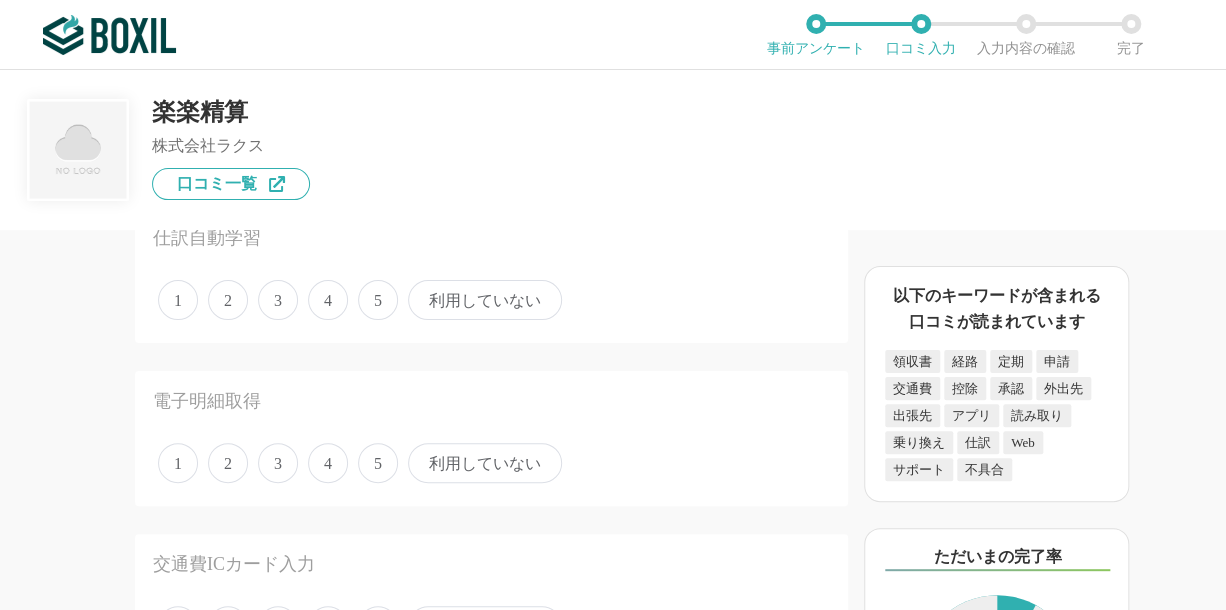 click on "5" at bounding box center (378, 300) 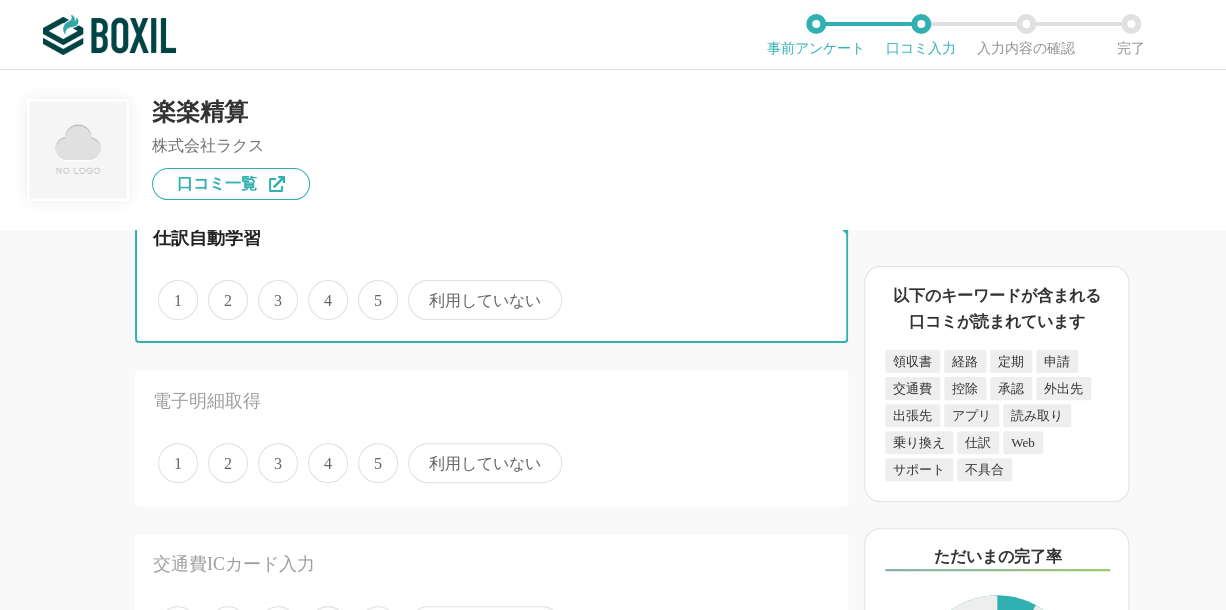 click on "5" at bounding box center [369, 289] 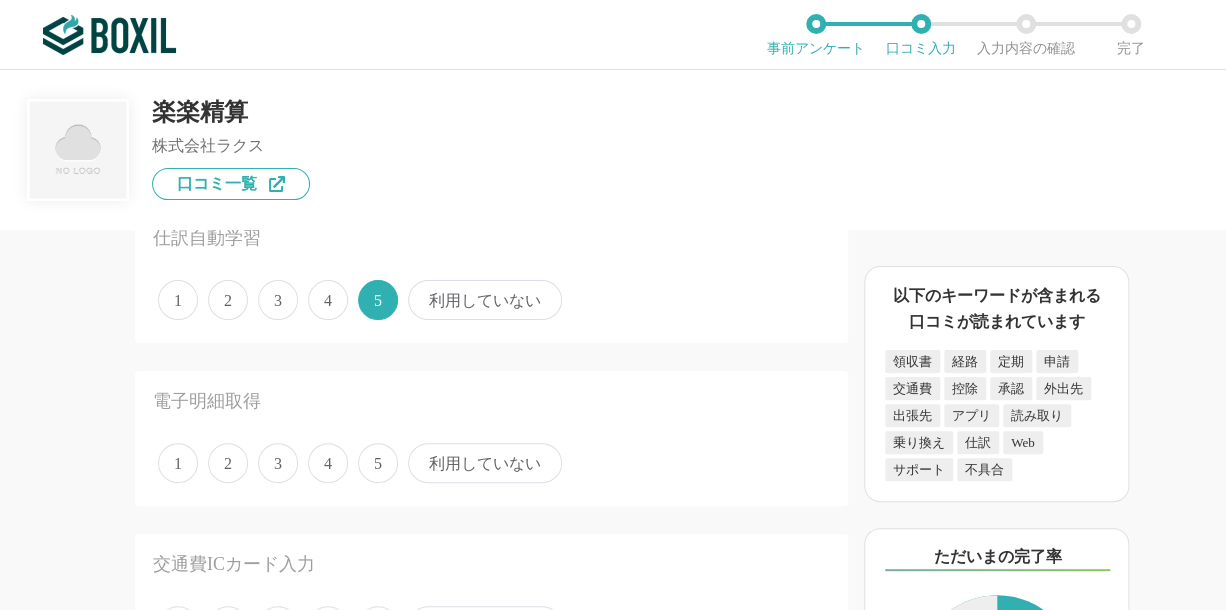 click on "5" at bounding box center [378, 463] 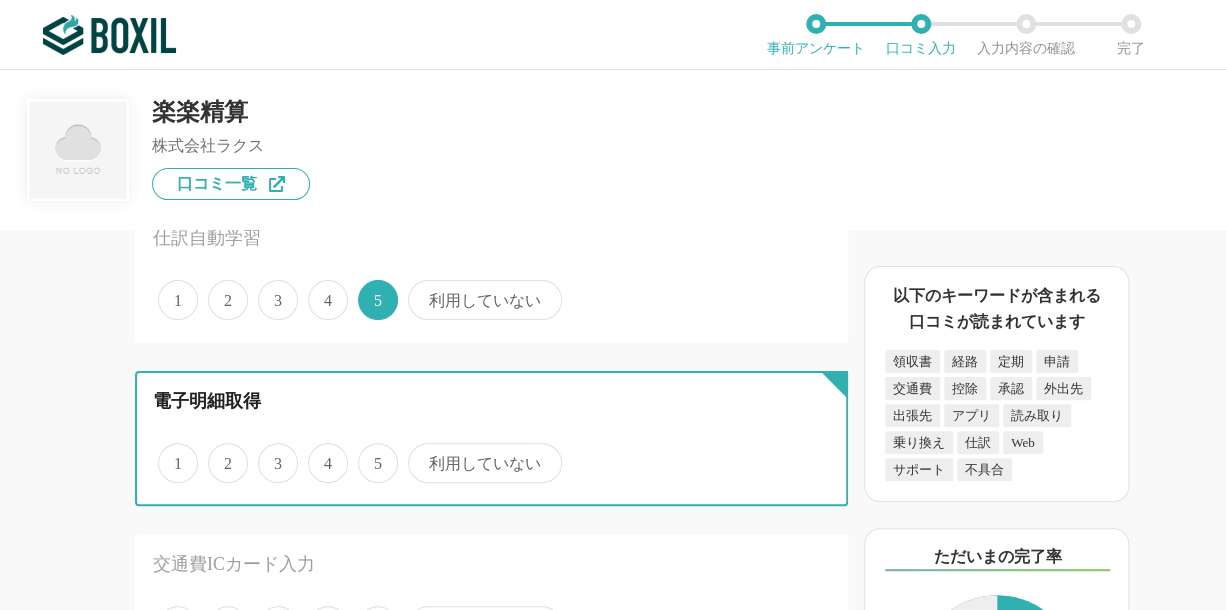 click on "5" at bounding box center [369, 452] 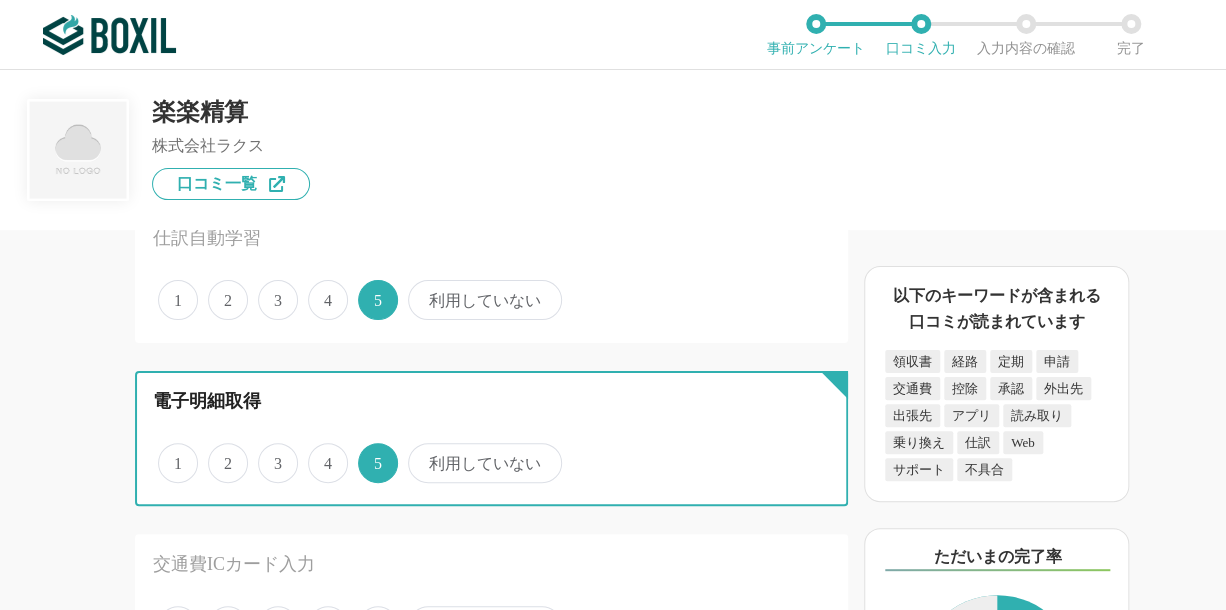 scroll, scrollTop: 900, scrollLeft: 0, axis: vertical 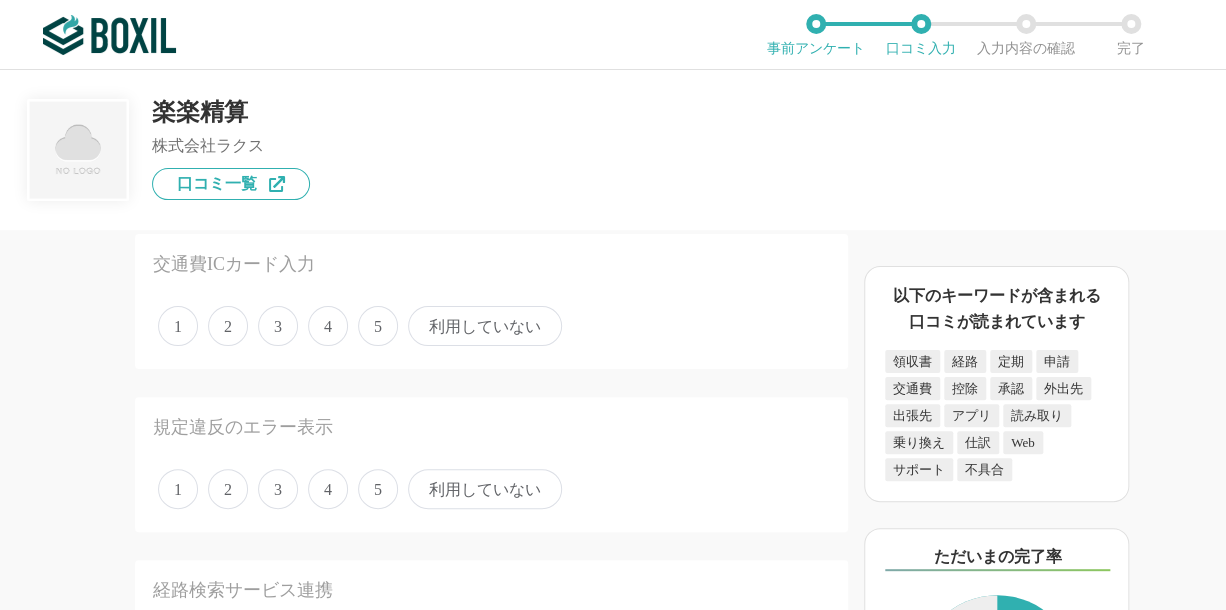 click on "利用していない" at bounding box center [485, 326] 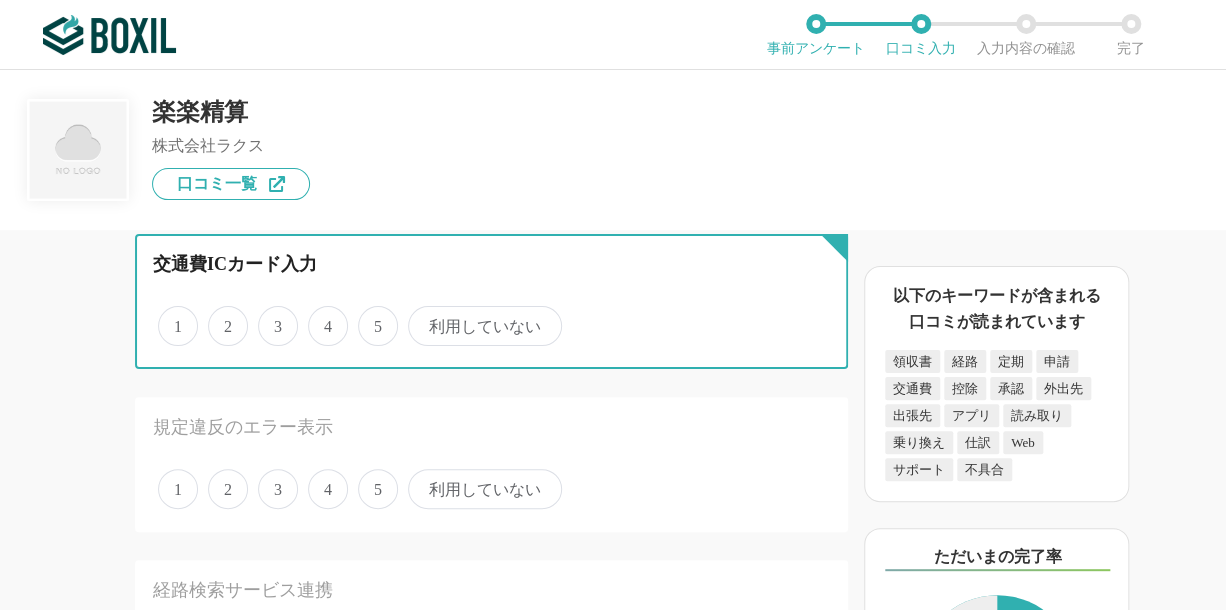 click on "利用していない" at bounding box center [419, 315] 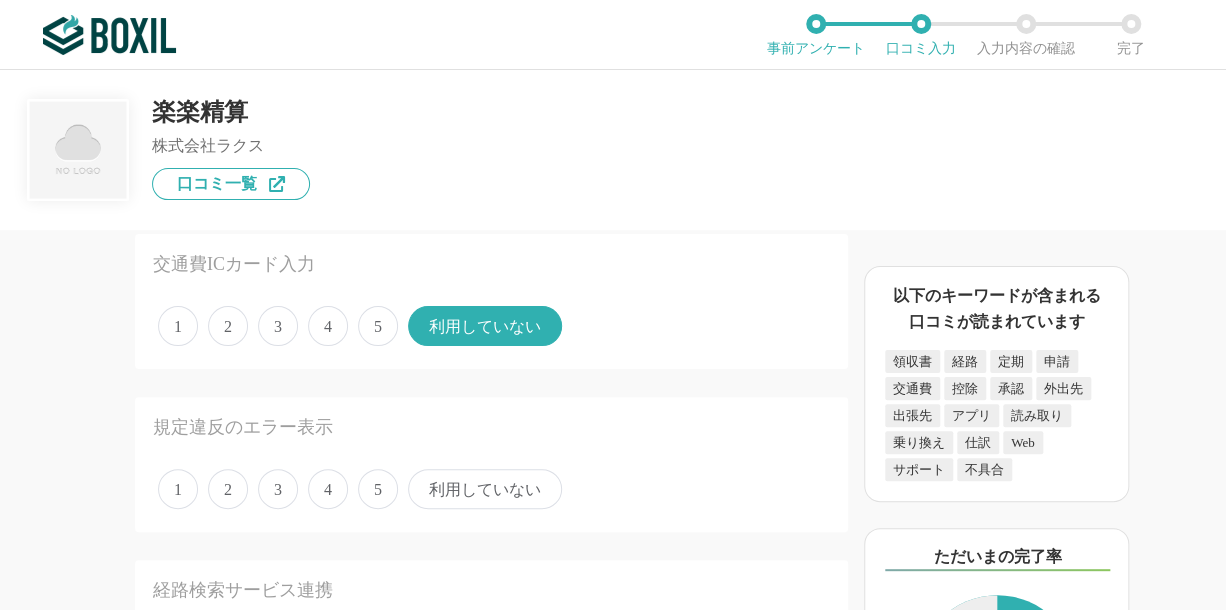 click on "5" at bounding box center [378, 489] 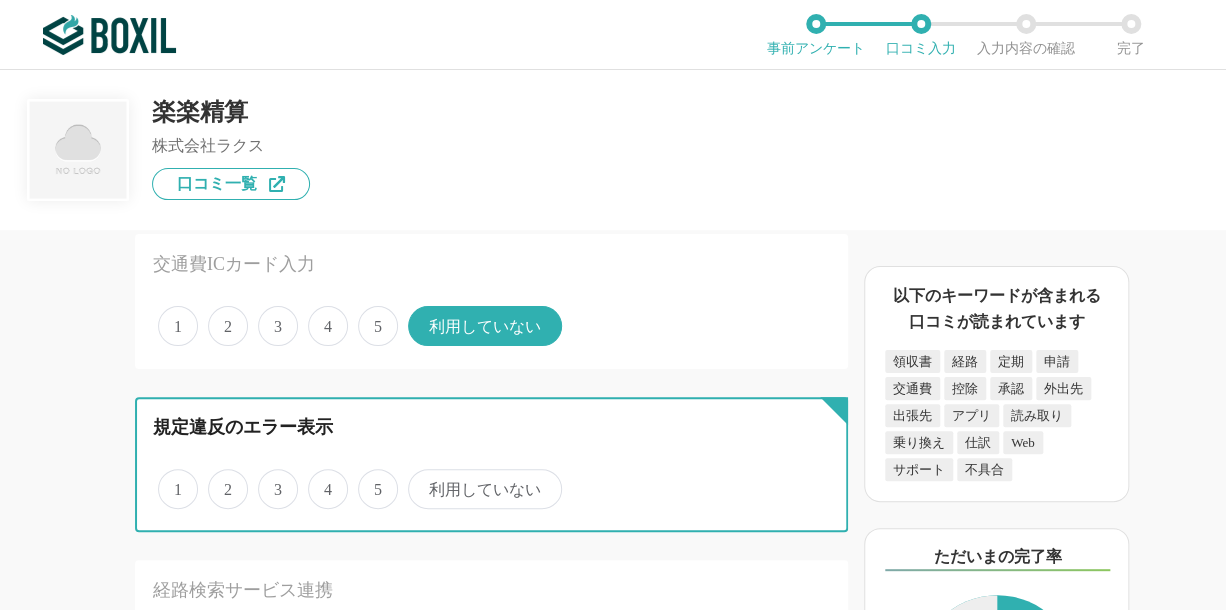 click on "5" at bounding box center [369, 478] 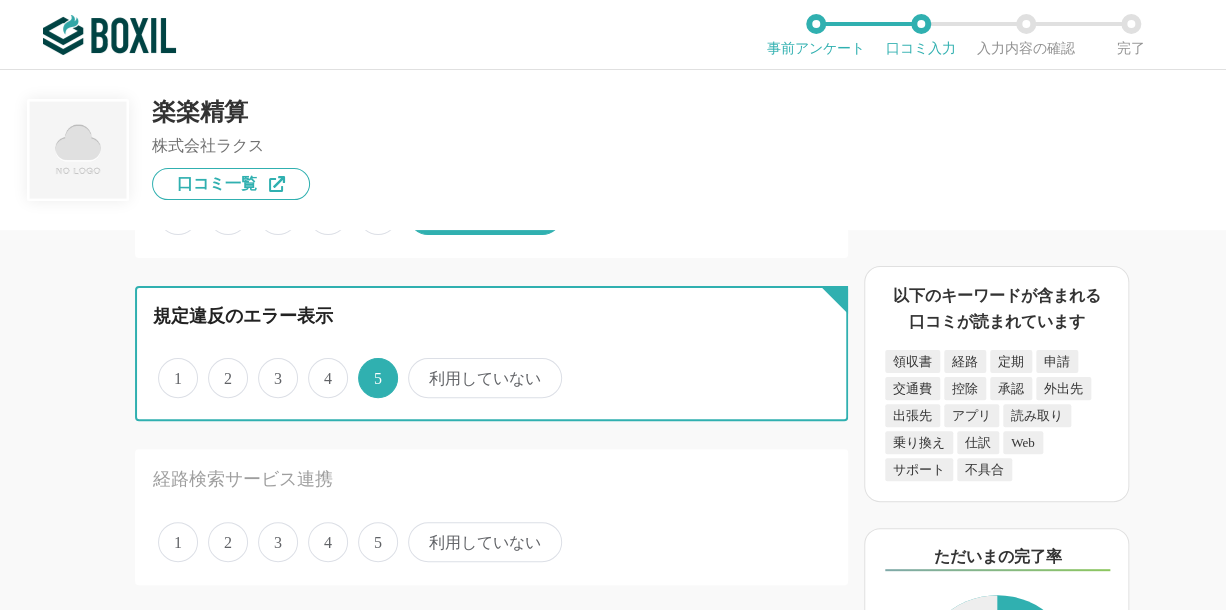 scroll, scrollTop: 1100, scrollLeft: 0, axis: vertical 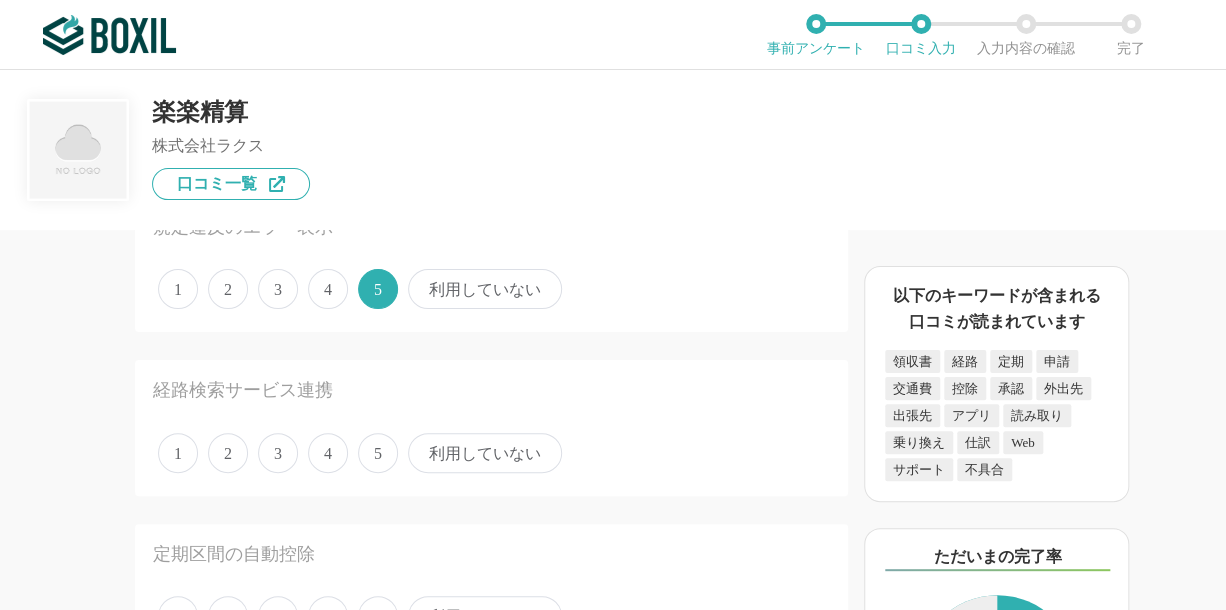 click on "5" at bounding box center (378, 453) 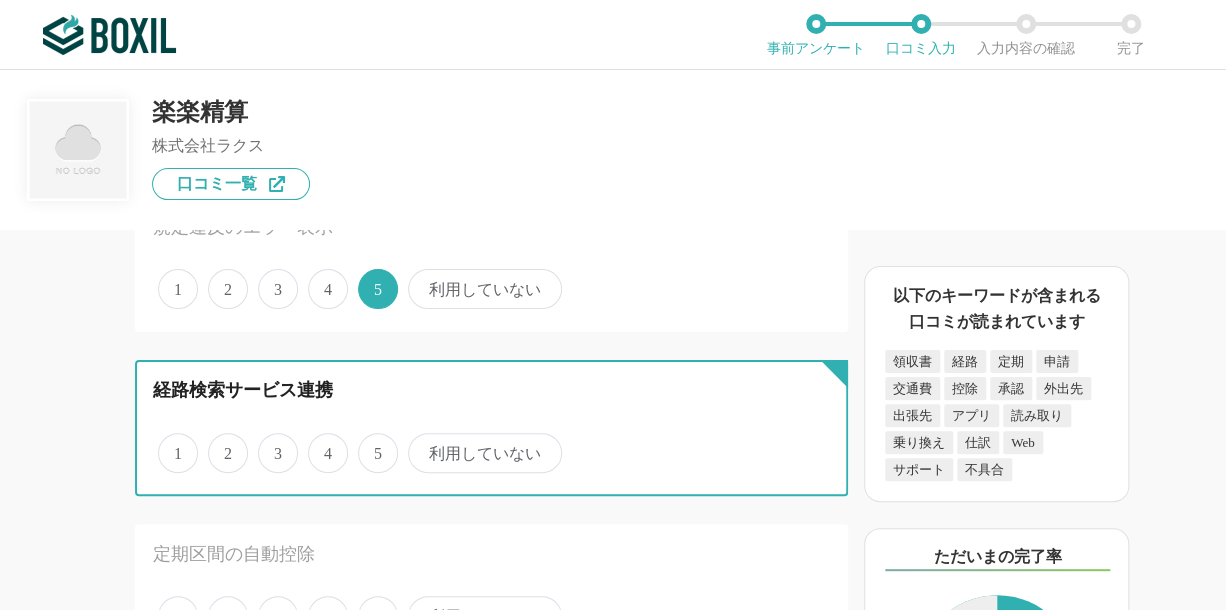 click on "5" at bounding box center [369, 442] 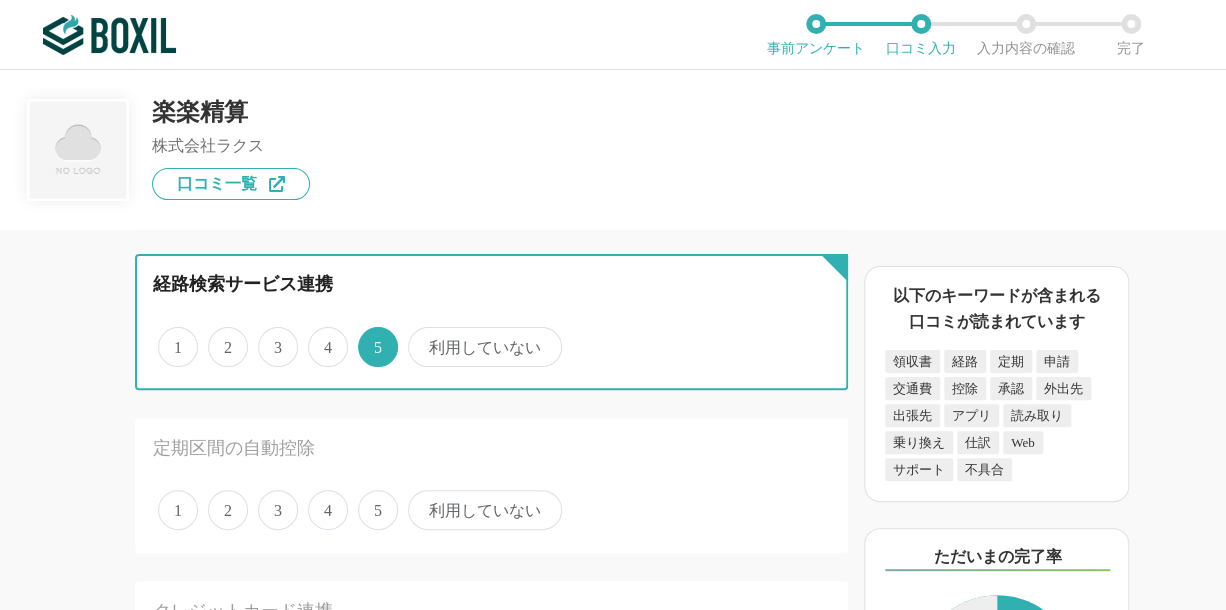 scroll, scrollTop: 1300, scrollLeft: 0, axis: vertical 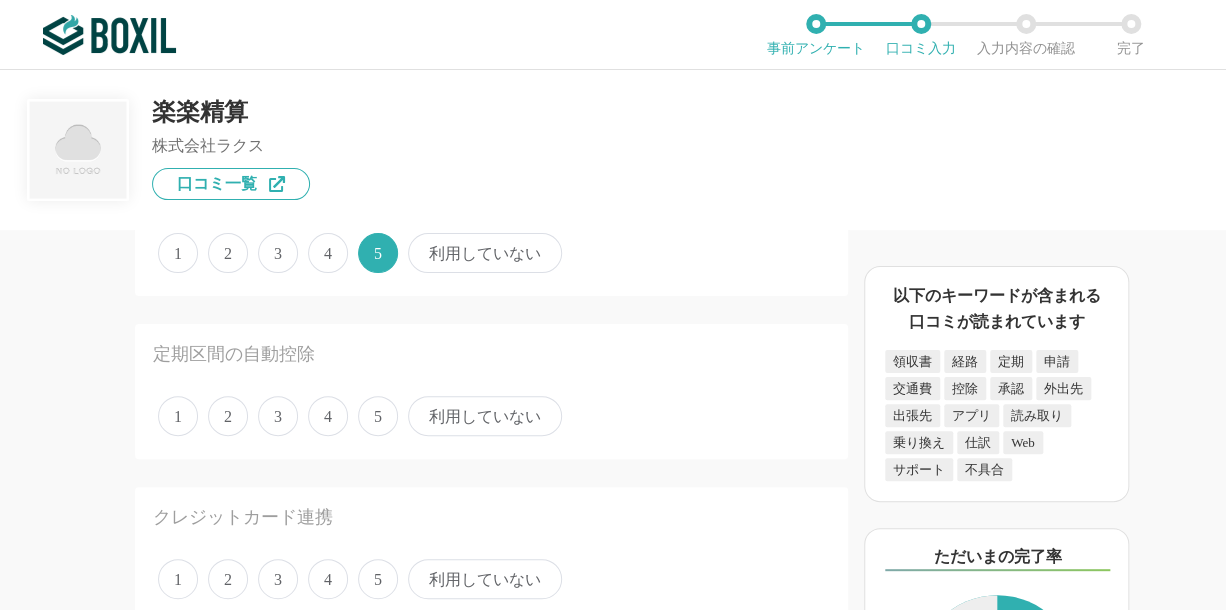 click on "5" at bounding box center (378, 416) 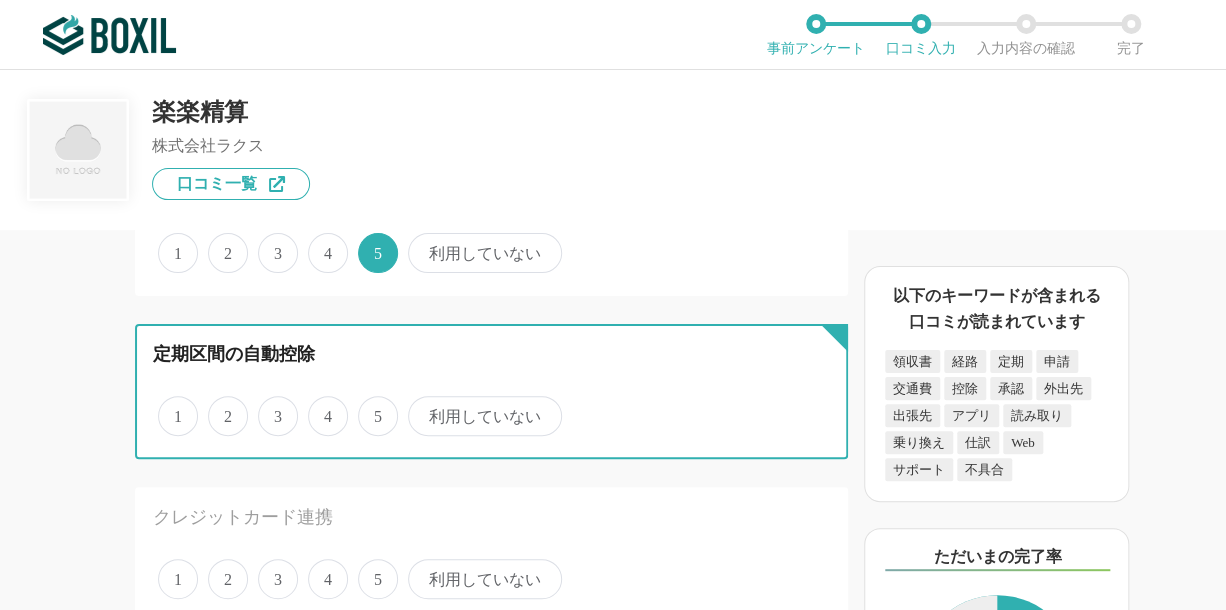 click on "5" at bounding box center (369, 405) 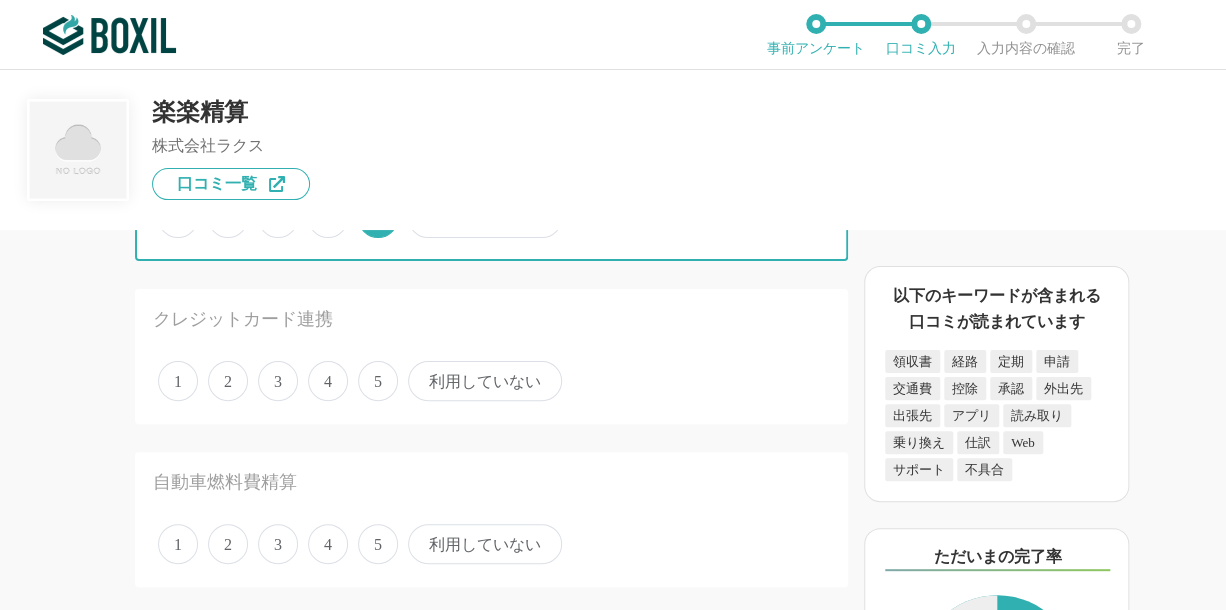 scroll, scrollTop: 1500, scrollLeft: 0, axis: vertical 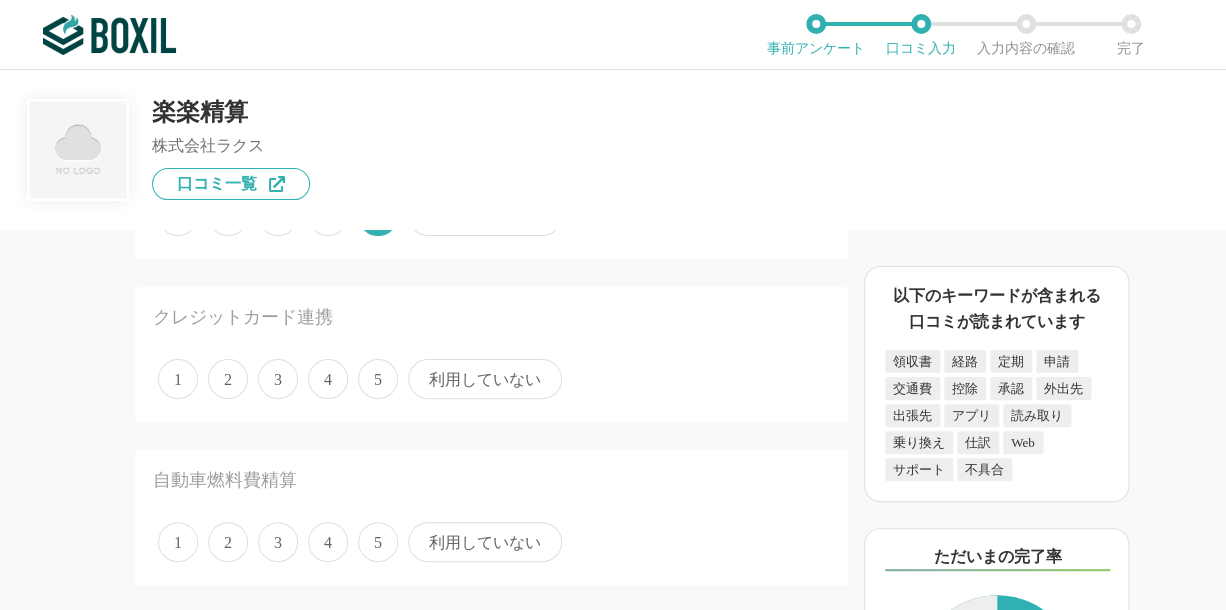 click on "利用していない" at bounding box center [485, 379] 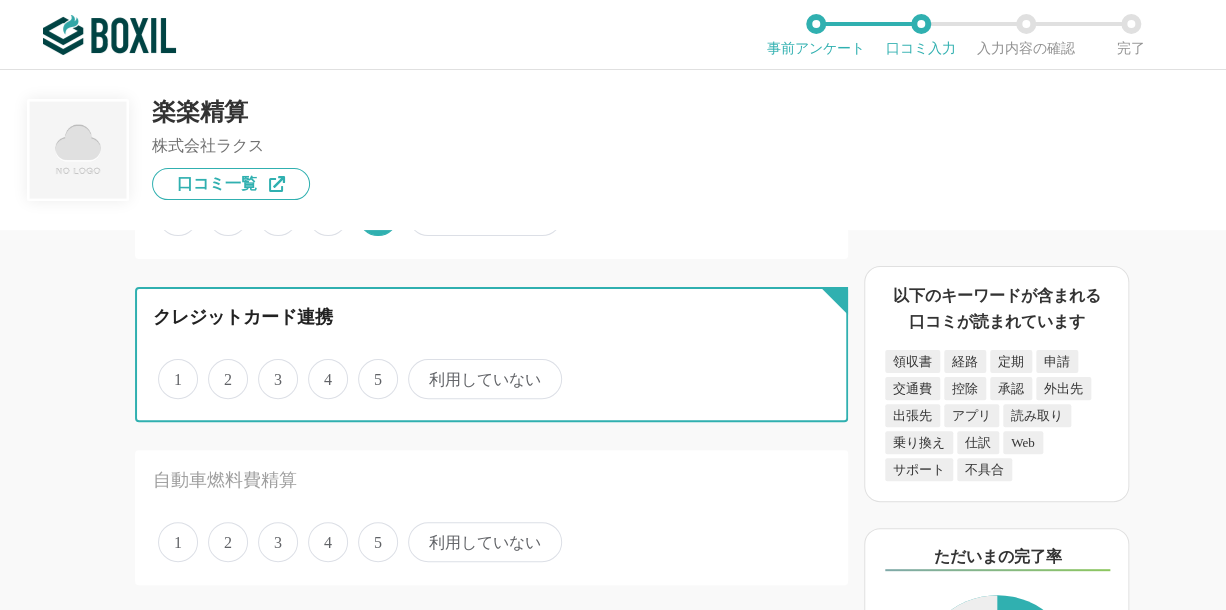 click on "利用していない" at bounding box center [419, 368] 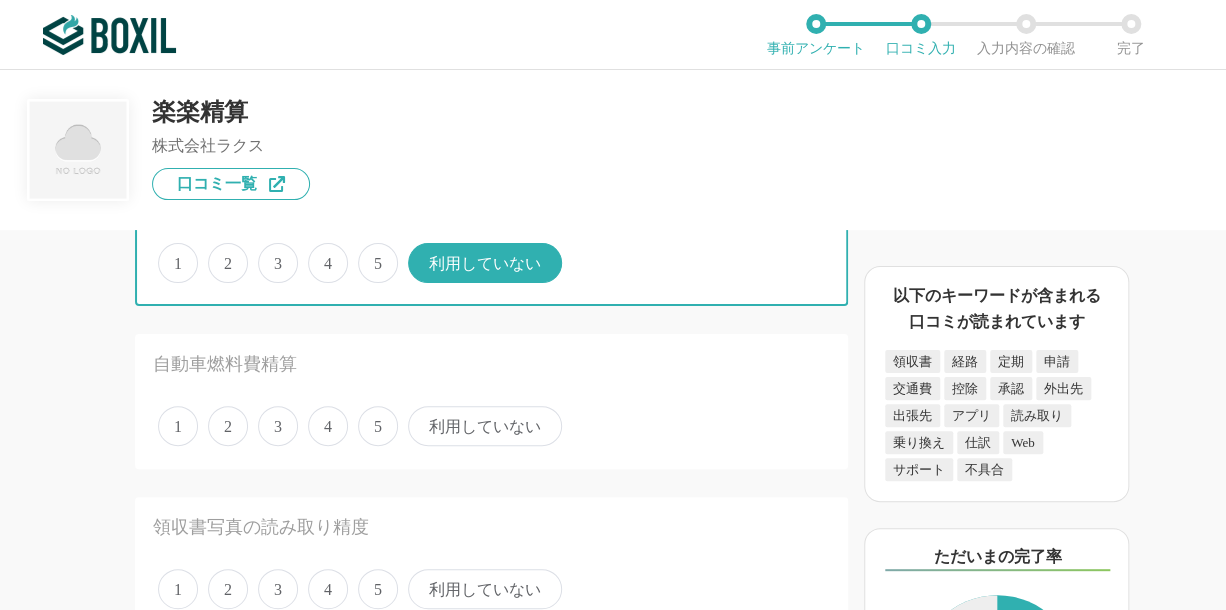 scroll, scrollTop: 1700, scrollLeft: 0, axis: vertical 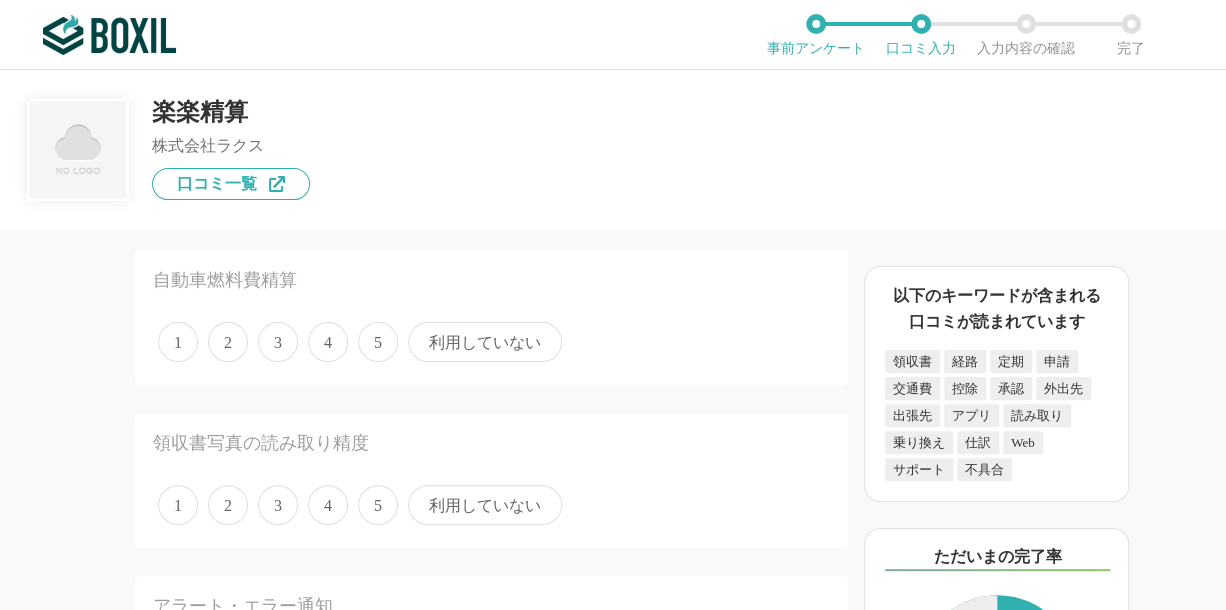 click on "利用していない" at bounding box center [485, 342] 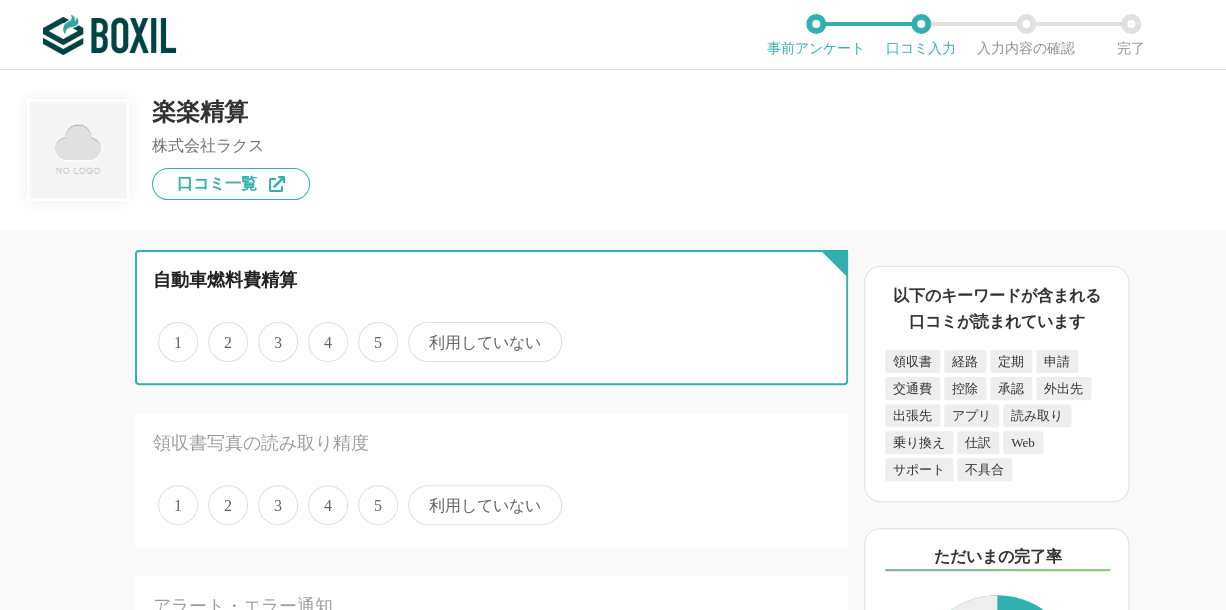 click on "利用していない" at bounding box center (419, 331) 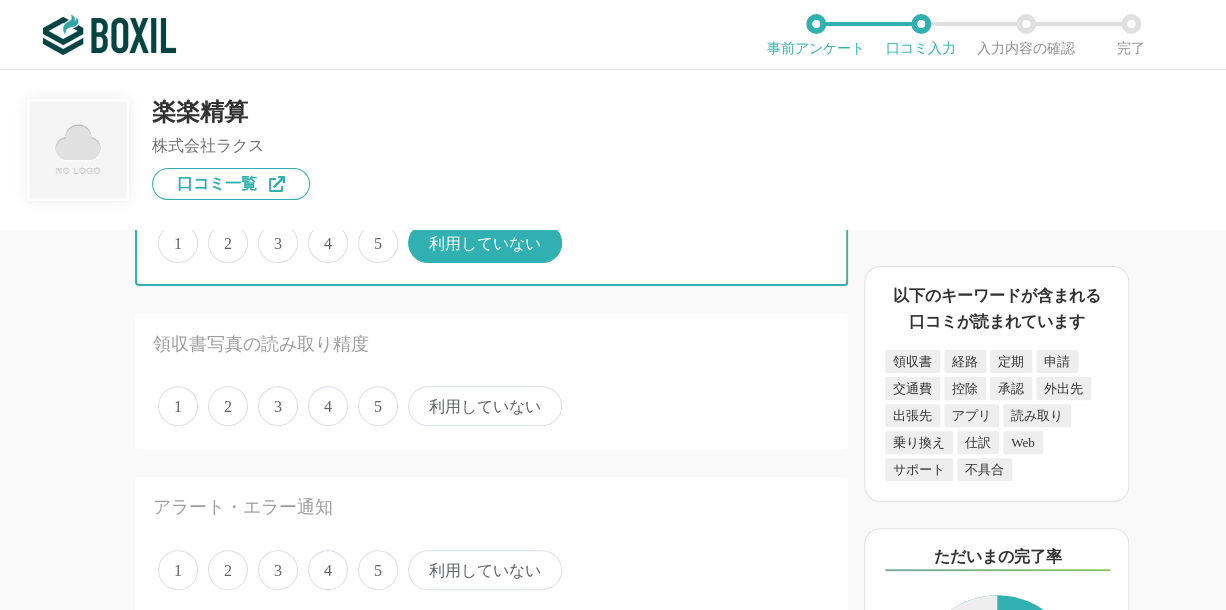 scroll, scrollTop: 1800, scrollLeft: 0, axis: vertical 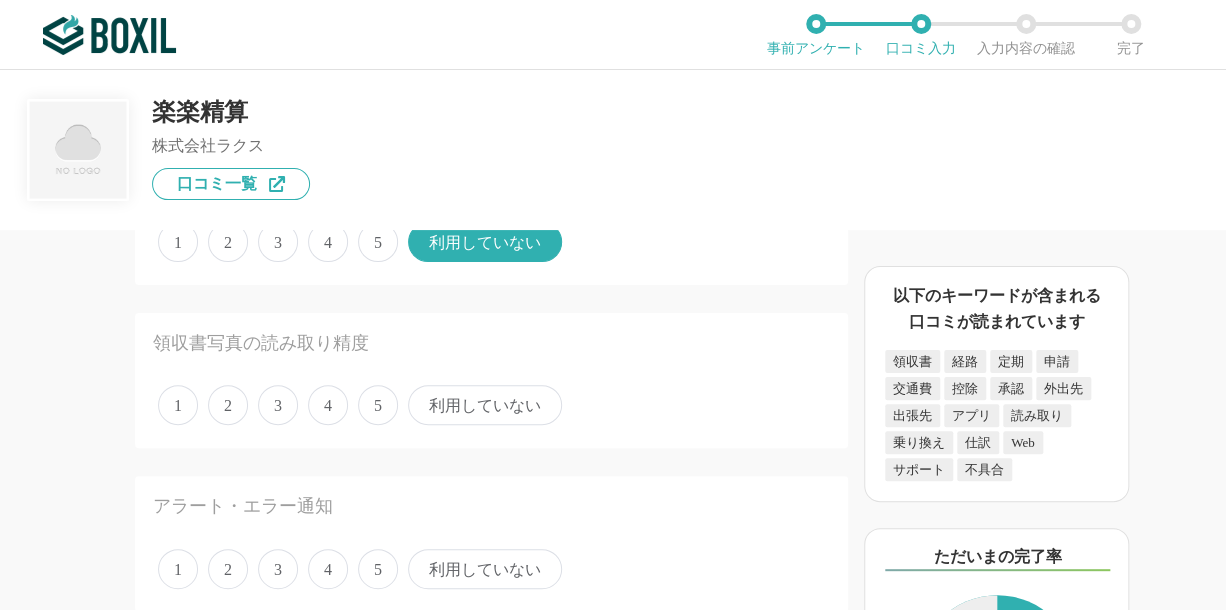 click on "5" at bounding box center [378, 405] 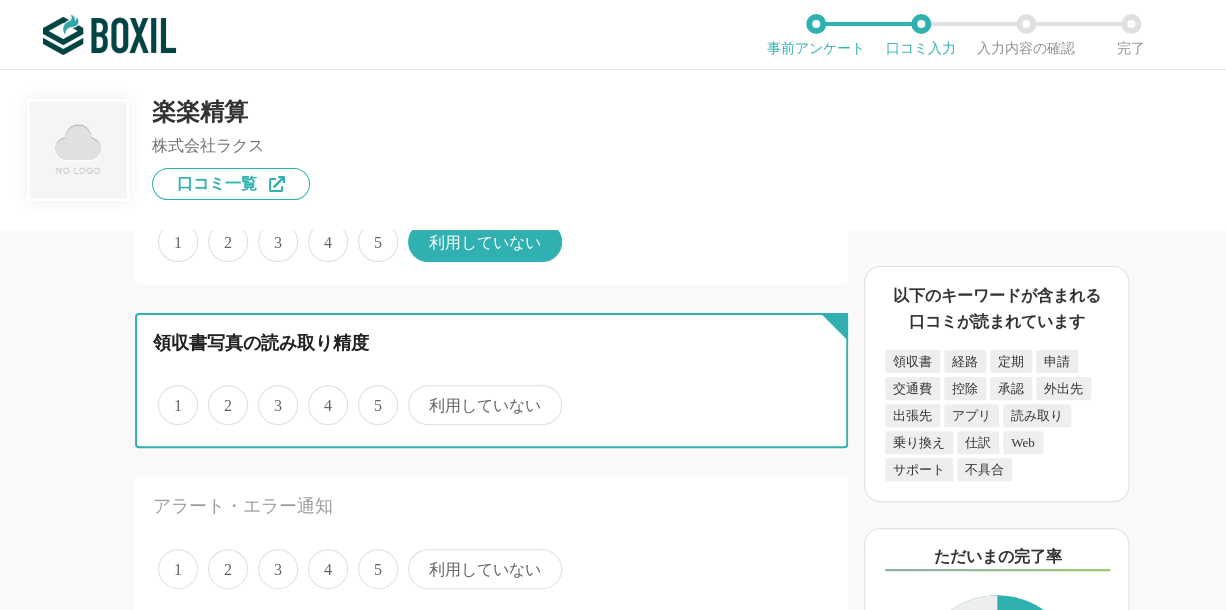 click on "5" at bounding box center [369, 394] 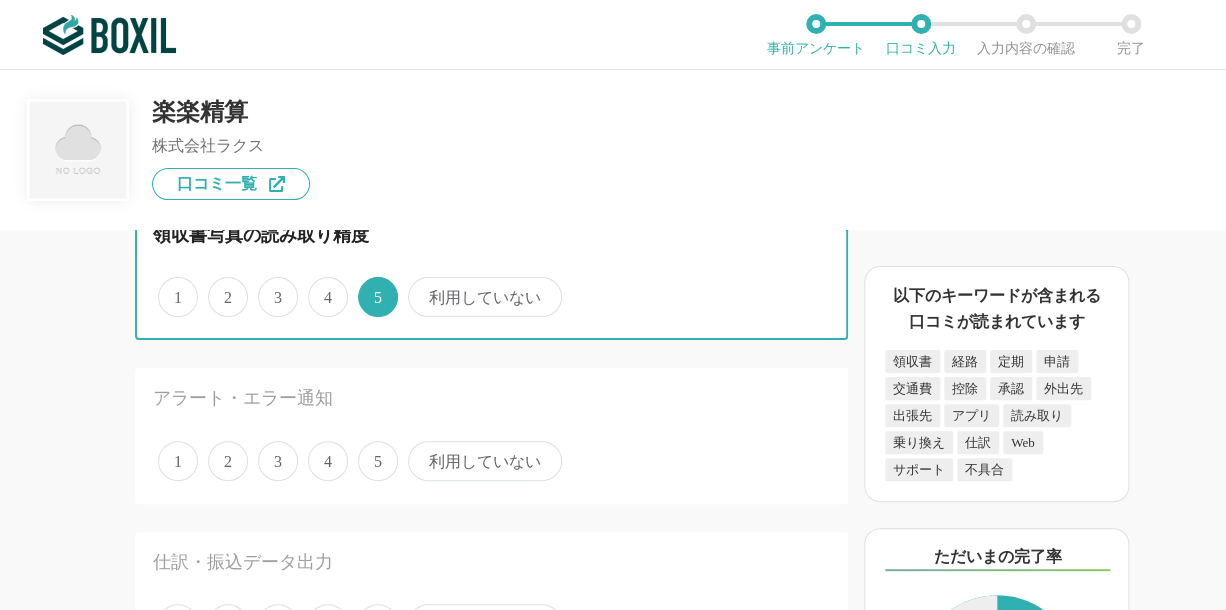 scroll, scrollTop: 2100, scrollLeft: 0, axis: vertical 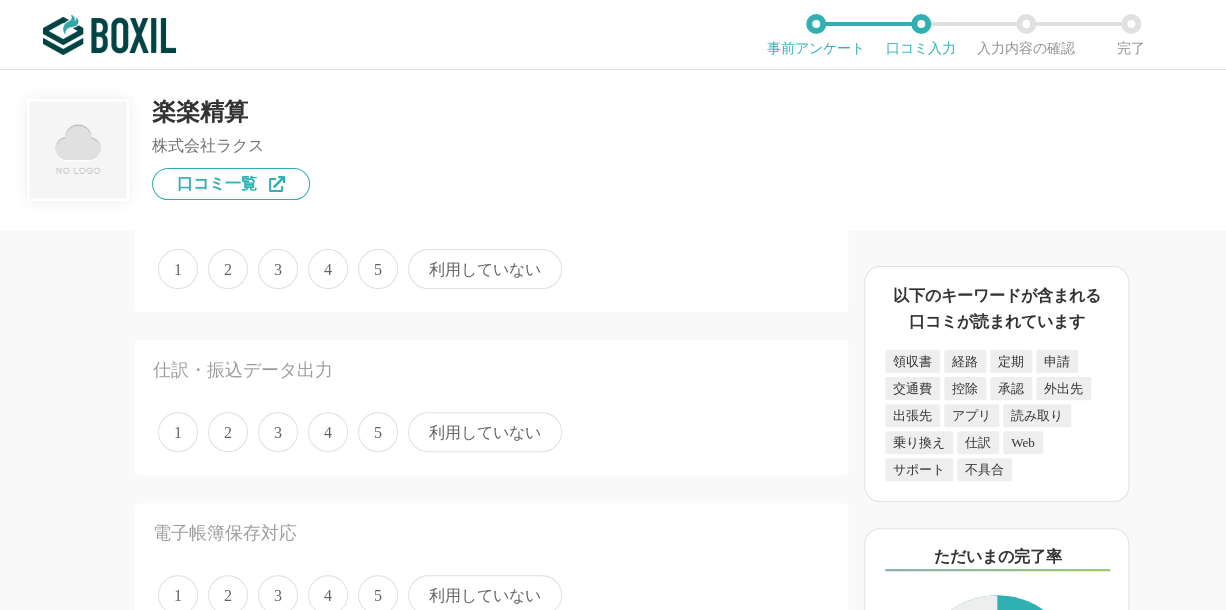click on "5" at bounding box center (378, 269) 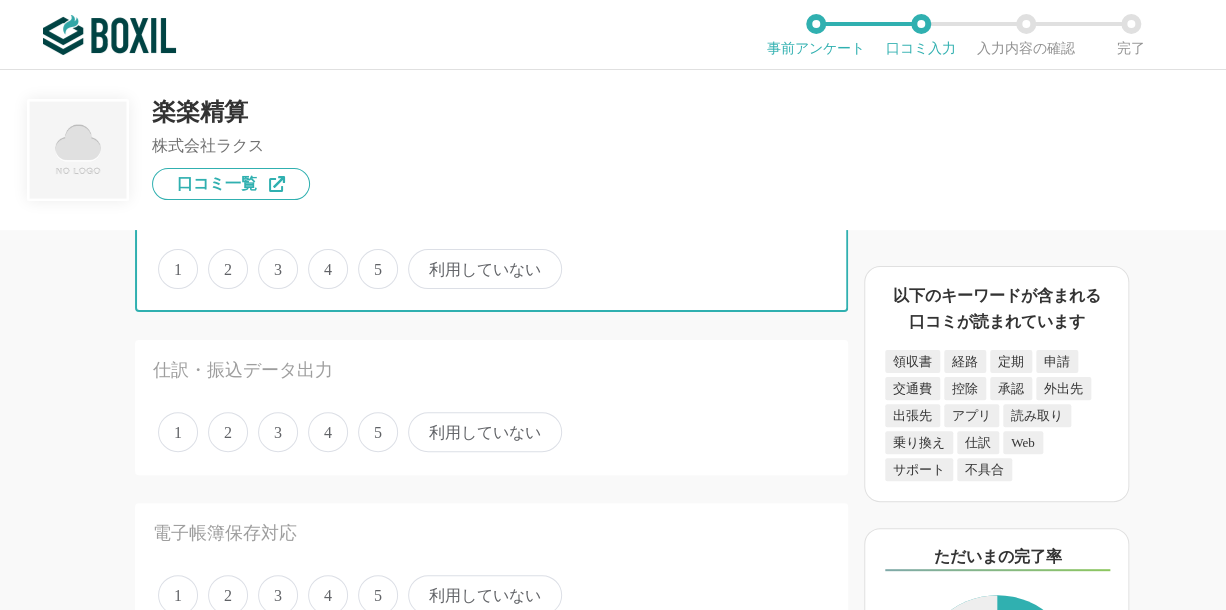 click on "5" at bounding box center (369, 258) 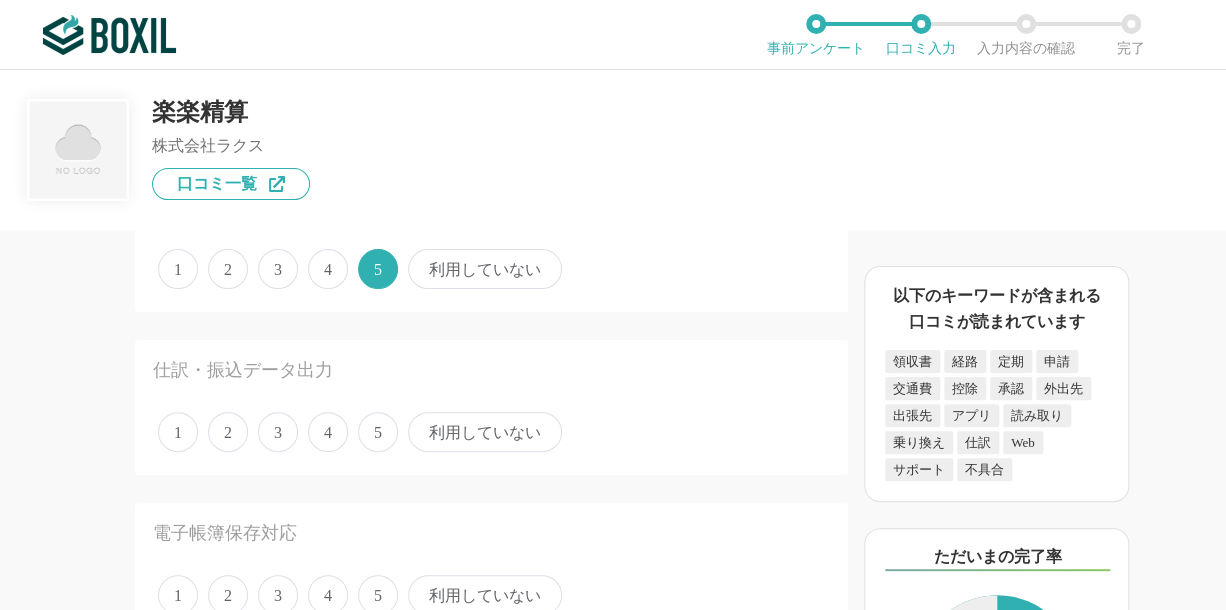 click on "5" at bounding box center [378, 432] 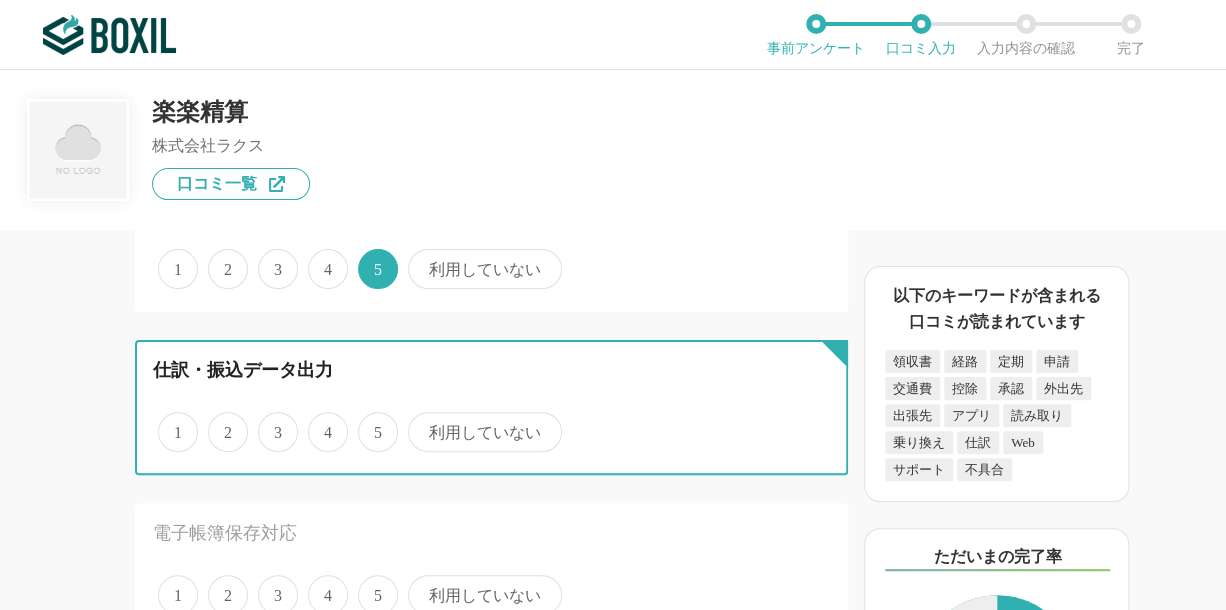 click on "5" at bounding box center [369, 421] 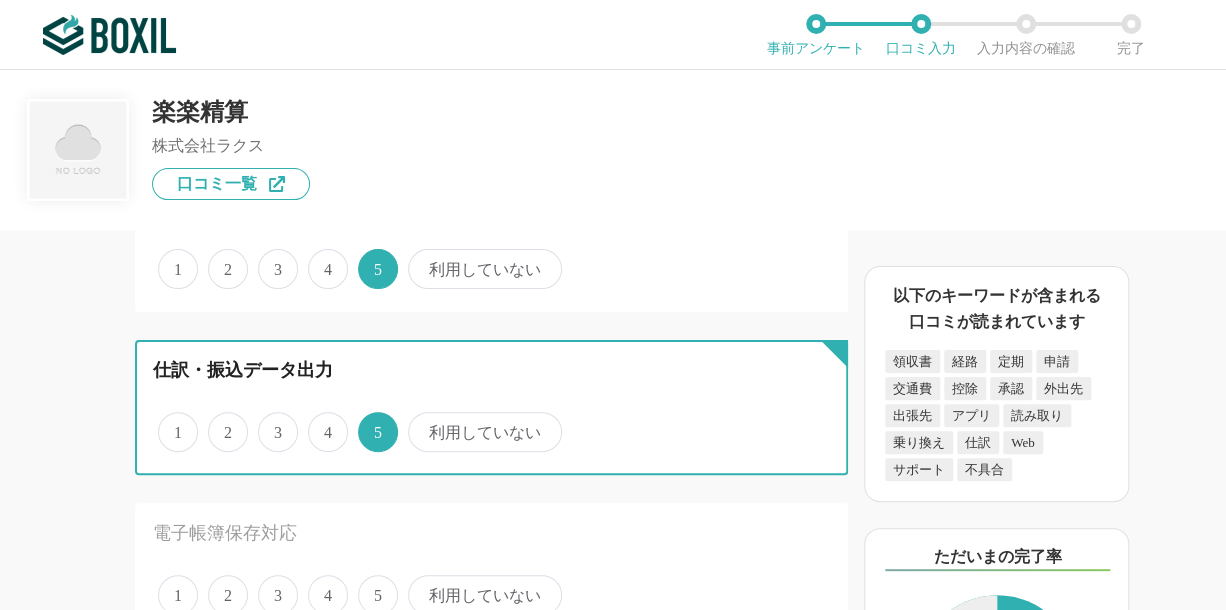 scroll, scrollTop: 2300, scrollLeft: 0, axis: vertical 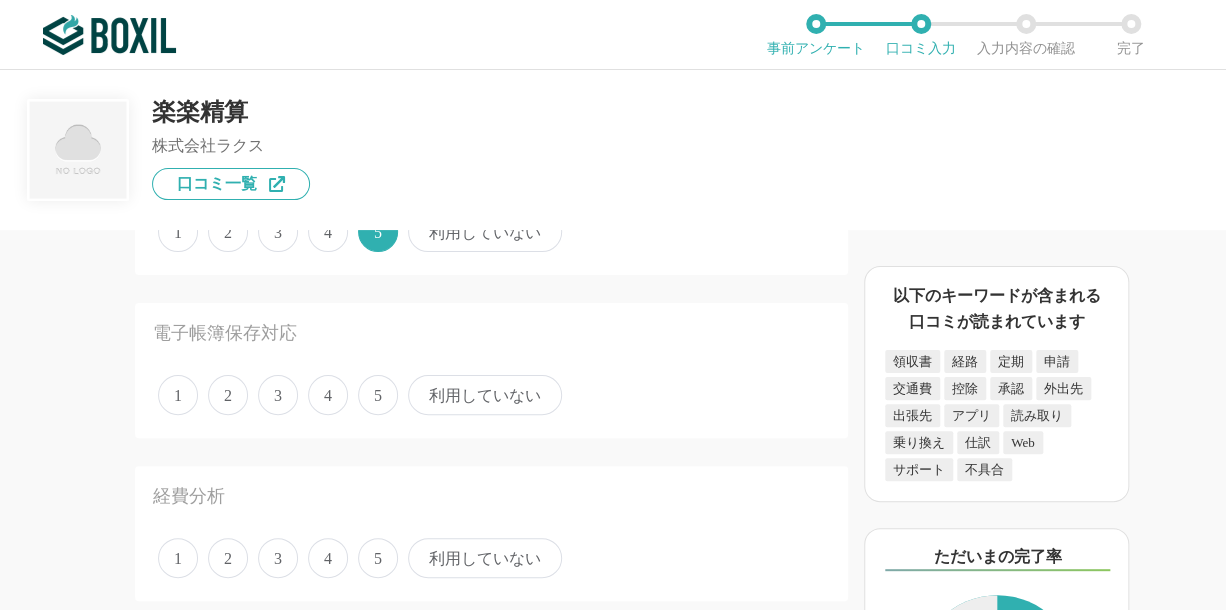 click on "利用していない" at bounding box center [485, 395] 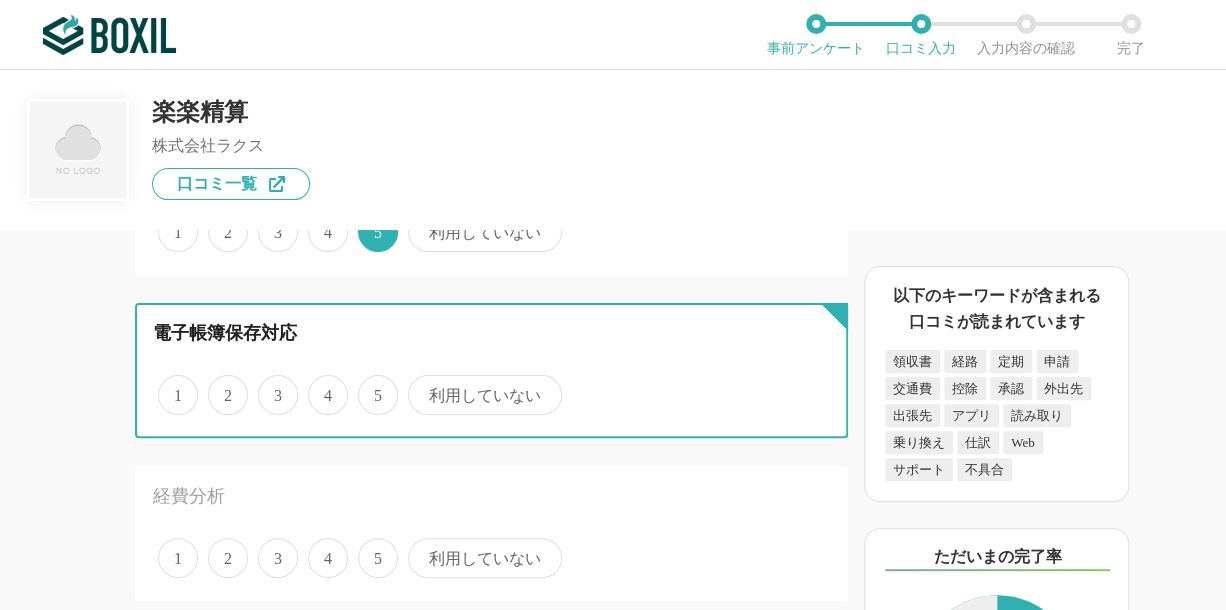 click on "利用していない" at bounding box center [419, 384] 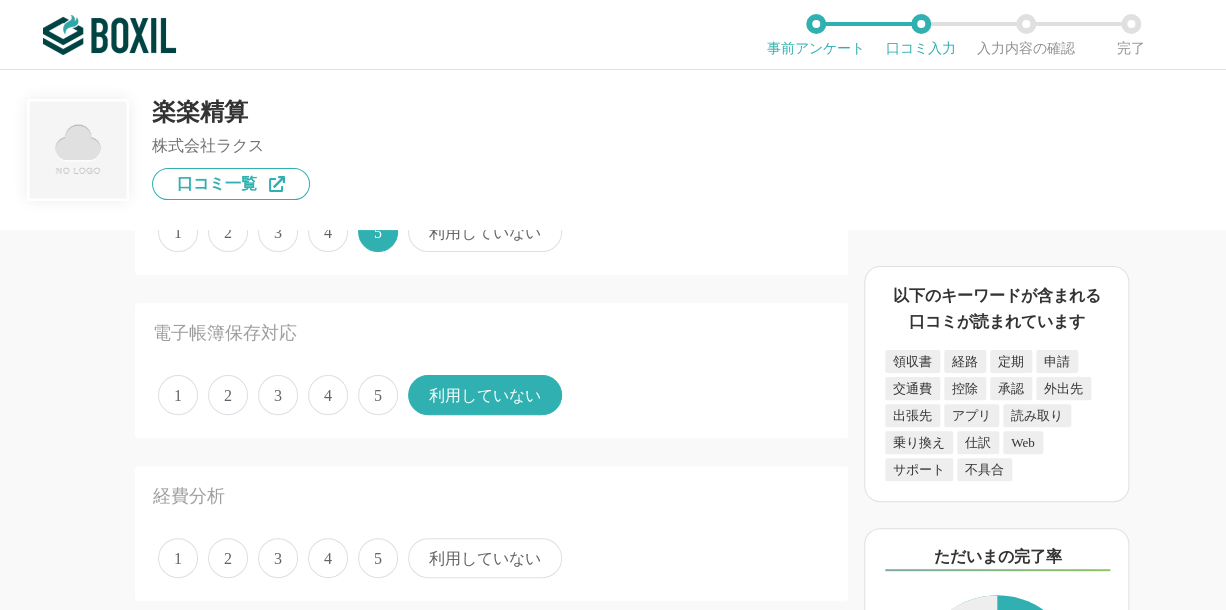 click on "5" at bounding box center (378, 558) 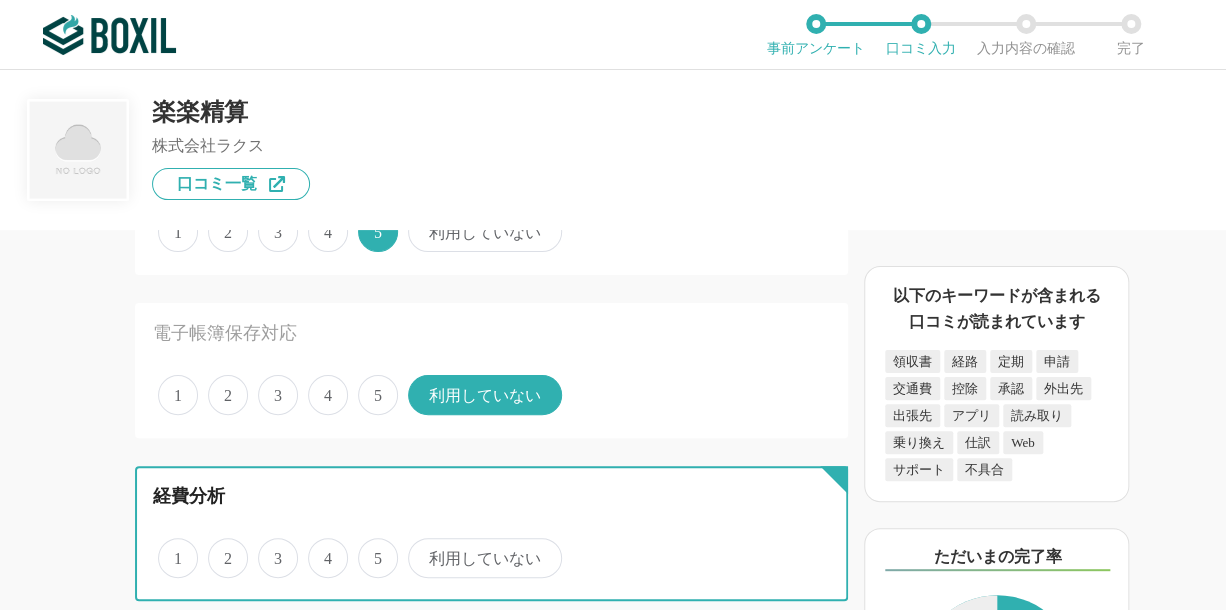 click on "5" at bounding box center (369, 547) 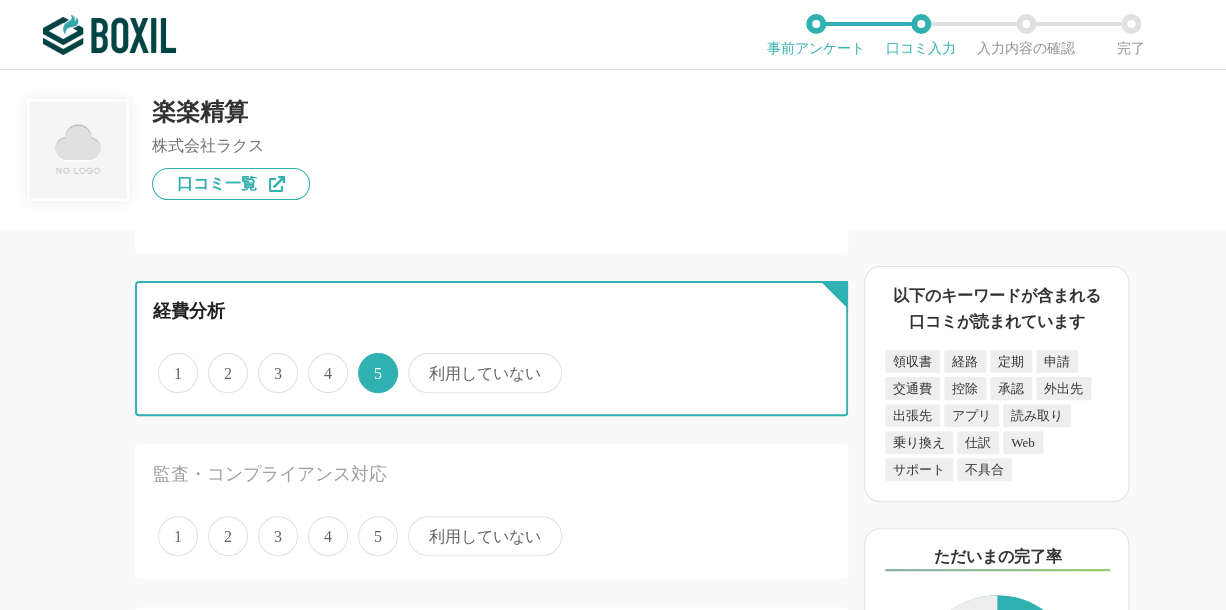 scroll, scrollTop: 2600, scrollLeft: 0, axis: vertical 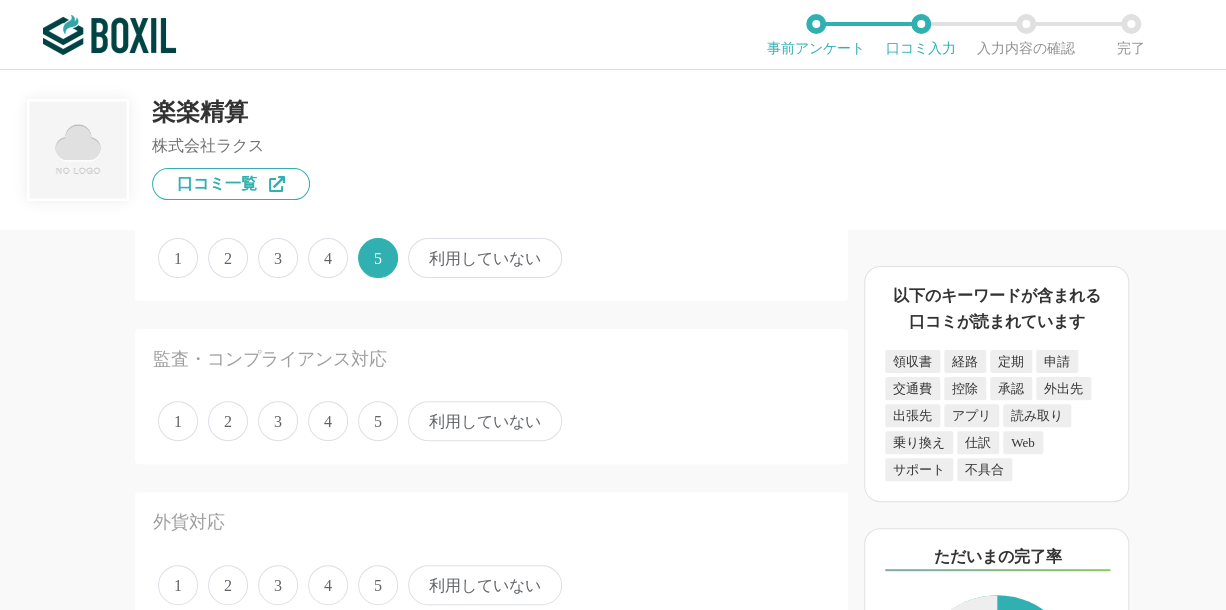 click on "利用していない" at bounding box center [485, 421] 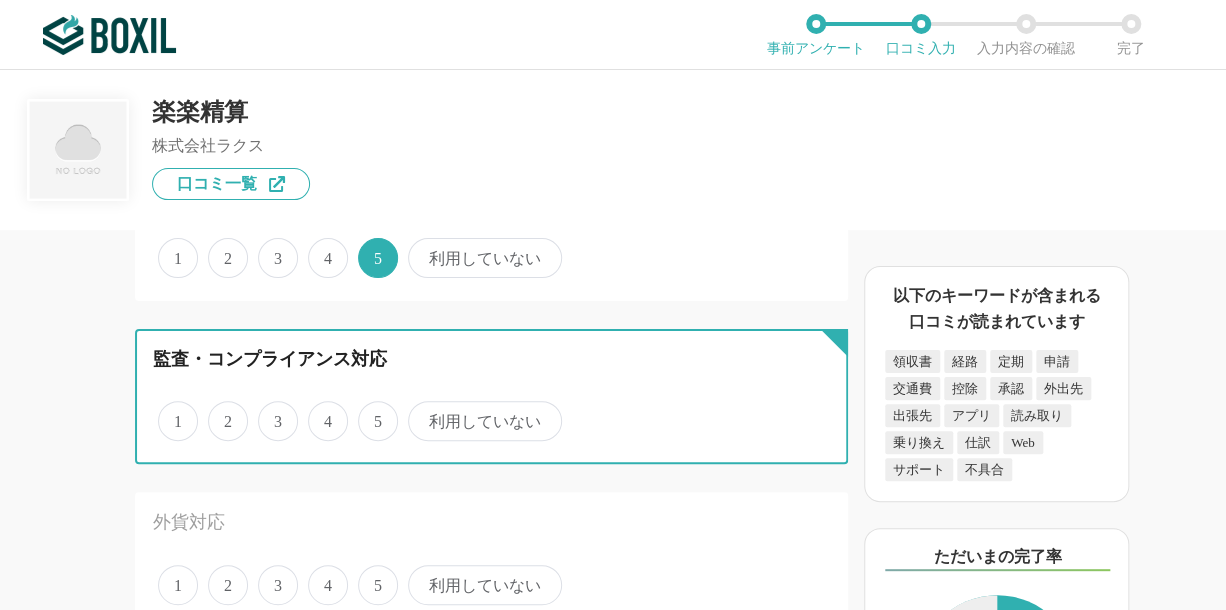 click on "利用していない" at bounding box center (419, 410) 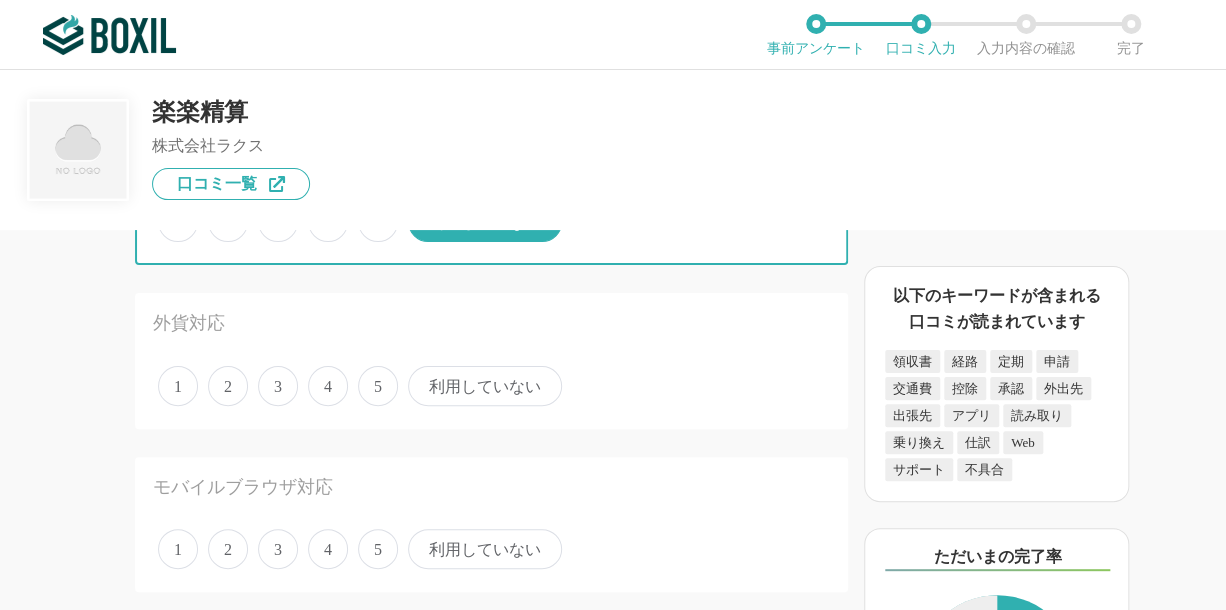 scroll, scrollTop: 2800, scrollLeft: 0, axis: vertical 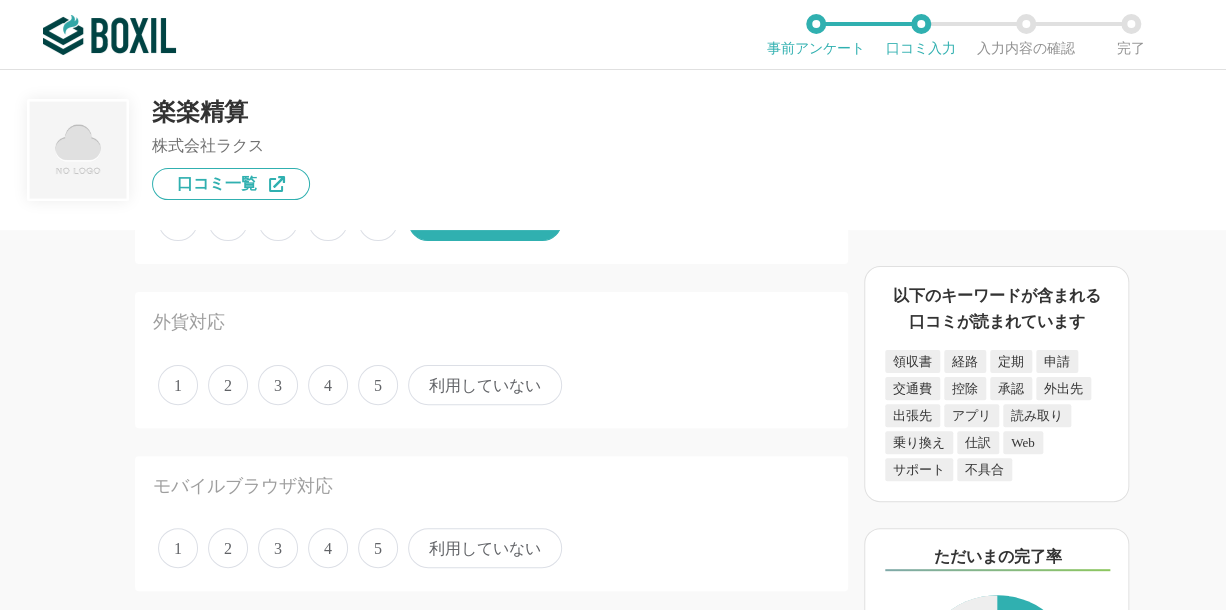 click on "利用していない" at bounding box center (485, 385) 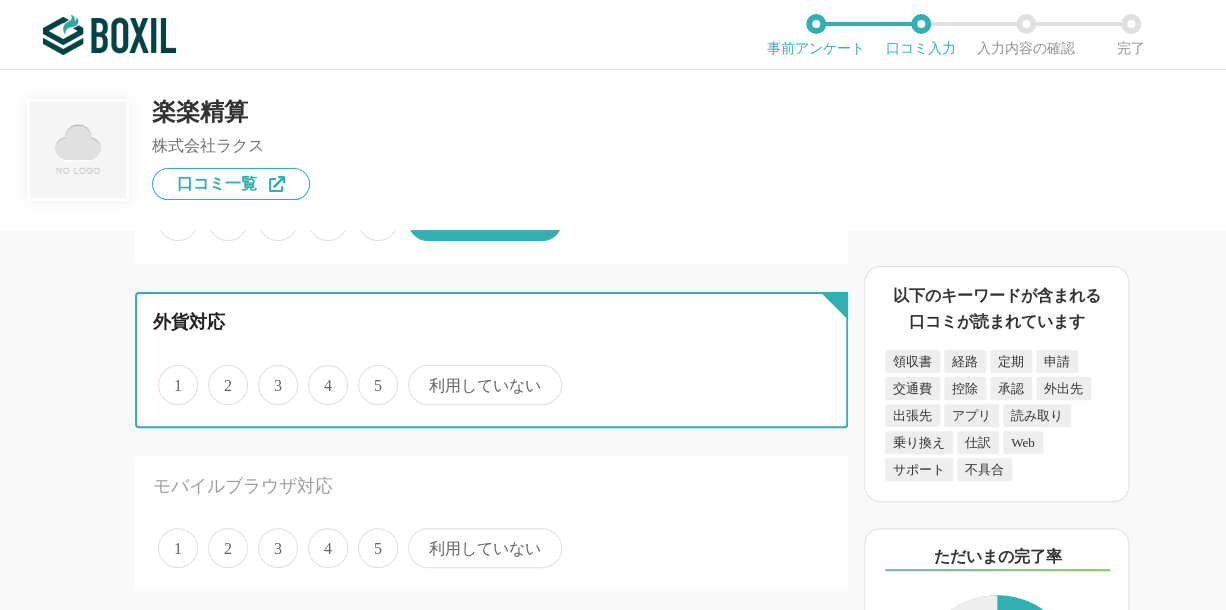 click on "利用していない" at bounding box center (419, 374) 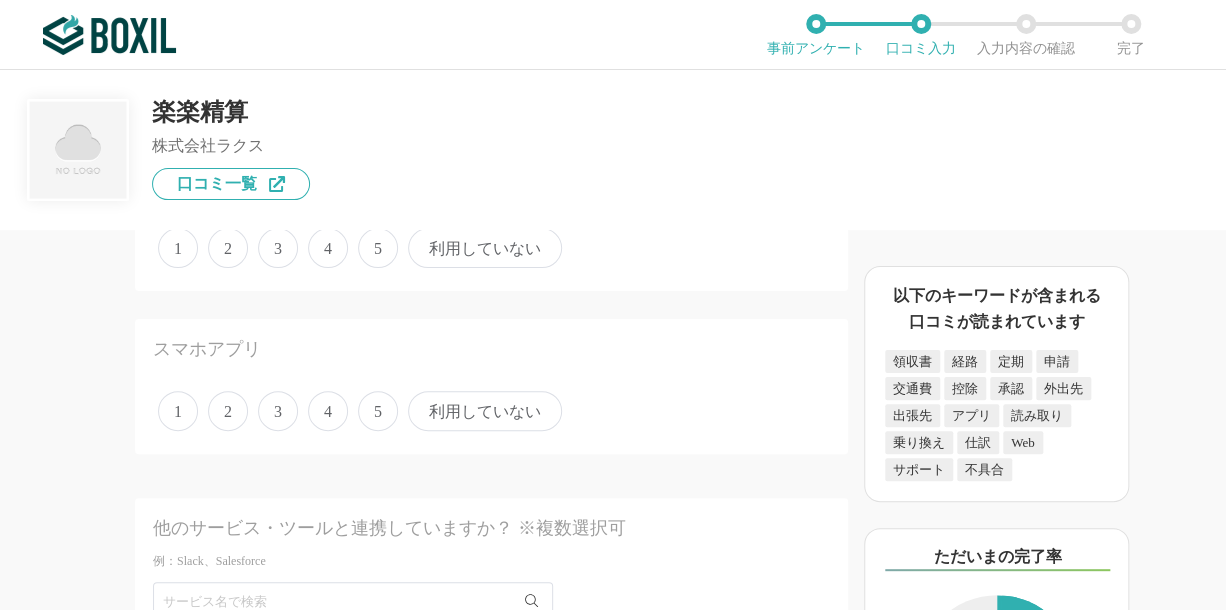 click on "利用していない" at bounding box center [485, 248] 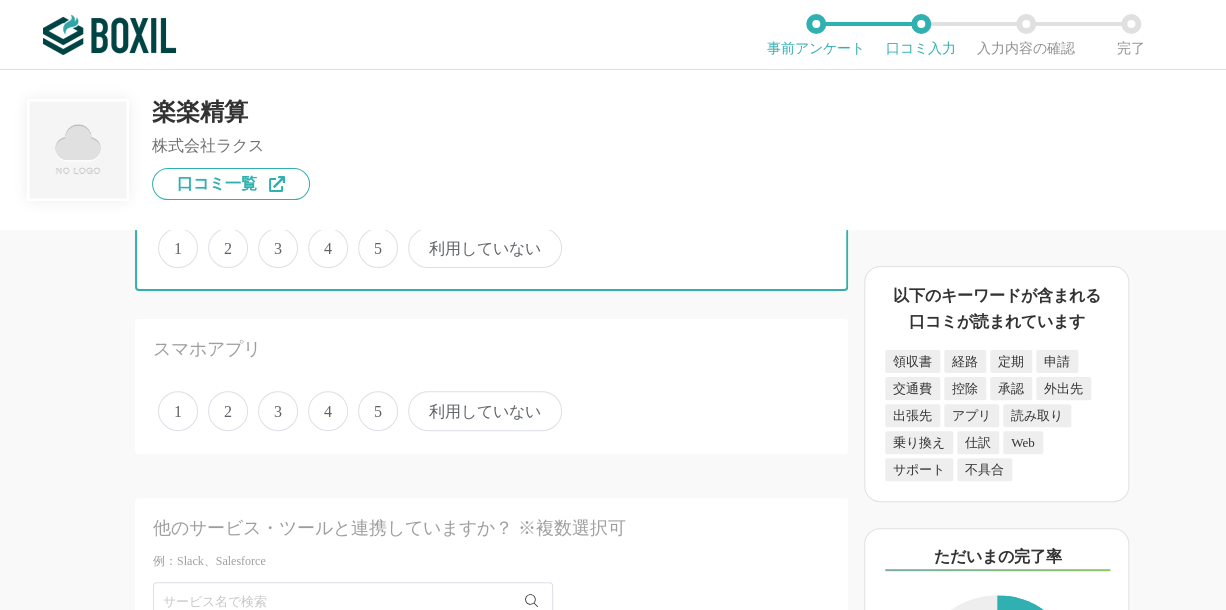 click on "利用していない" at bounding box center (419, 237) 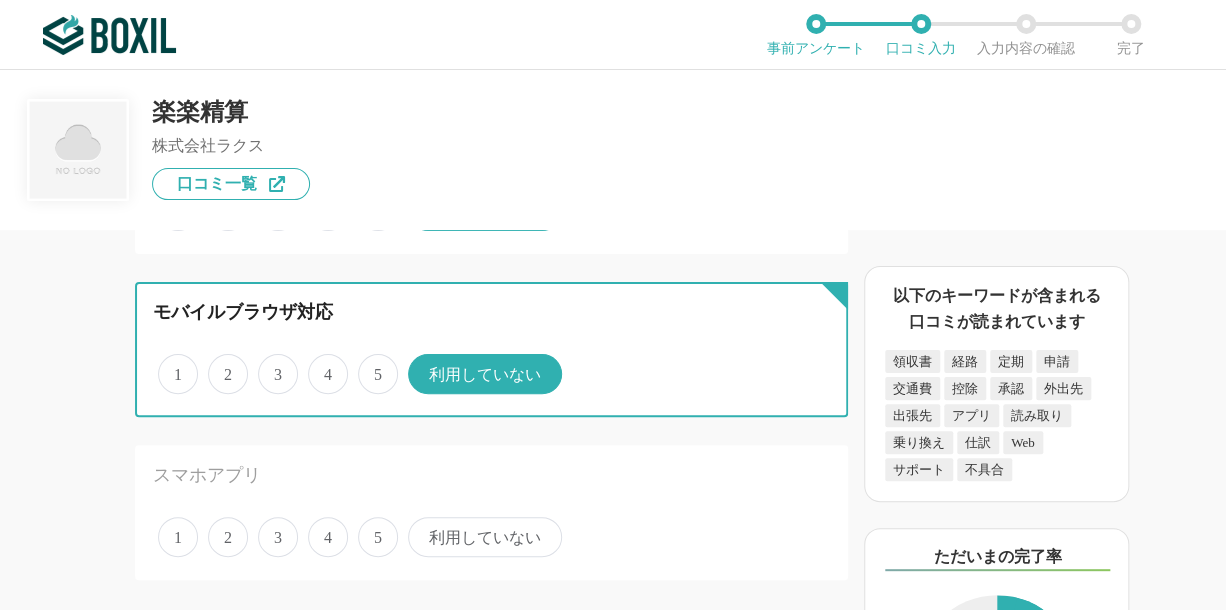 scroll, scrollTop: 3002, scrollLeft: 0, axis: vertical 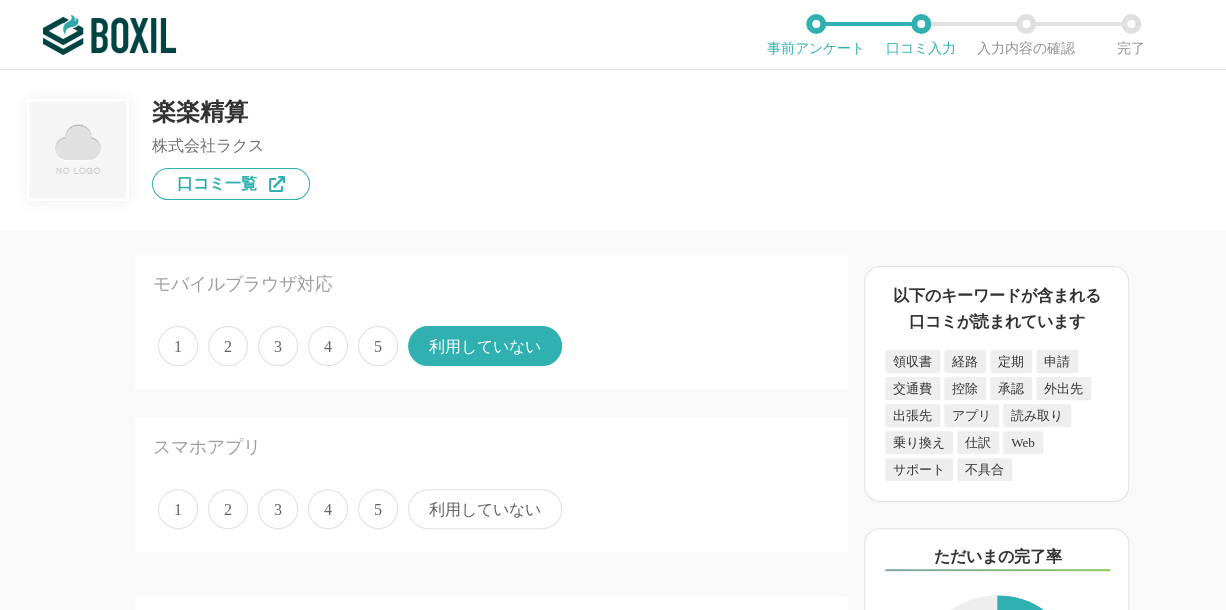 click on "5" at bounding box center (378, 509) 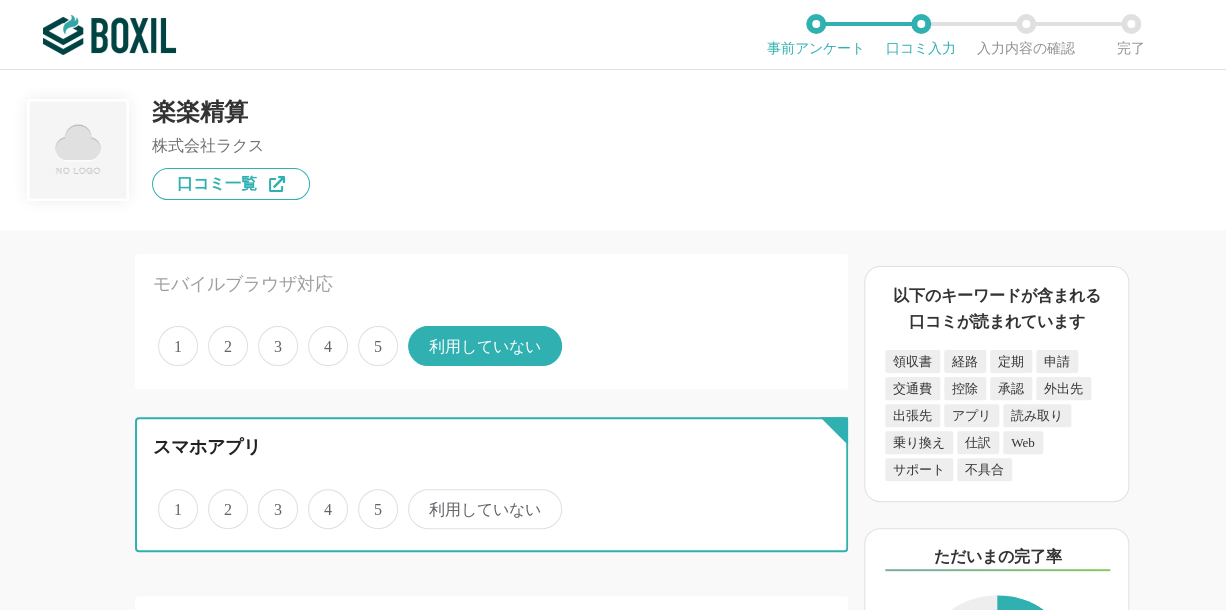 click on "5" at bounding box center (369, 498) 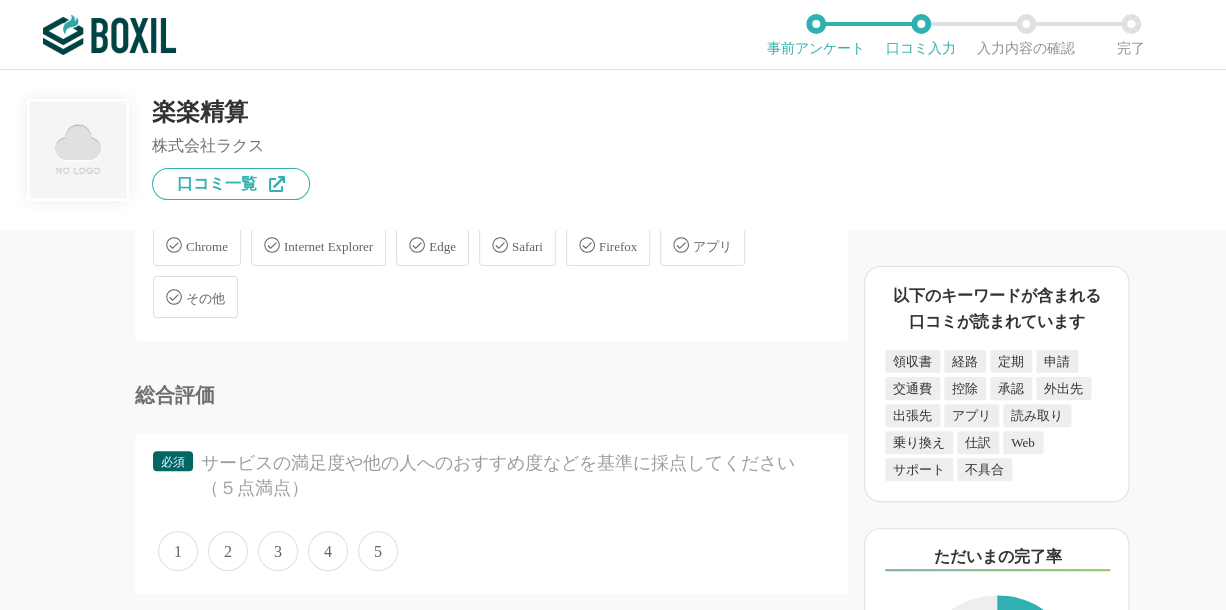 scroll, scrollTop: 4702, scrollLeft: 0, axis: vertical 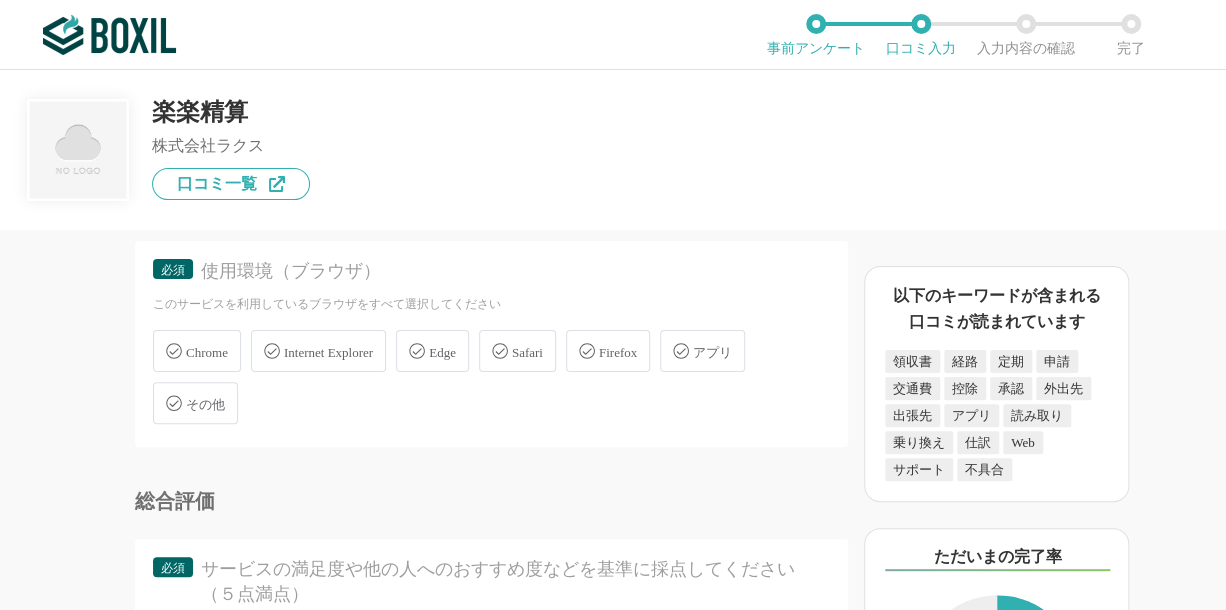 click on "Internet Explorer" at bounding box center (328, 352) 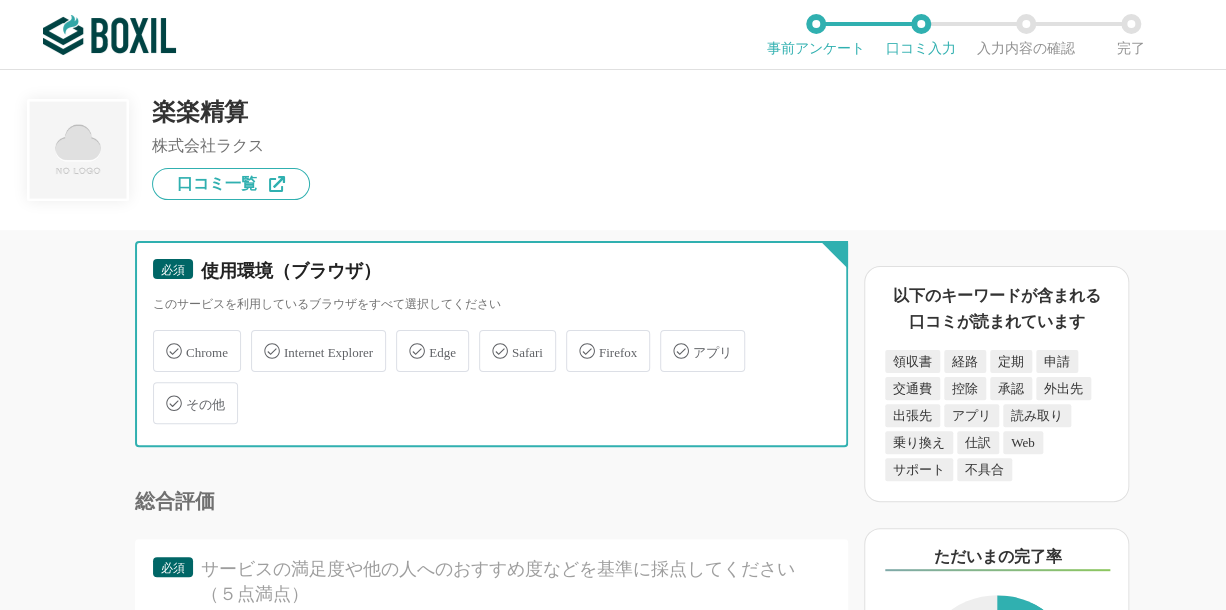 click on "Internet Explorer" at bounding box center [261, 339] 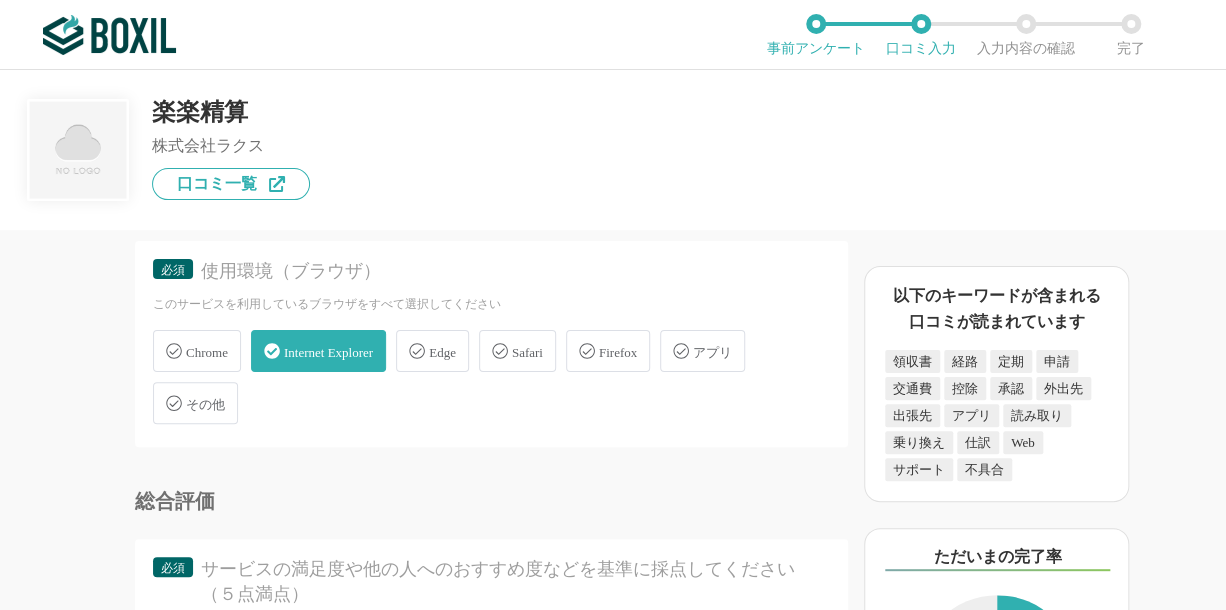 click on "Internet Explorer" at bounding box center (328, 352) 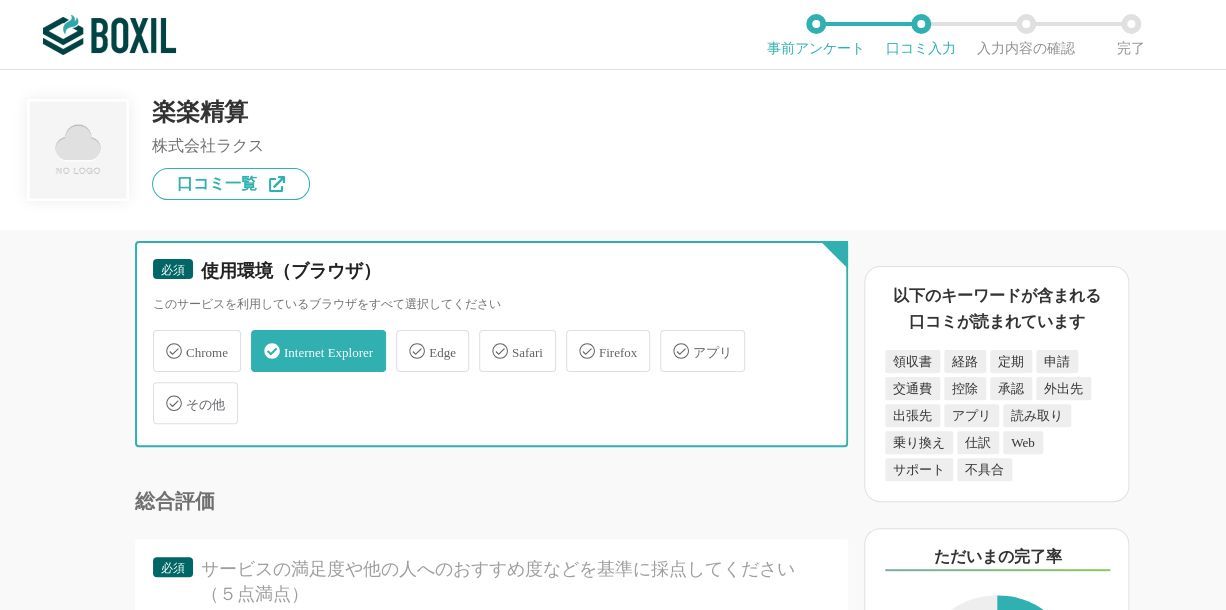 click on "Internet Explorer" at bounding box center [261, 339] 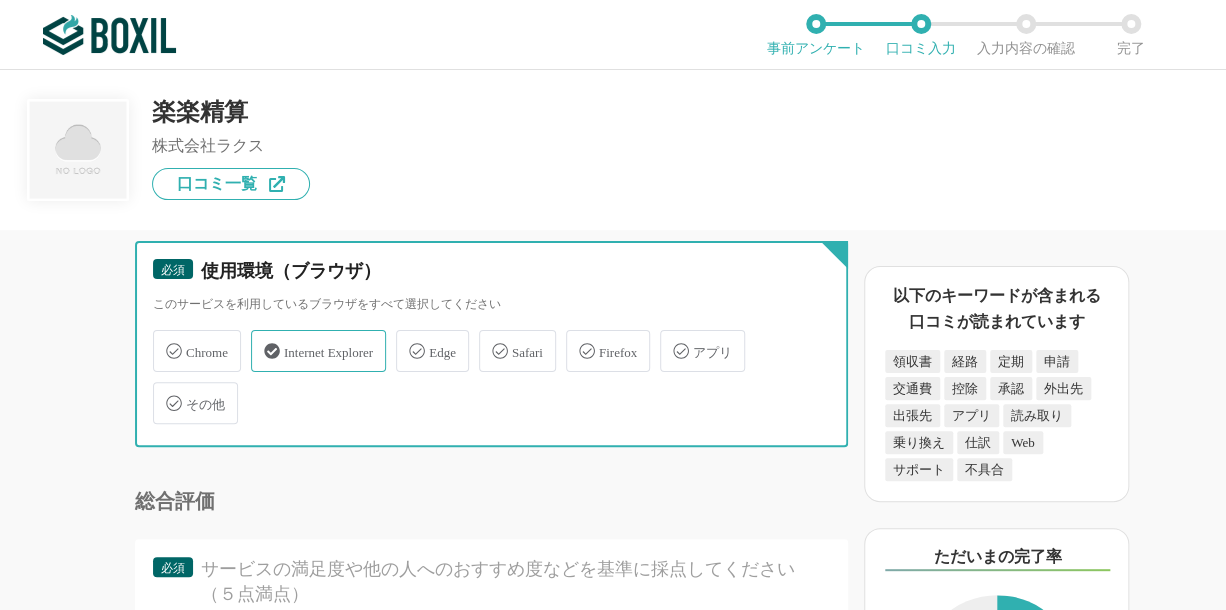 checkbox on "false" 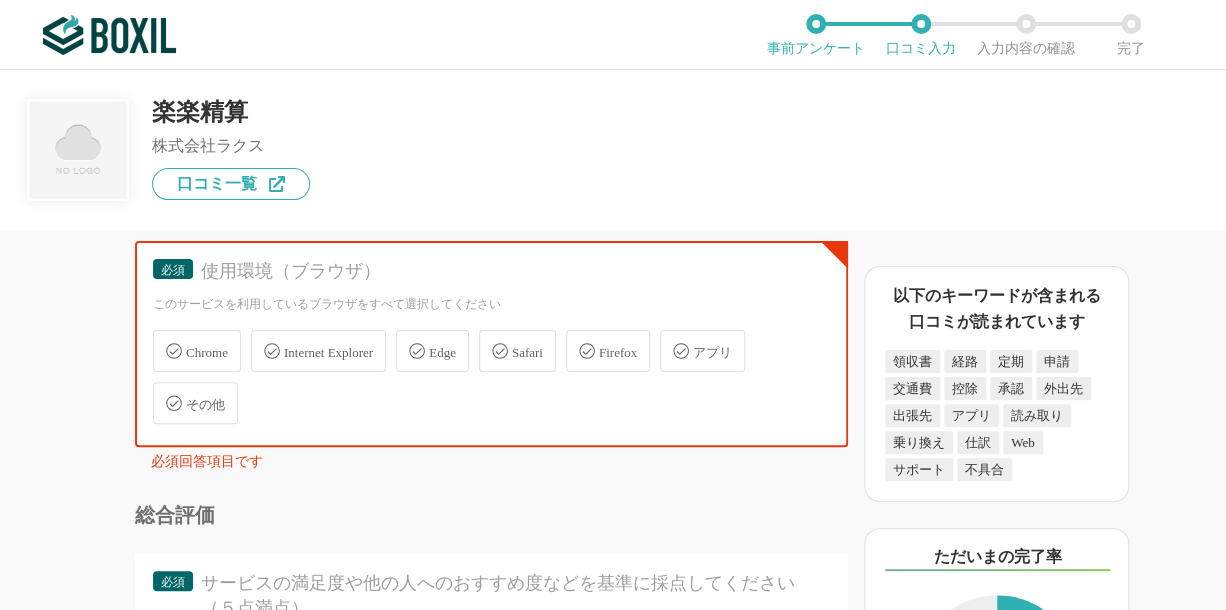 click on "Edge" at bounding box center (442, 352) 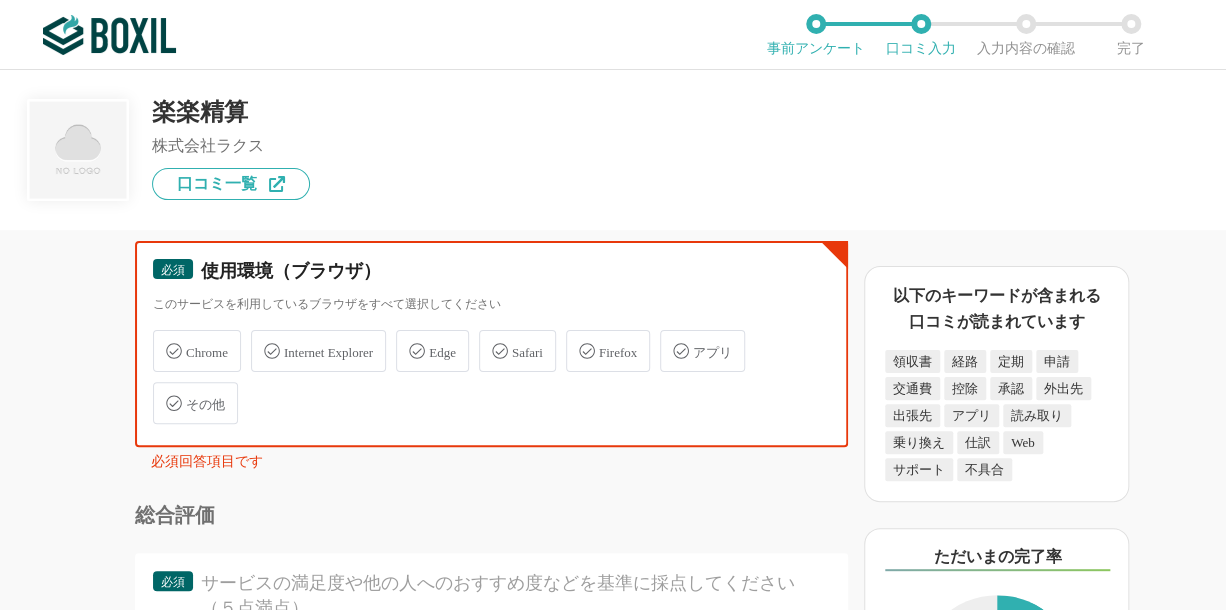 click on "Edge" at bounding box center (406, 339) 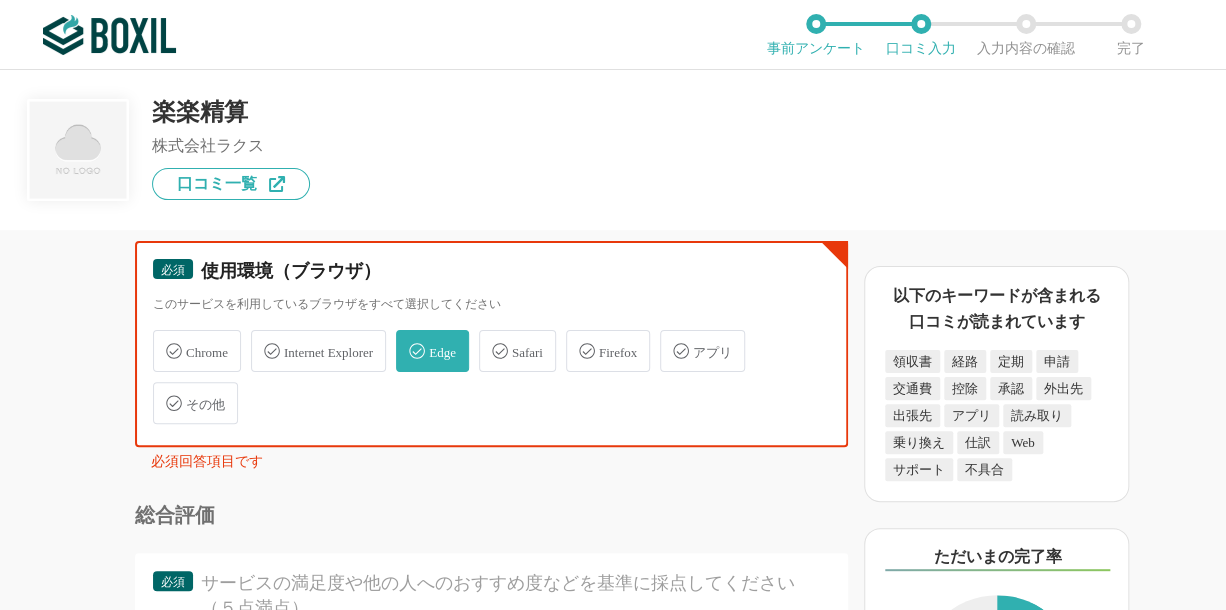 checkbox on "true" 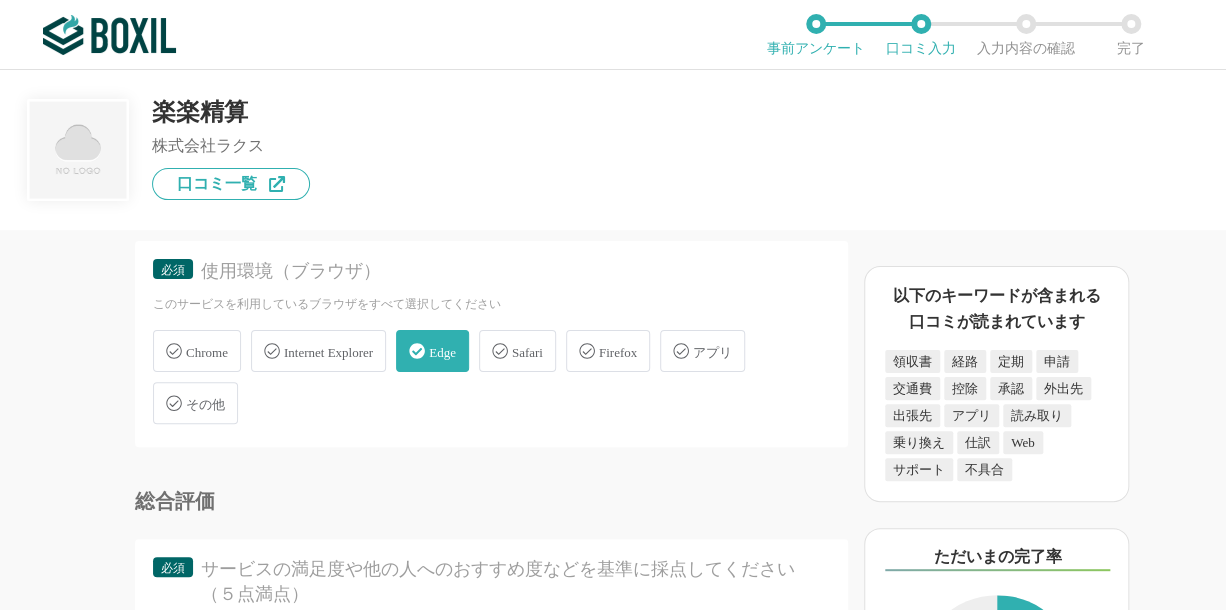click on "Chrome" at bounding box center [207, 352] 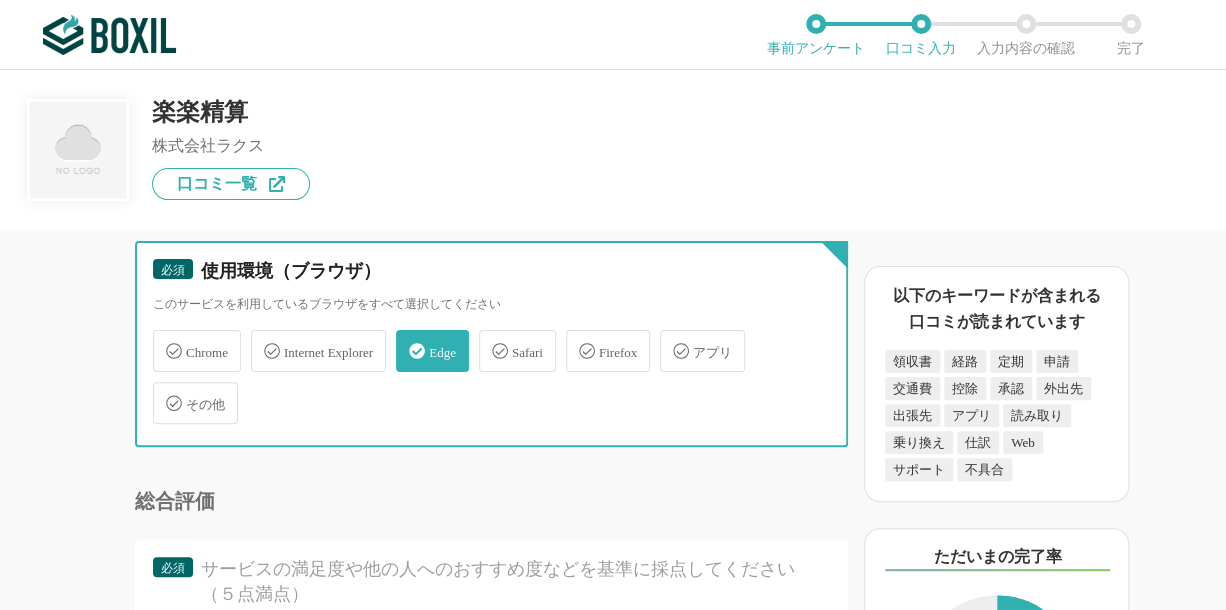click on "Chrome" at bounding box center [163, 339] 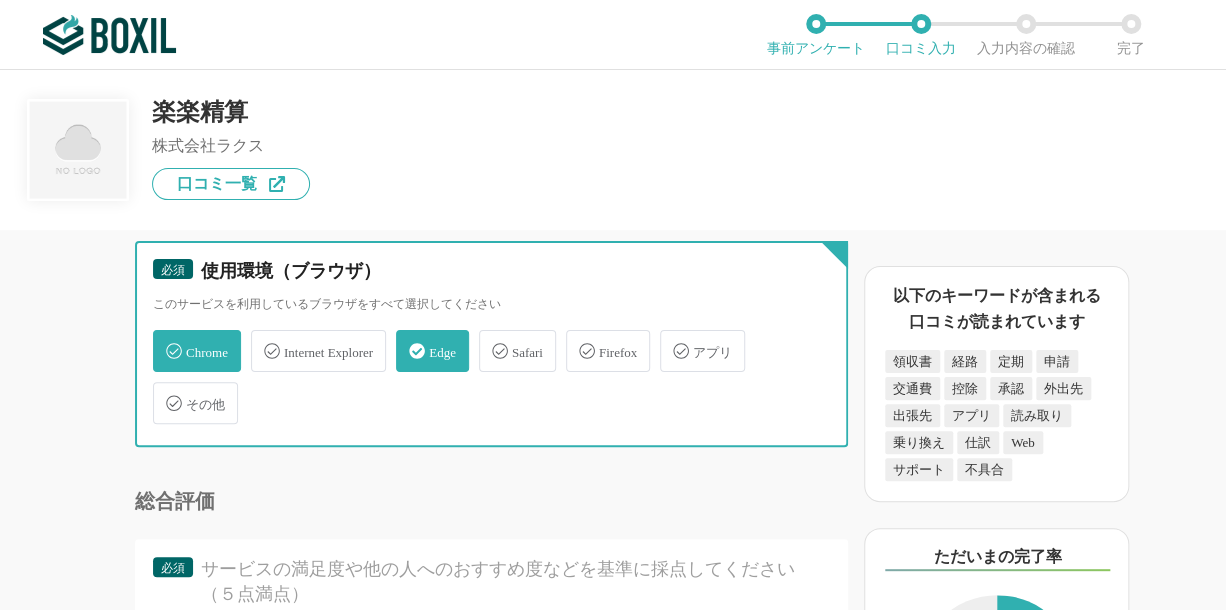 checkbox on "true" 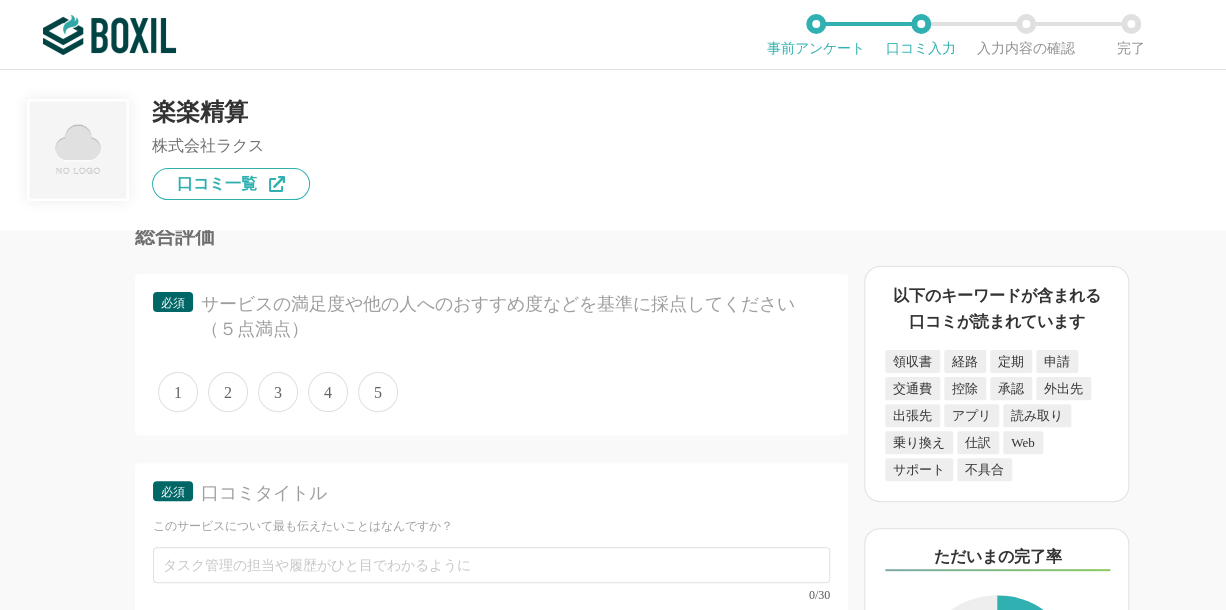 scroll, scrollTop: 5002, scrollLeft: 0, axis: vertical 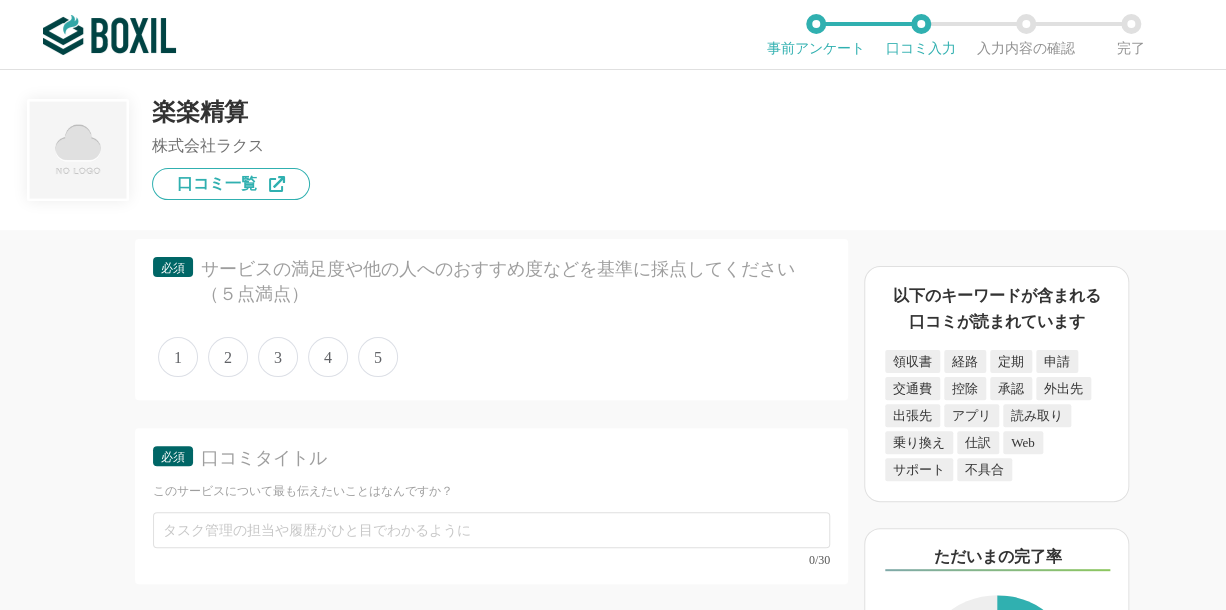 click on "4" at bounding box center (328, 357) 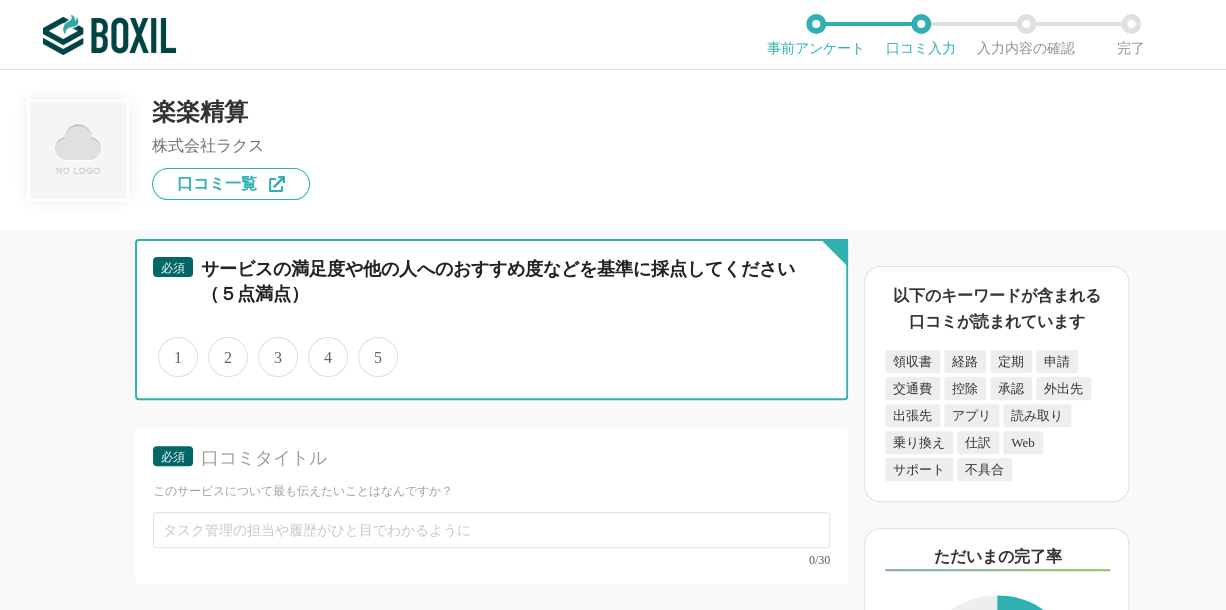 click on "4" at bounding box center (319, 346) 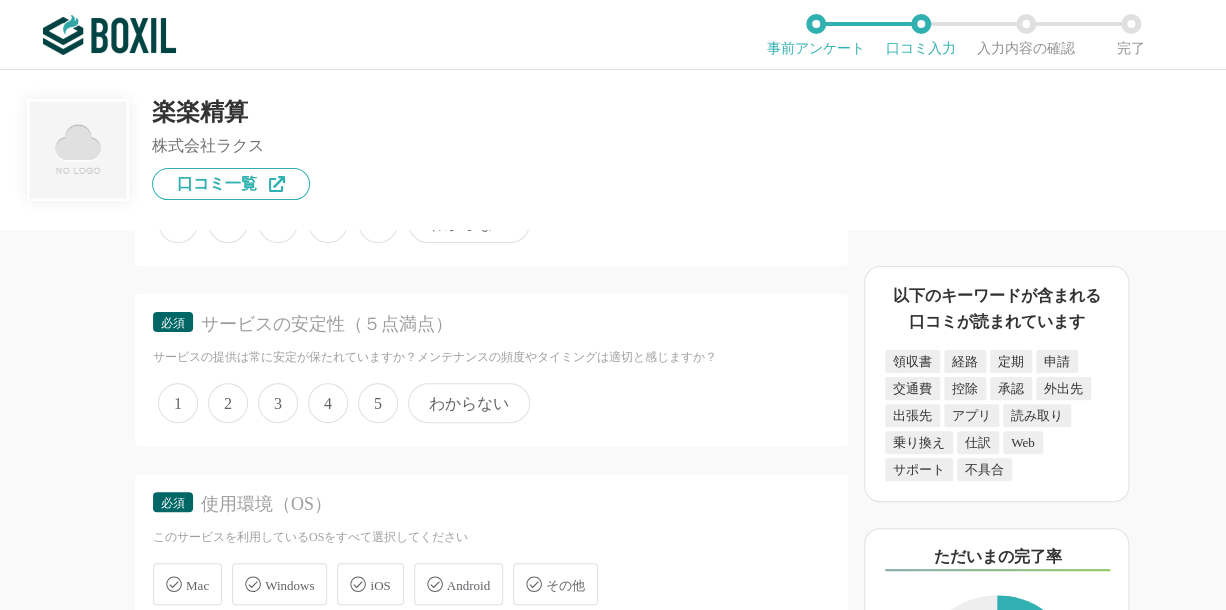 scroll, scrollTop: 4302, scrollLeft: 0, axis: vertical 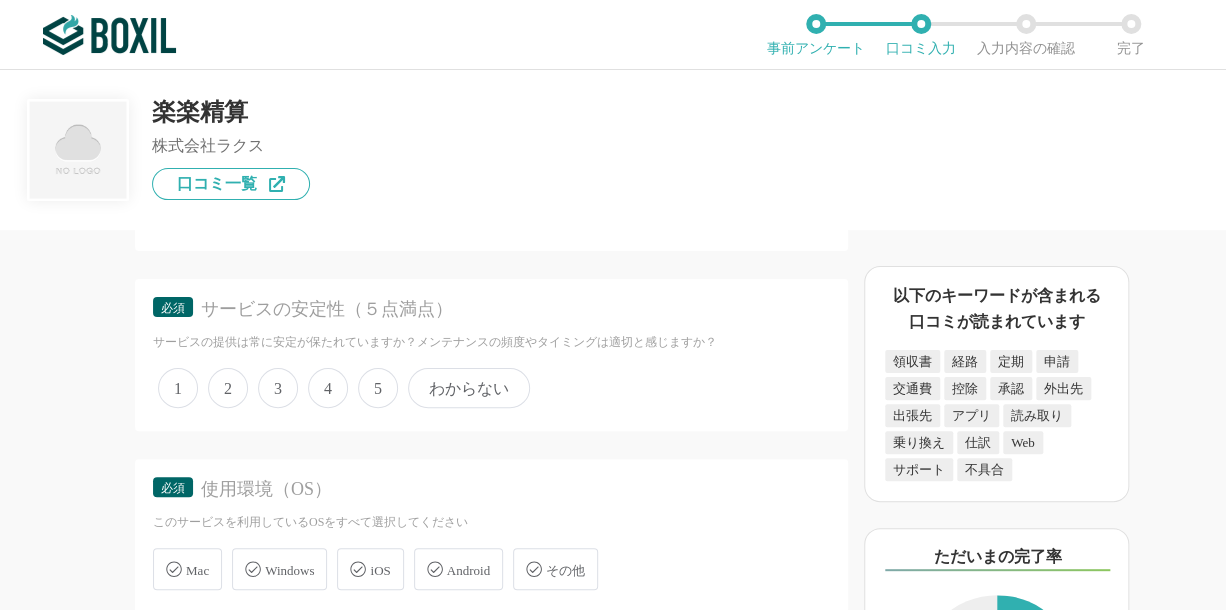 click on "4" at bounding box center (328, 388) 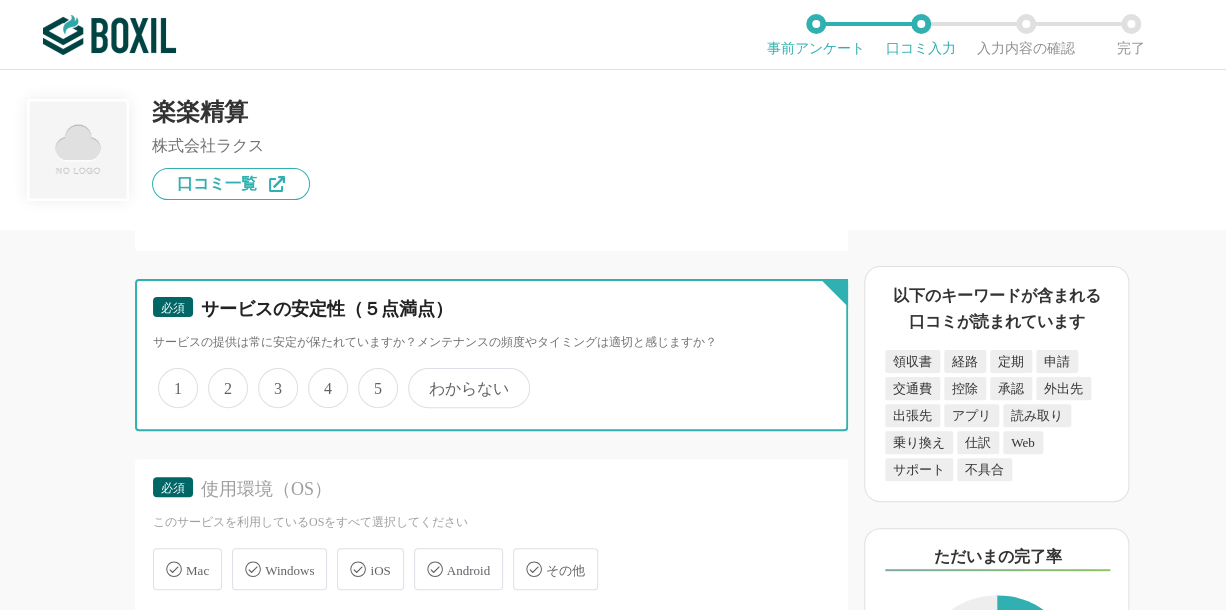 click on "4" at bounding box center [319, 377] 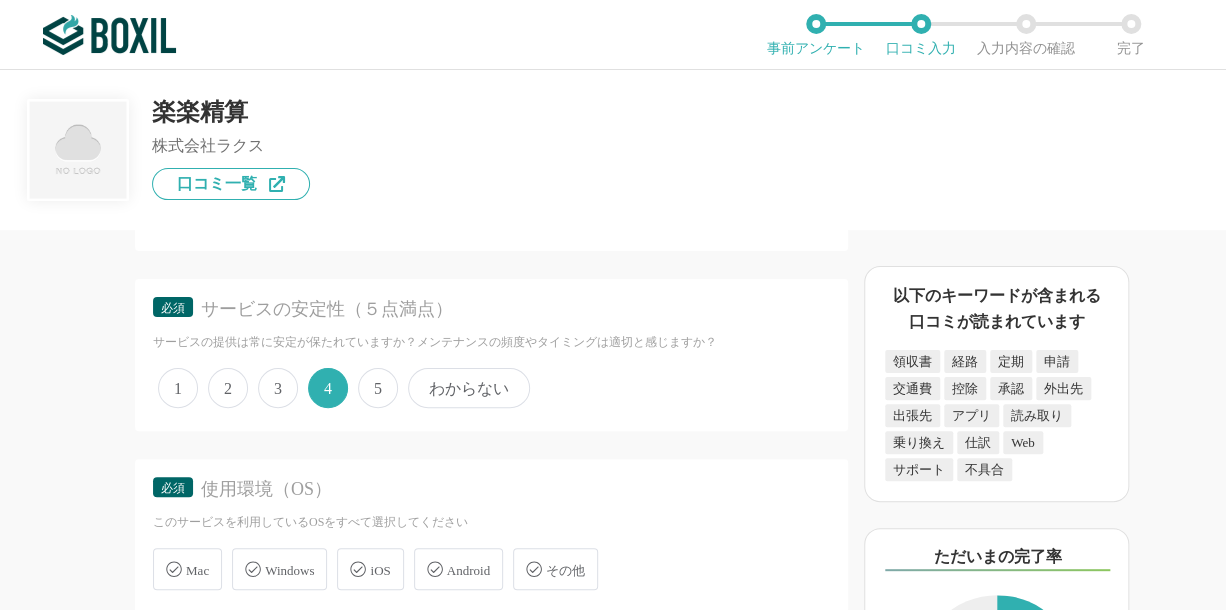 click on "5" at bounding box center (378, 388) 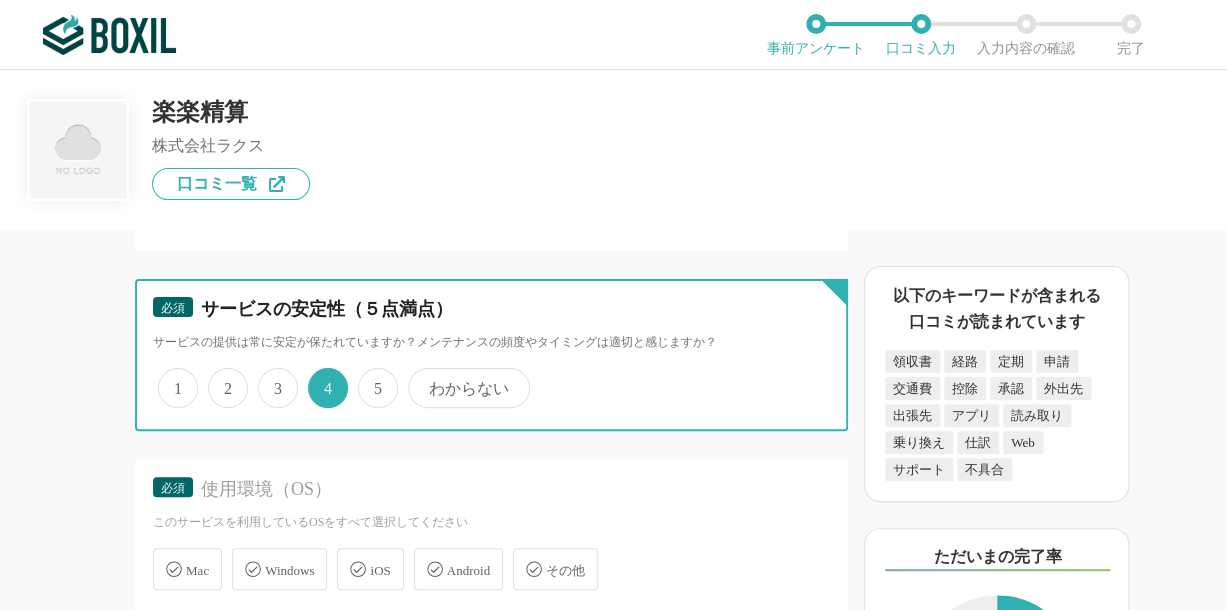 click on "5" at bounding box center [369, 377] 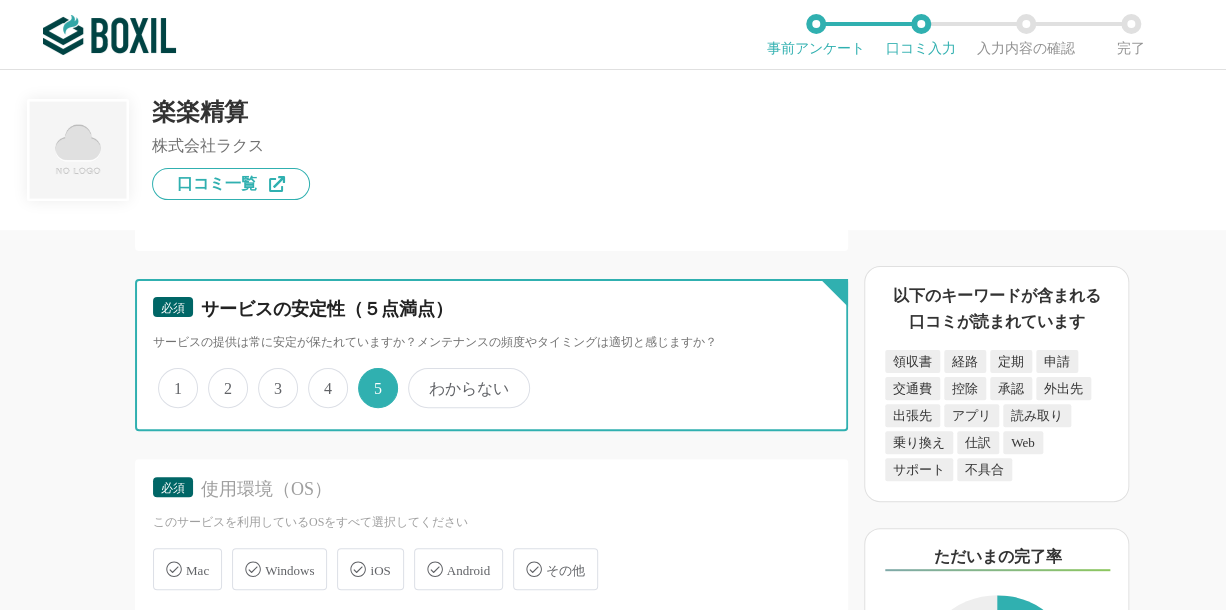 scroll, scrollTop: 4102, scrollLeft: 0, axis: vertical 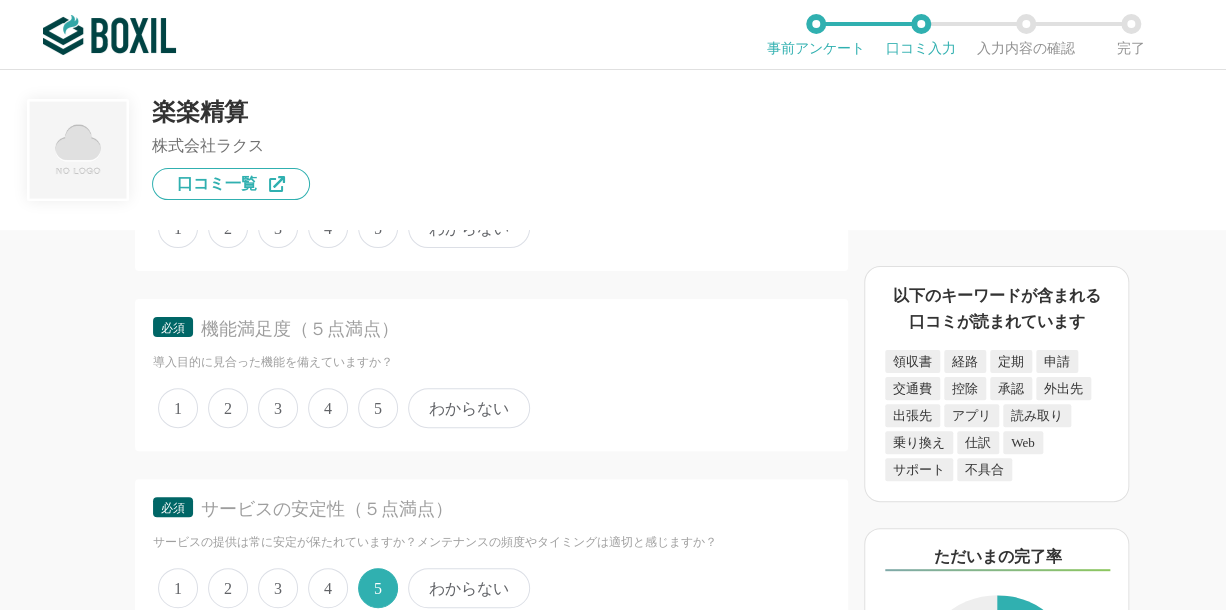 click on "3" at bounding box center (278, 408) 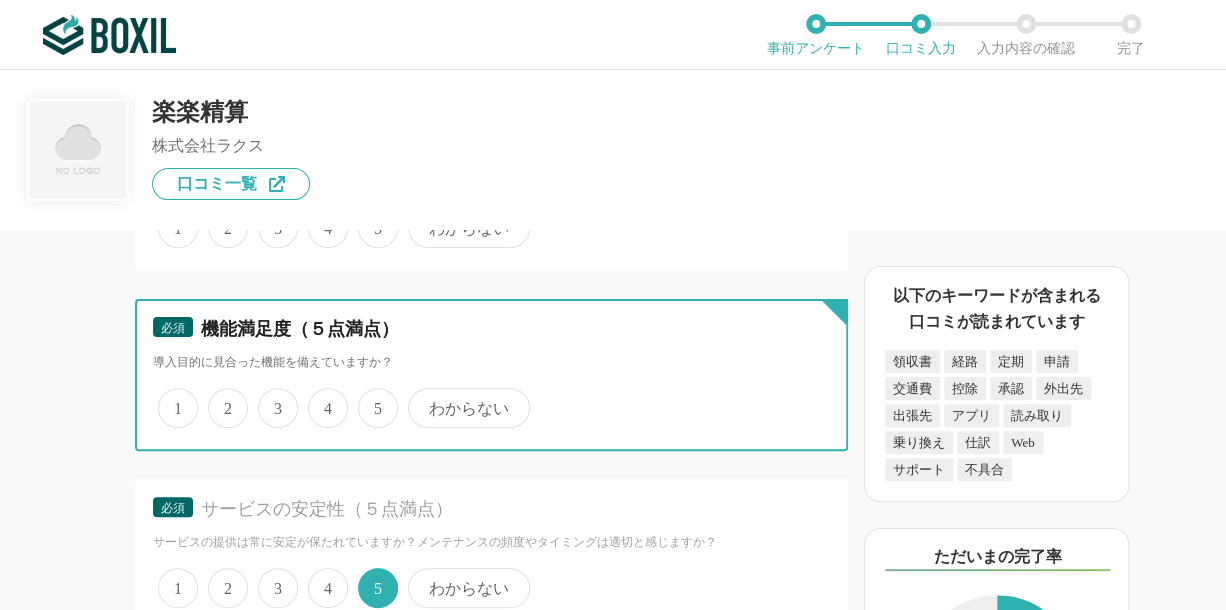 click on "3" at bounding box center (269, 397) 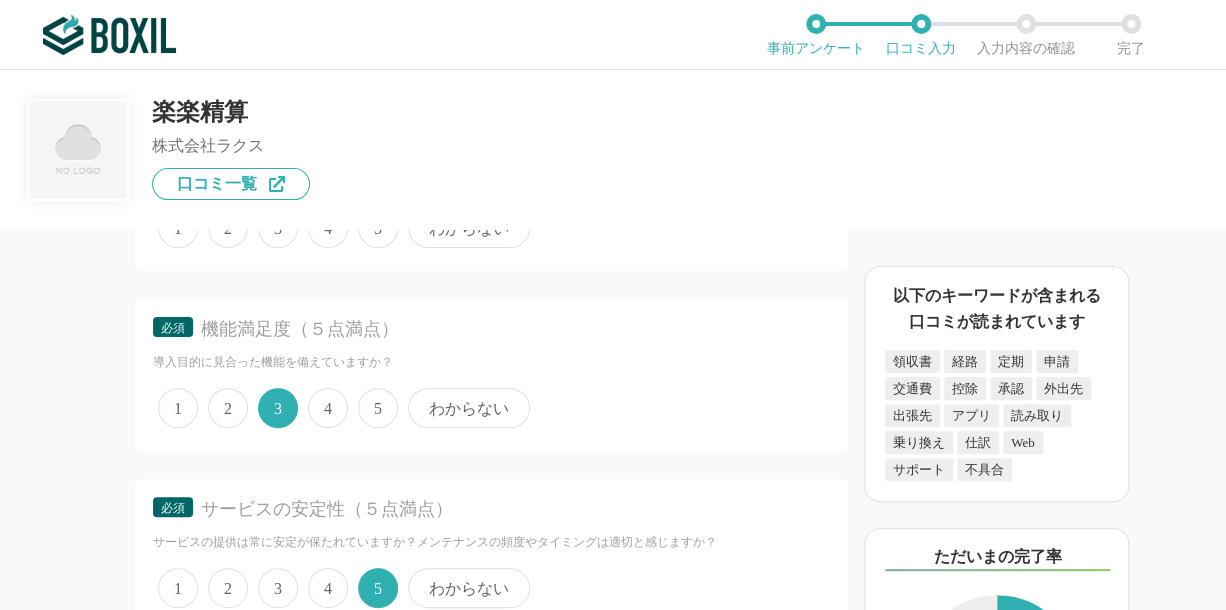 click on "5" at bounding box center (378, 408) 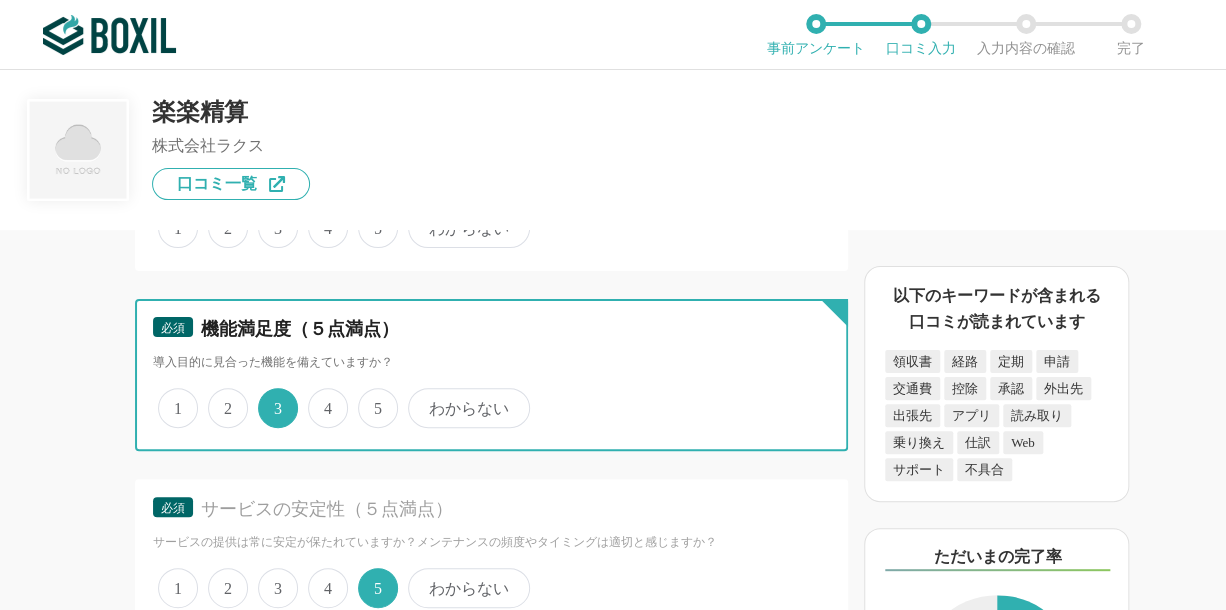 click on "5" at bounding box center [369, 397] 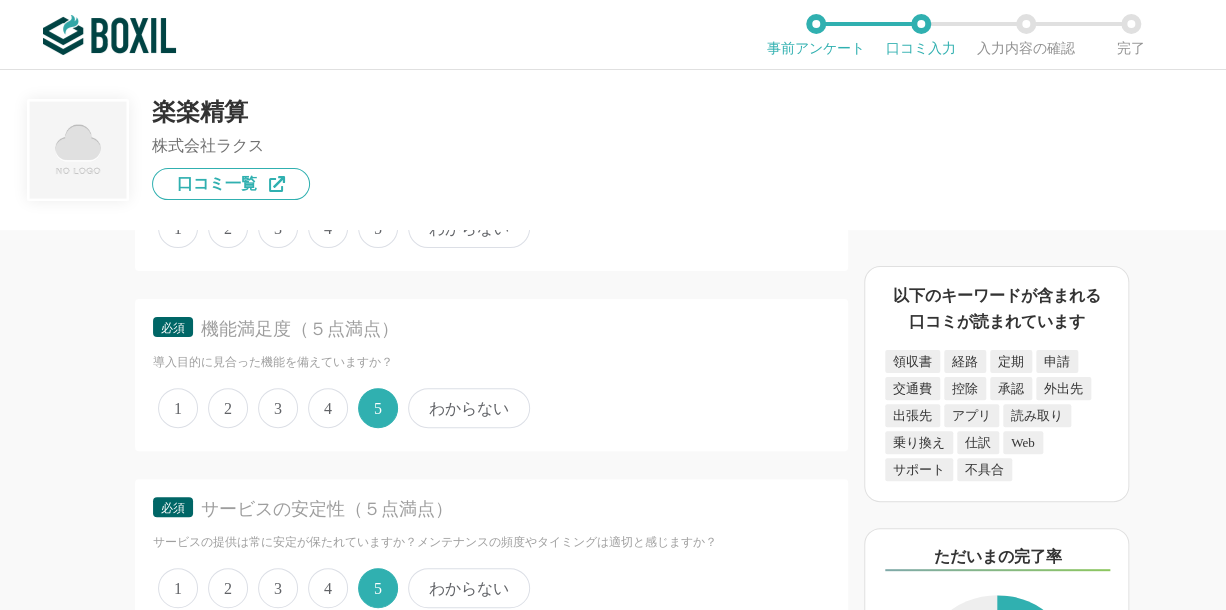 click on "5" at bounding box center (378, 408) 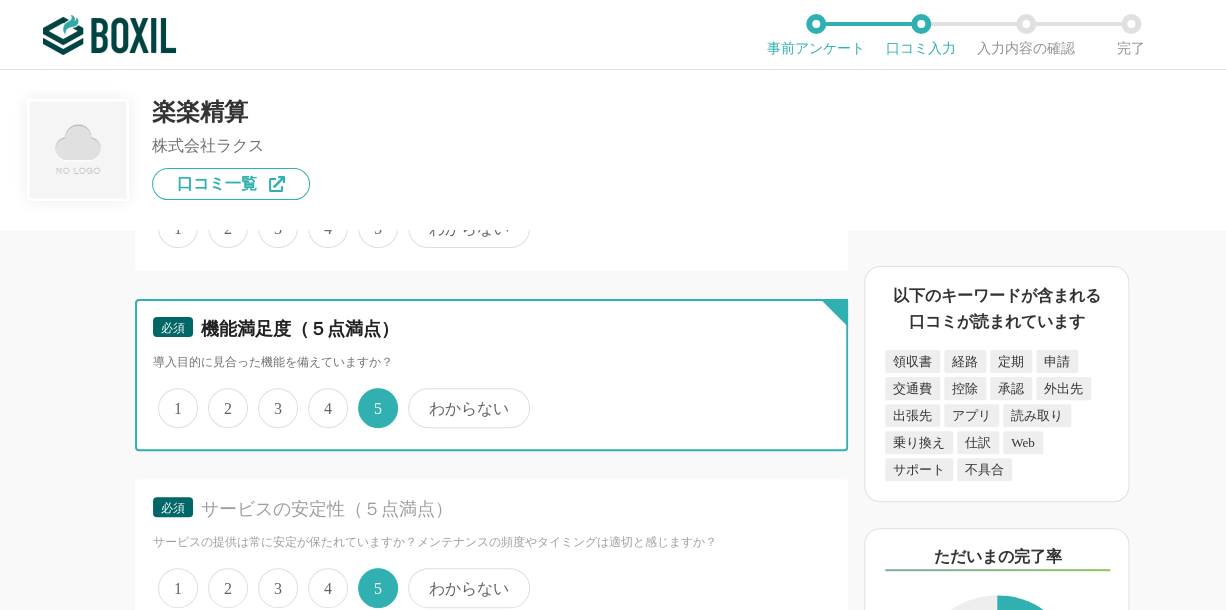 click on "5" at bounding box center [369, 397] 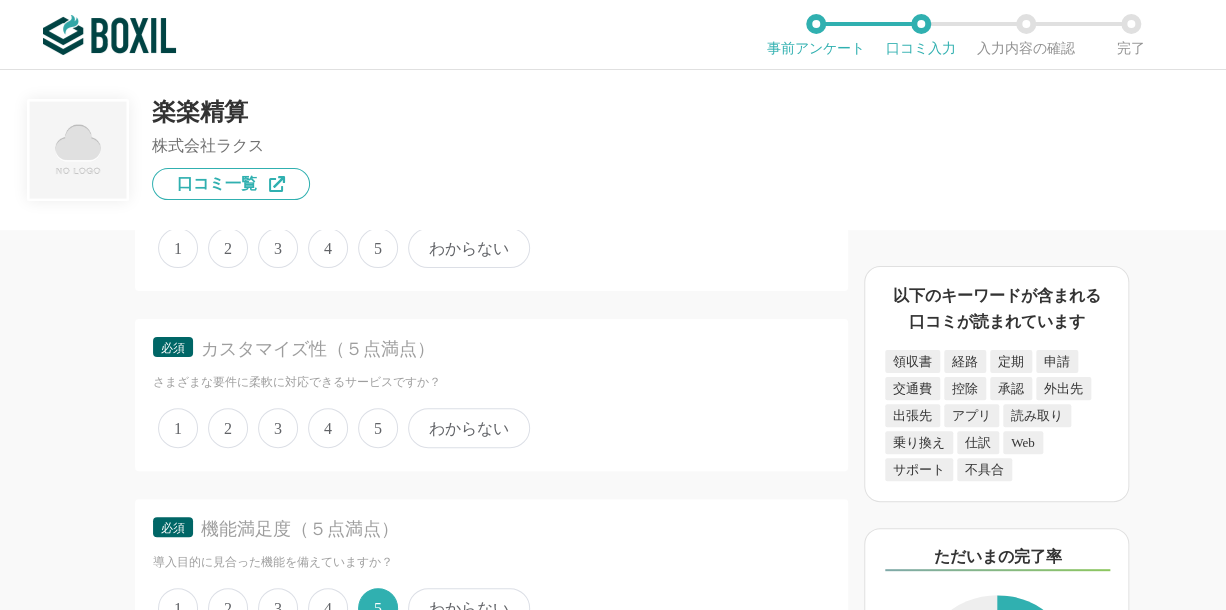 click on "5" at bounding box center [378, 428] 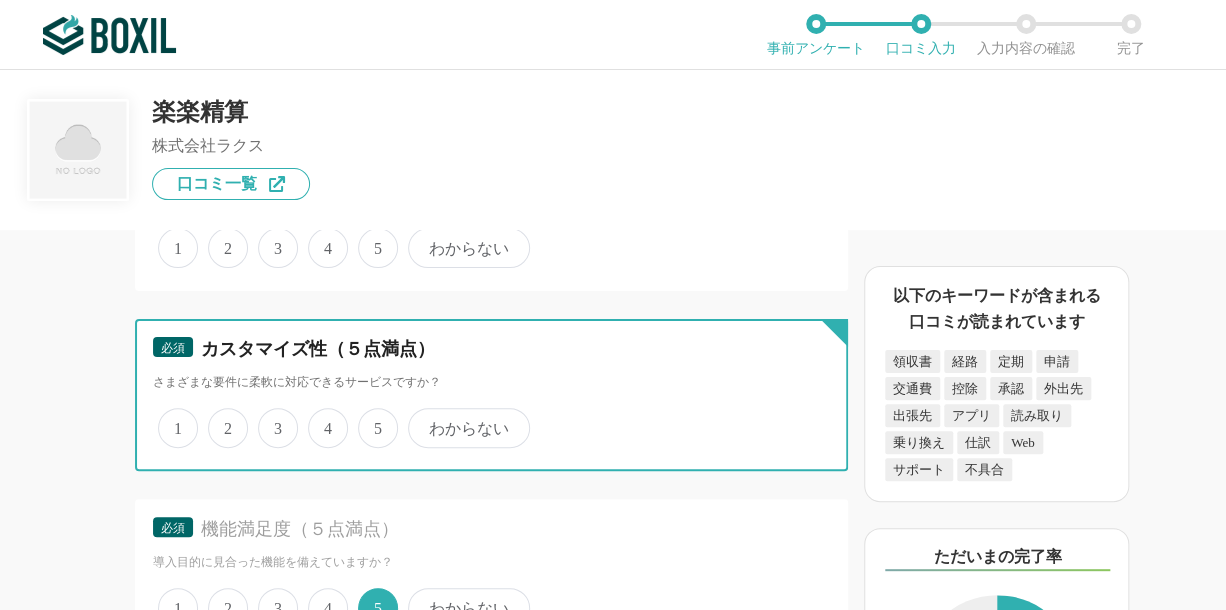 click on "5" at bounding box center (369, 417) 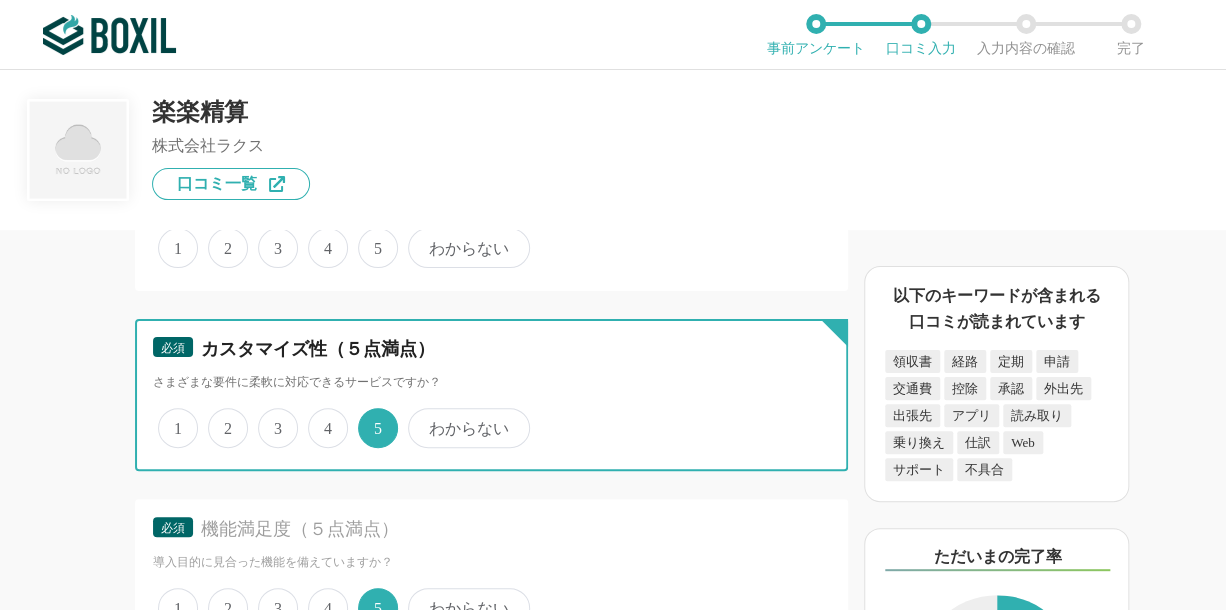 scroll, scrollTop: 3702, scrollLeft: 0, axis: vertical 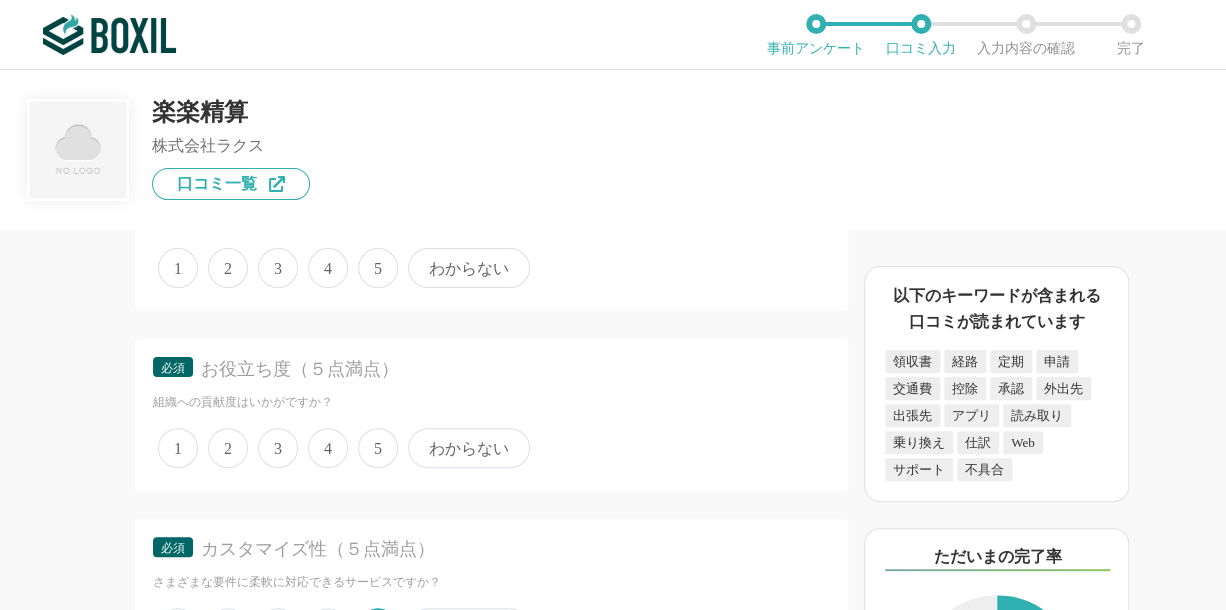 click on "5" at bounding box center (378, 448) 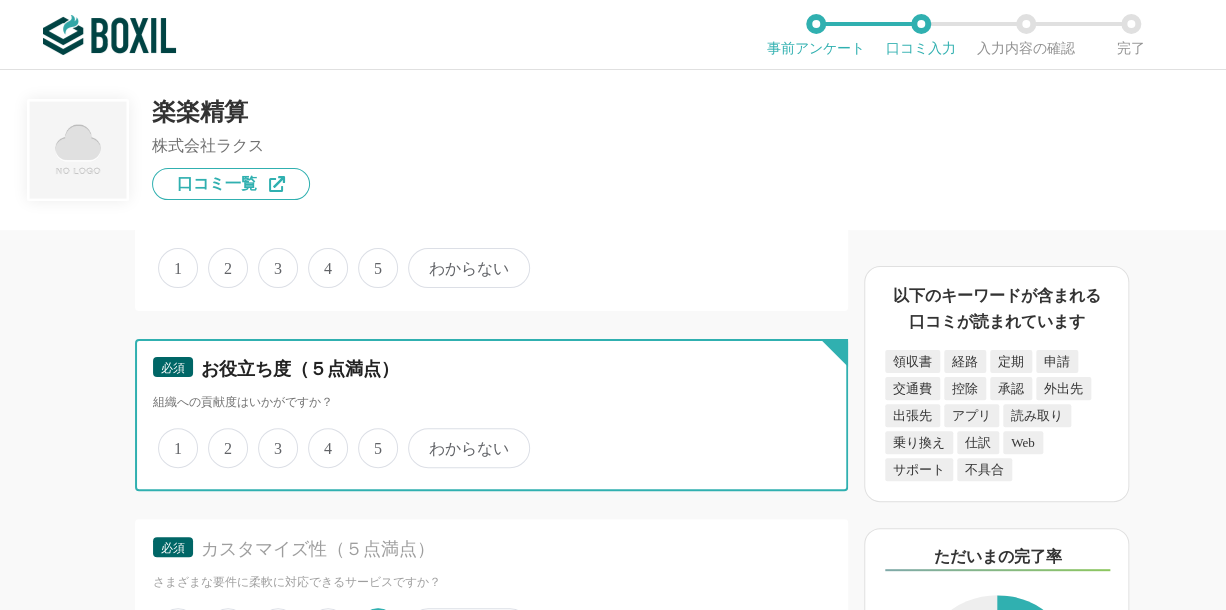 click on "5" at bounding box center (369, 437) 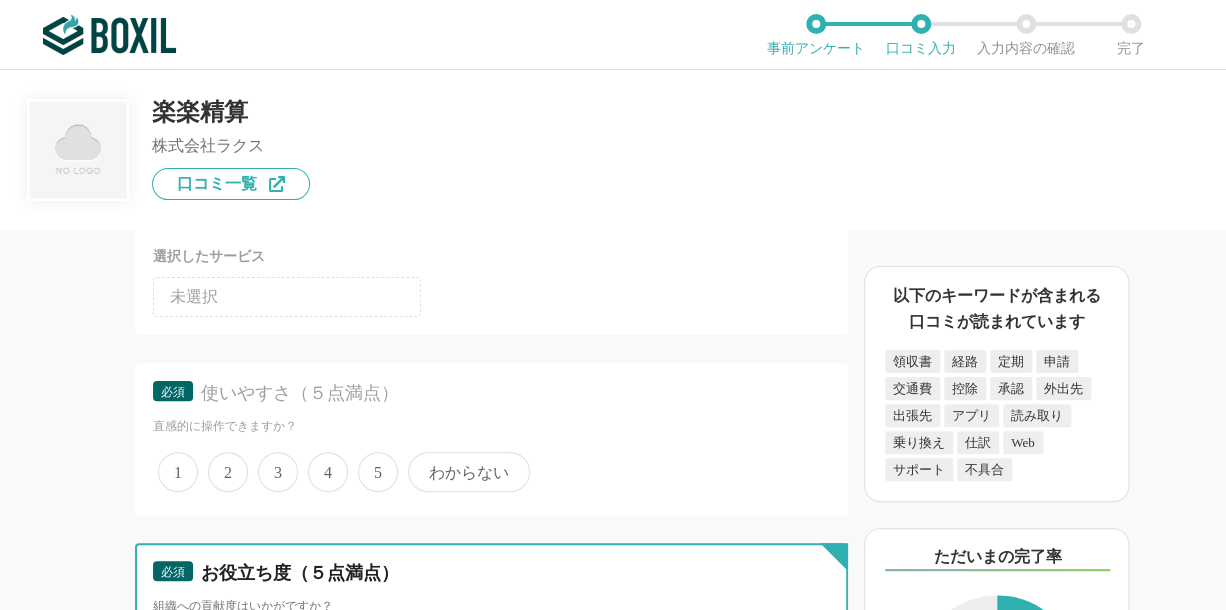scroll, scrollTop: 3402, scrollLeft: 0, axis: vertical 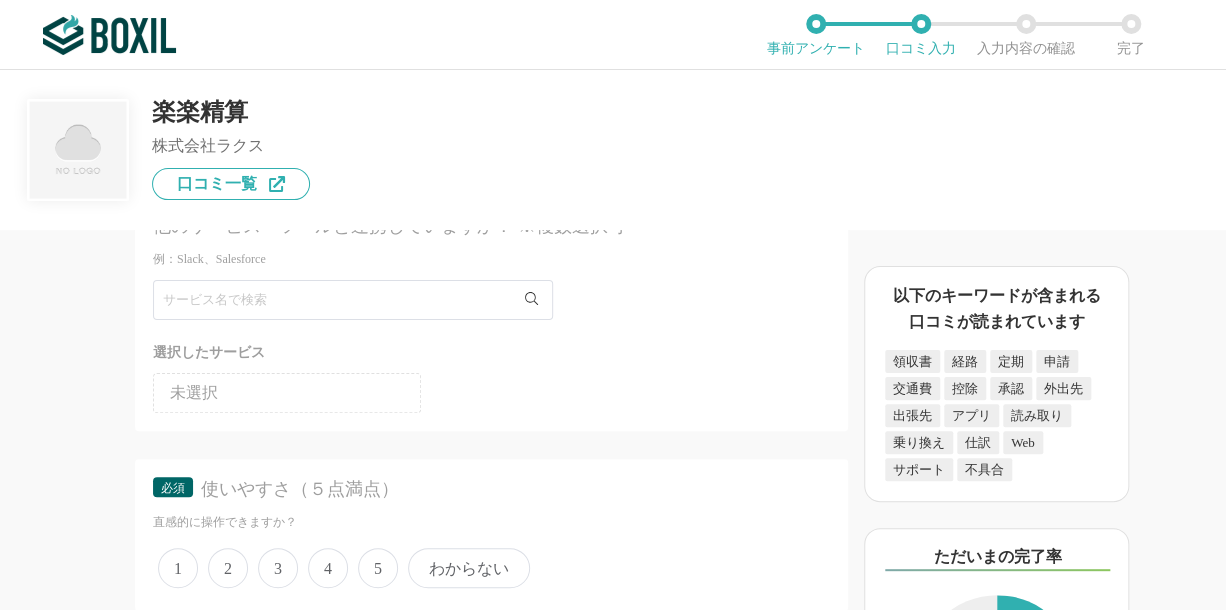 click on "5" at bounding box center (378, 568) 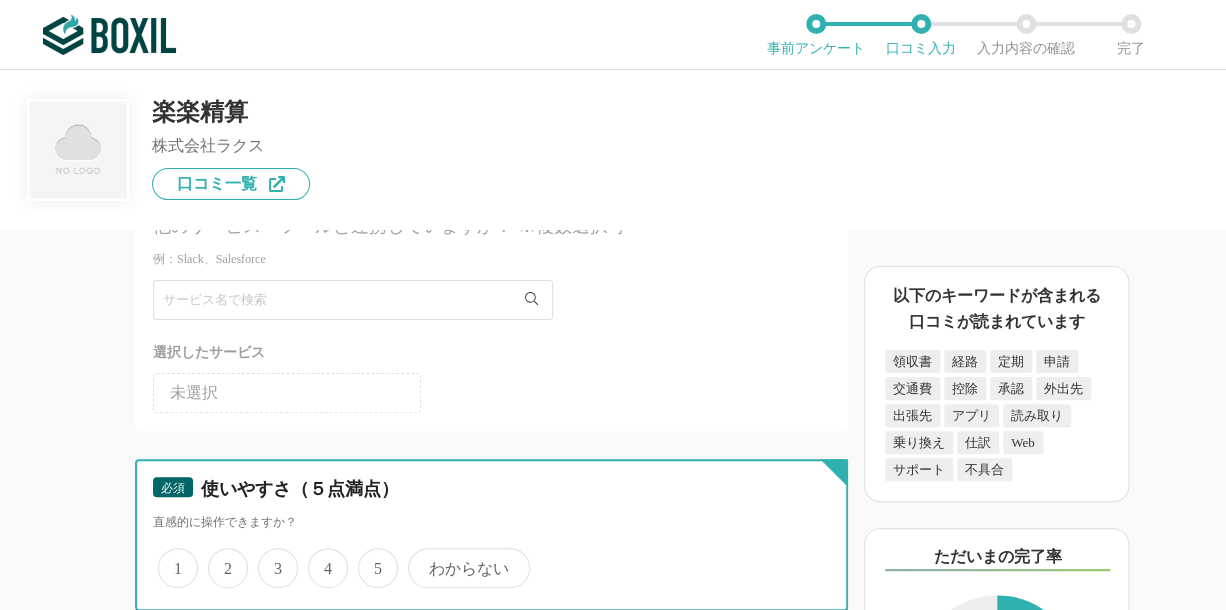 click on "5" at bounding box center (369, 557) 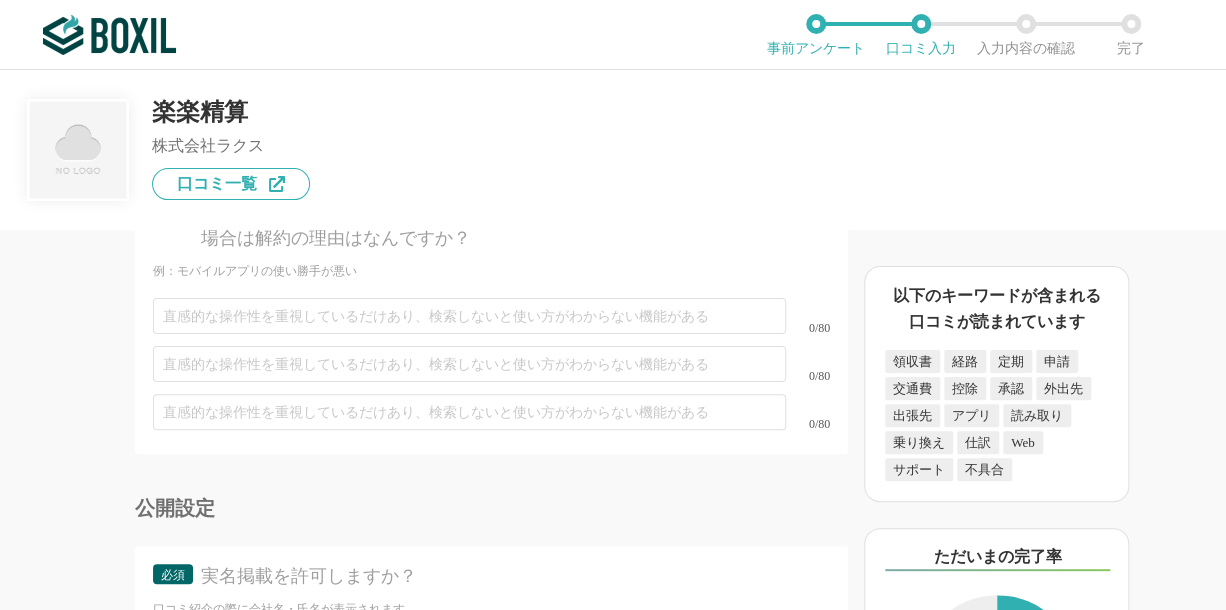 scroll, scrollTop: 6538, scrollLeft: 0, axis: vertical 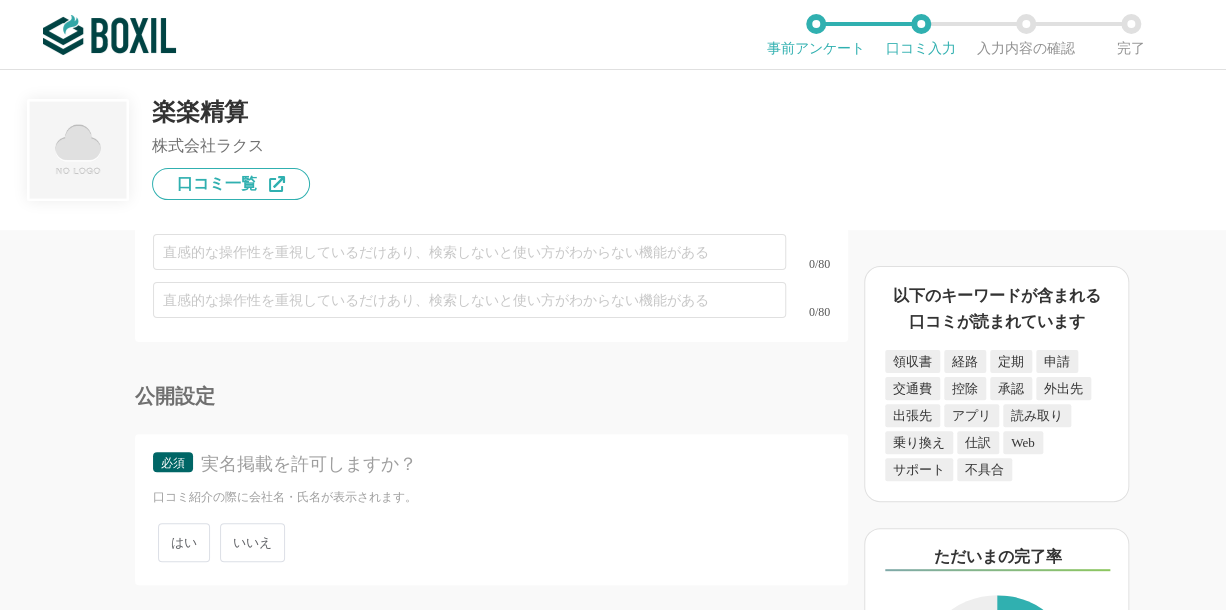 click on "いいえ" at bounding box center [252, 542] 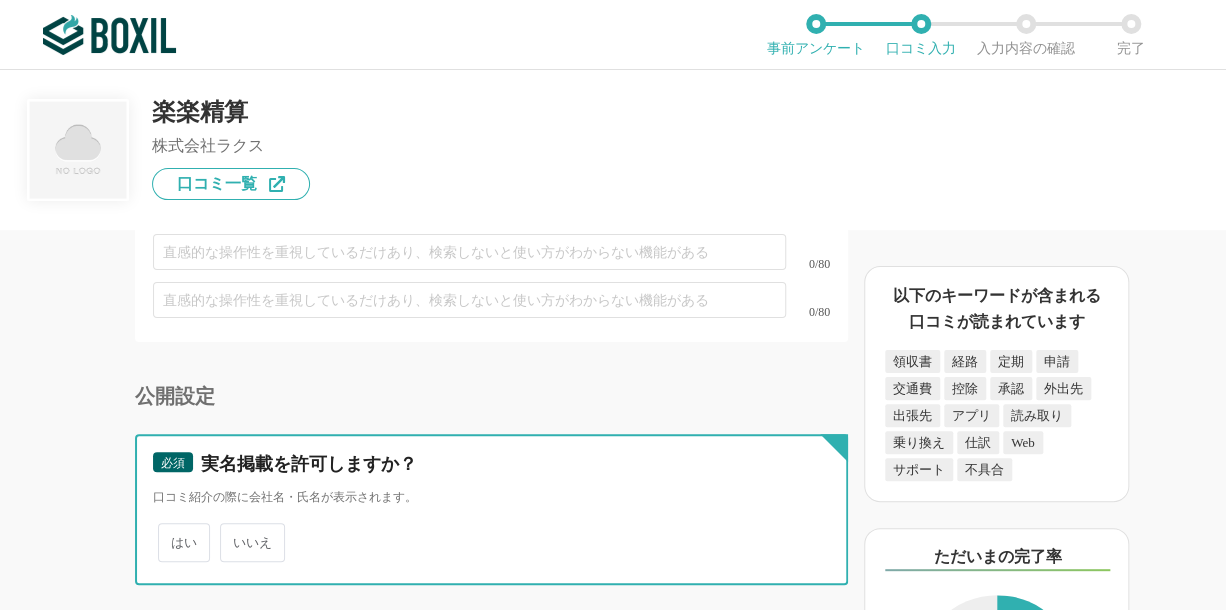 click on "いいえ" at bounding box center (231, 532) 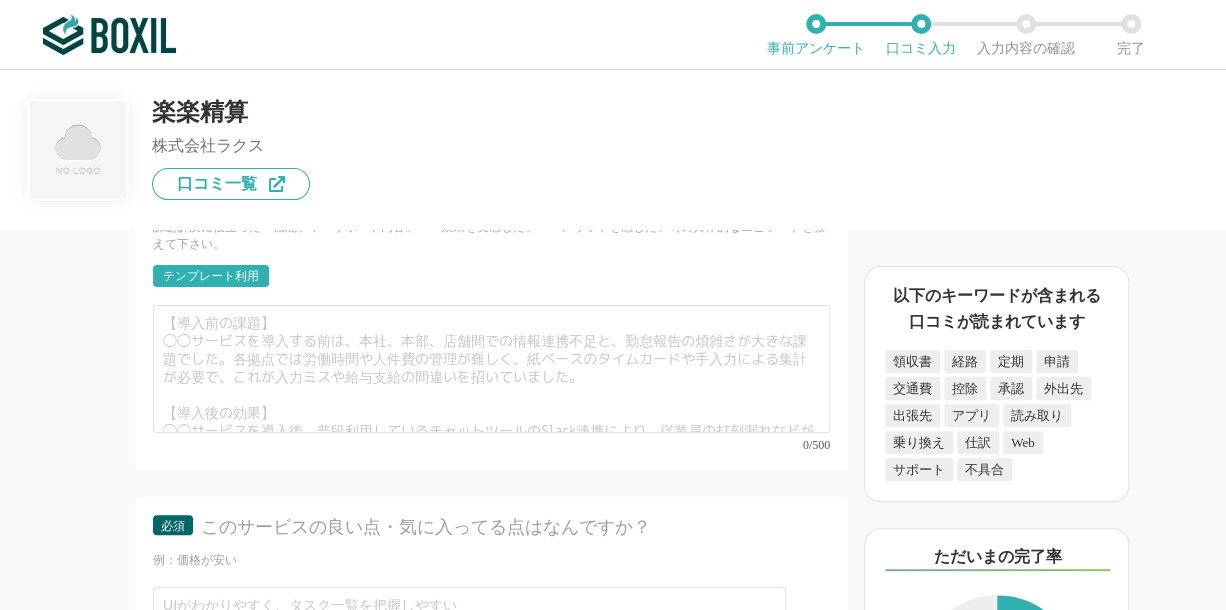 scroll, scrollTop: 5638, scrollLeft: 0, axis: vertical 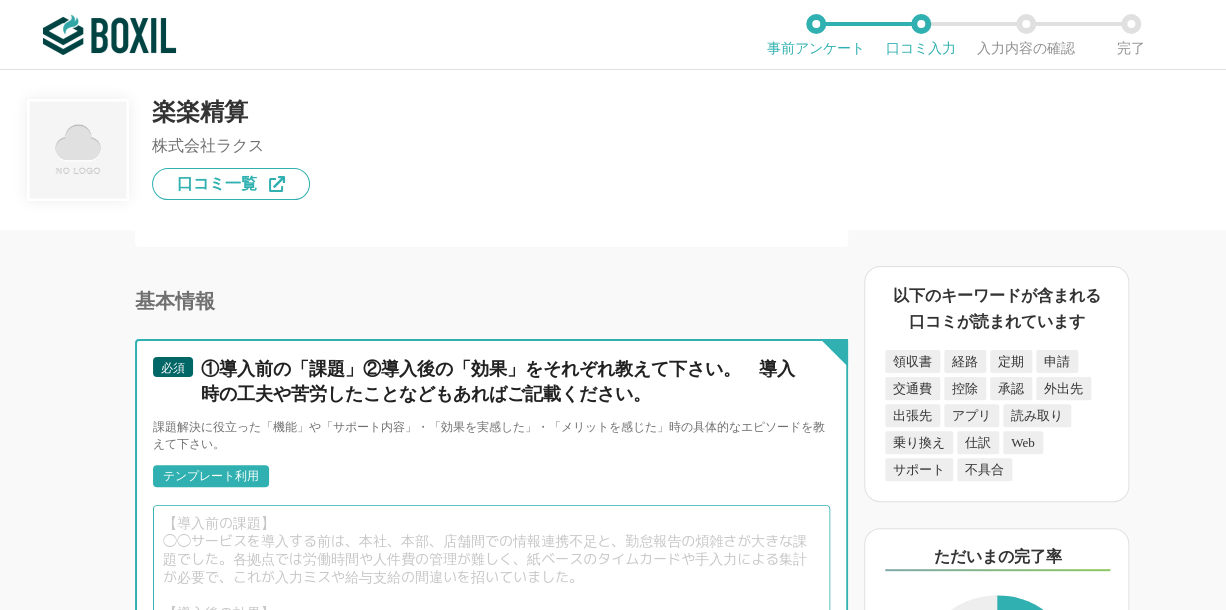 click at bounding box center [491, 569] 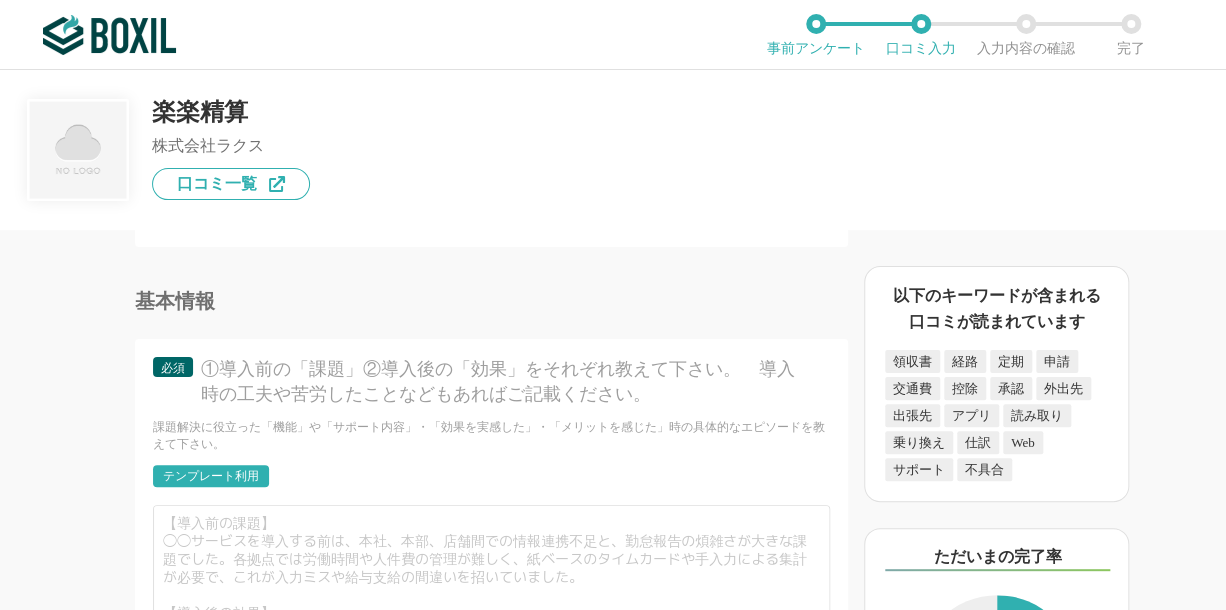 click on "テンプレート利用" at bounding box center (211, 476) 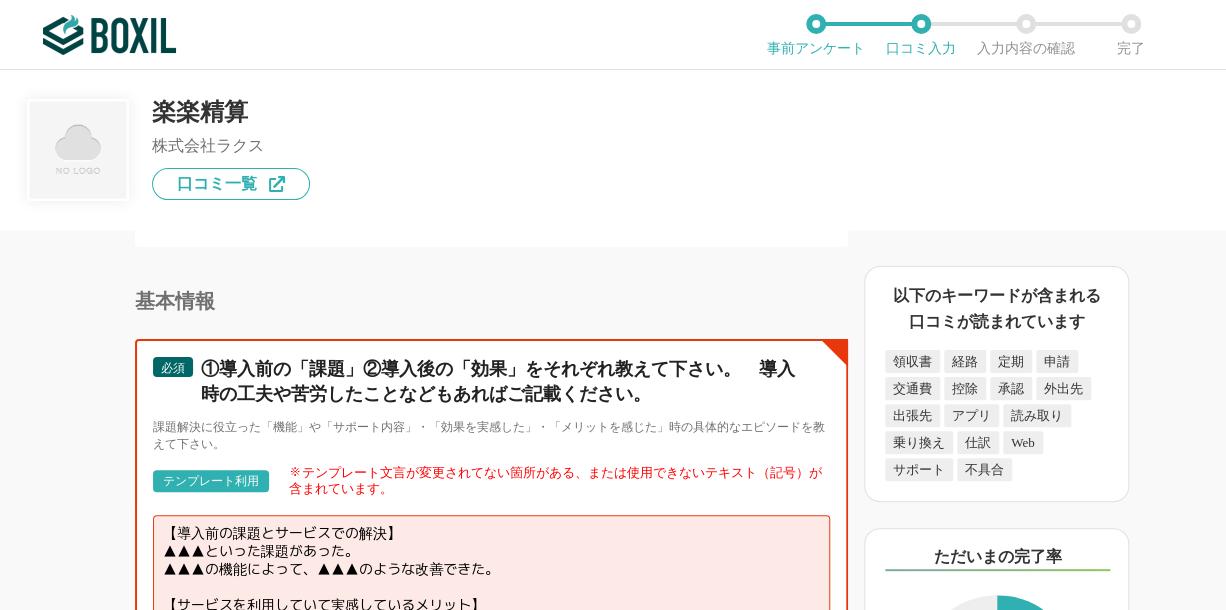 drag, startPoint x: 526, startPoint y: 511, endPoint x: 96, endPoint y: 488, distance: 430.6147 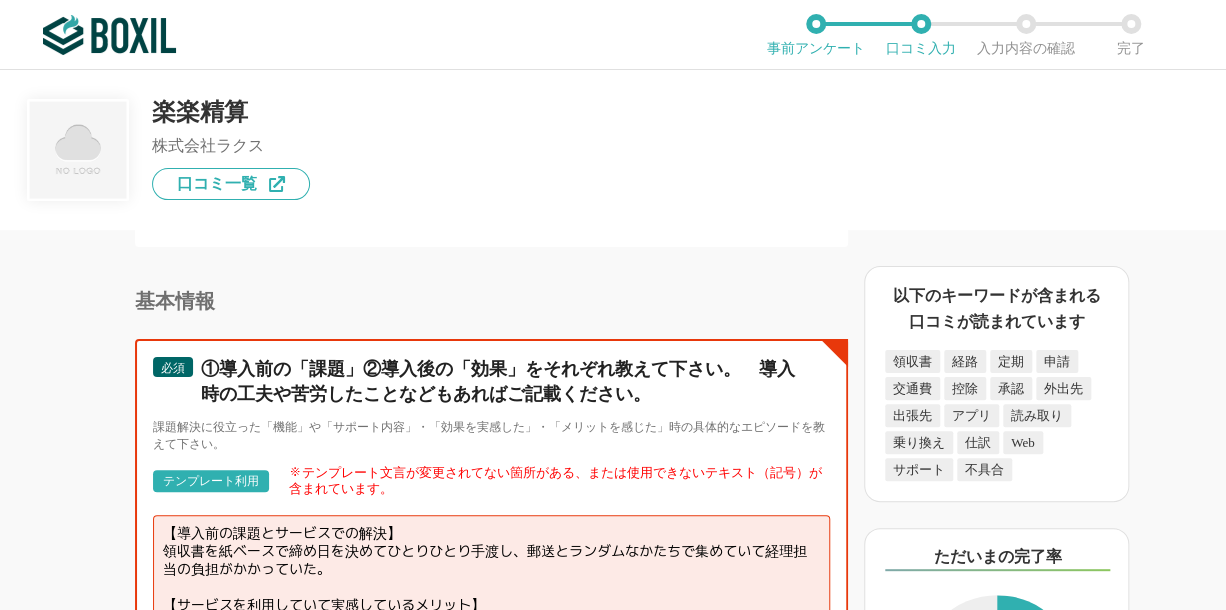 scroll, scrollTop: 13, scrollLeft: 0, axis: vertical 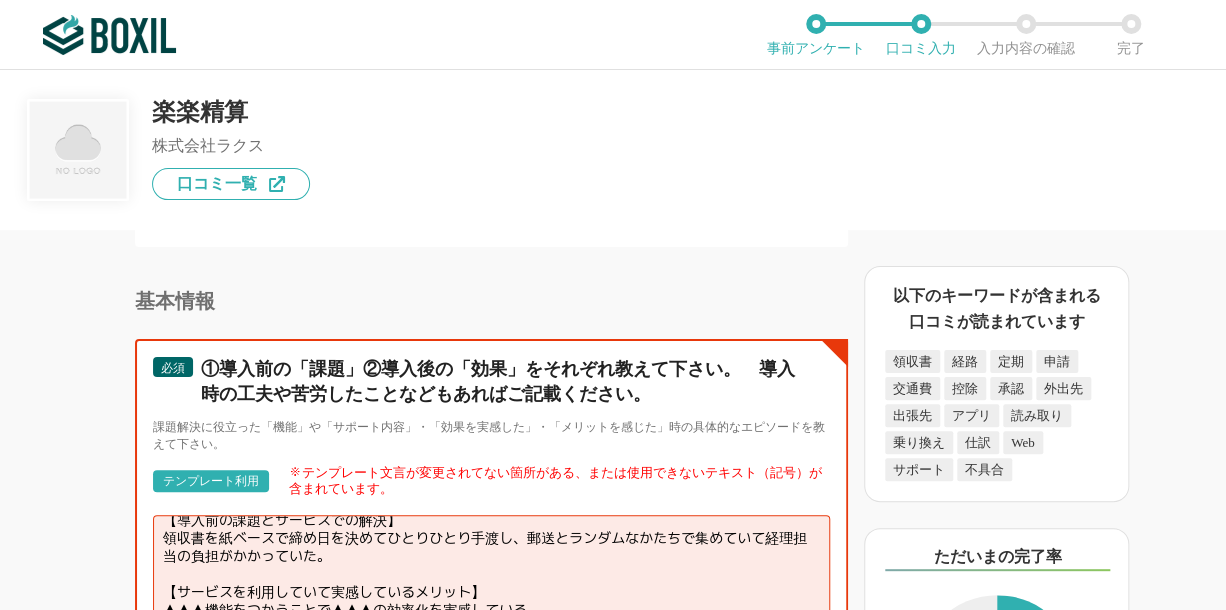 drag, startPoint x: 564, startPoint y: 551, endPoint x: 127, endPoint y: 534, distance: 437.33054 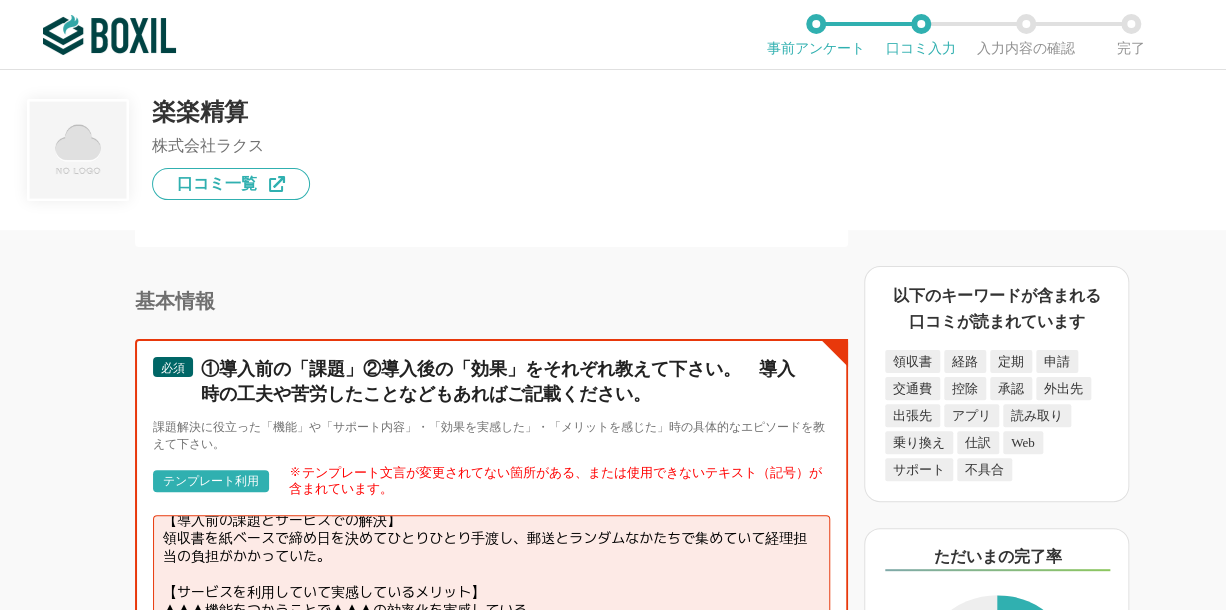 click on "経費精算システムの機能について（5点満点で評価してください） 領収書データ化代行 1 2 3 4 5 利用していない 会計システム連携 1 2 3 4 5 利用していない 承認ワークフロー 1 2 3 4 5 利用していない 仕訳自動学習 1 2 3 4 5 利用していない 電子明細取得 1 2 3 4 5 利用していない 交通費ICカード入力 1 2 3 4 5 利用していない 規定違反のエラー表示 1 2 3 4 5 利用していない 経路検索サービス連携 1 2 3 4 5 利用していない 定期区間の自動控除 1 2 3 4 5 利用していない クレジットカード連携 1 2 3 4 5 利用していない 自動車燃料費精算 1 2 3 4 5 利用していない 領収書写真の読み取り精度 1 2 3 4 5 利用していない アラート・エラー通知 1 2 3 4 5 利用していない 仕訳・振込データ出力 1 2 3 4 5 利用していない 電子帳簿保存対応 1 2 3 4 5 利用していない 経費分析 1 2 3 4 5 1 2 3 4 5 1 2 3 4 5" at bounding box center (424, 420) 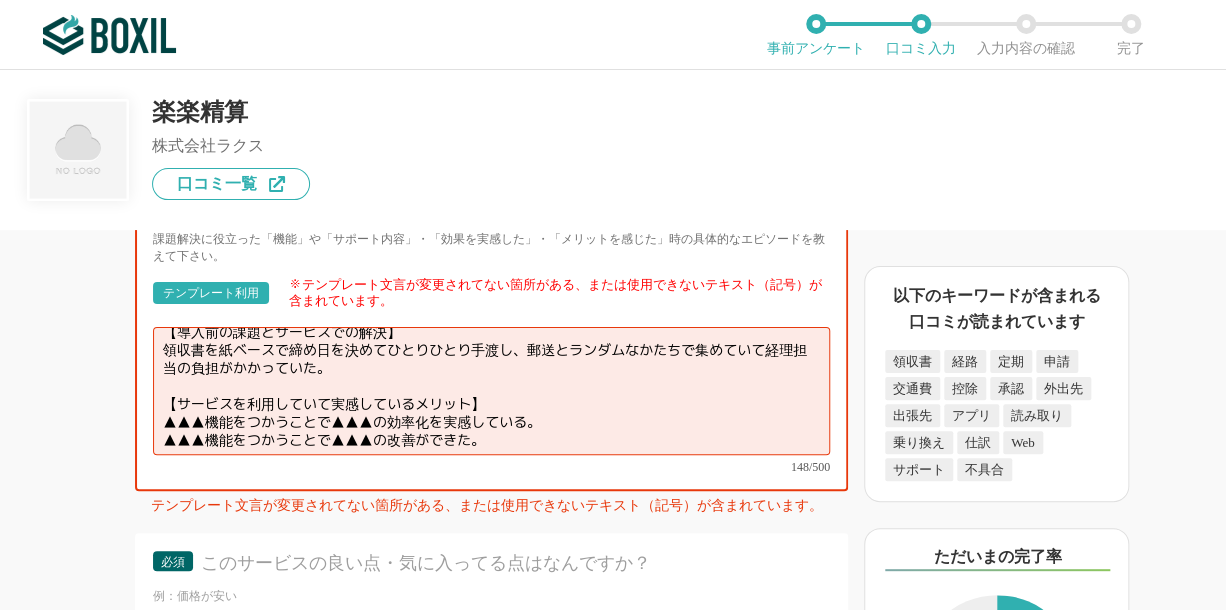 scroll, scrollTop: 5938, scrollLeft: 0, axis: vertical 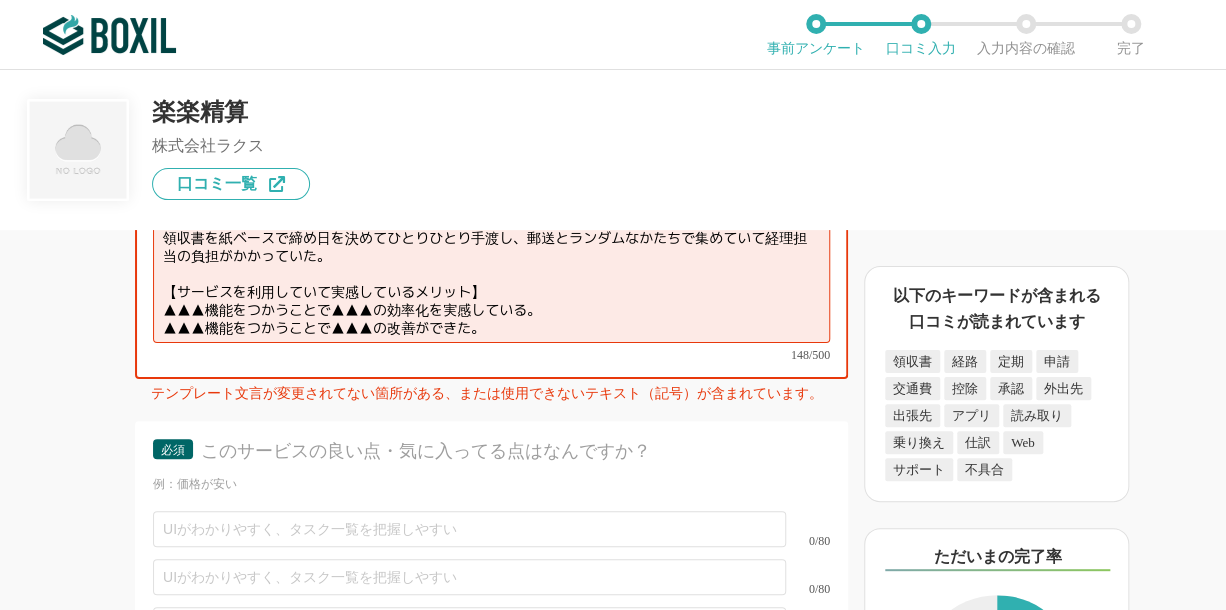 type on "【導入前の課題とサービスでの解決】
領収書を紙ベースで締め日を決めてひとりひとり手渡し、郵送とランダムなかたちで集めていて経理担当の負担がかかっていた。
【サービスを利用していて実感しているメリット】
▲▲▲機能をつかうことで▲▲▲の効率化を実感している。
▲▲▲機能をつかうことで▲▲▲の改善ができた。" 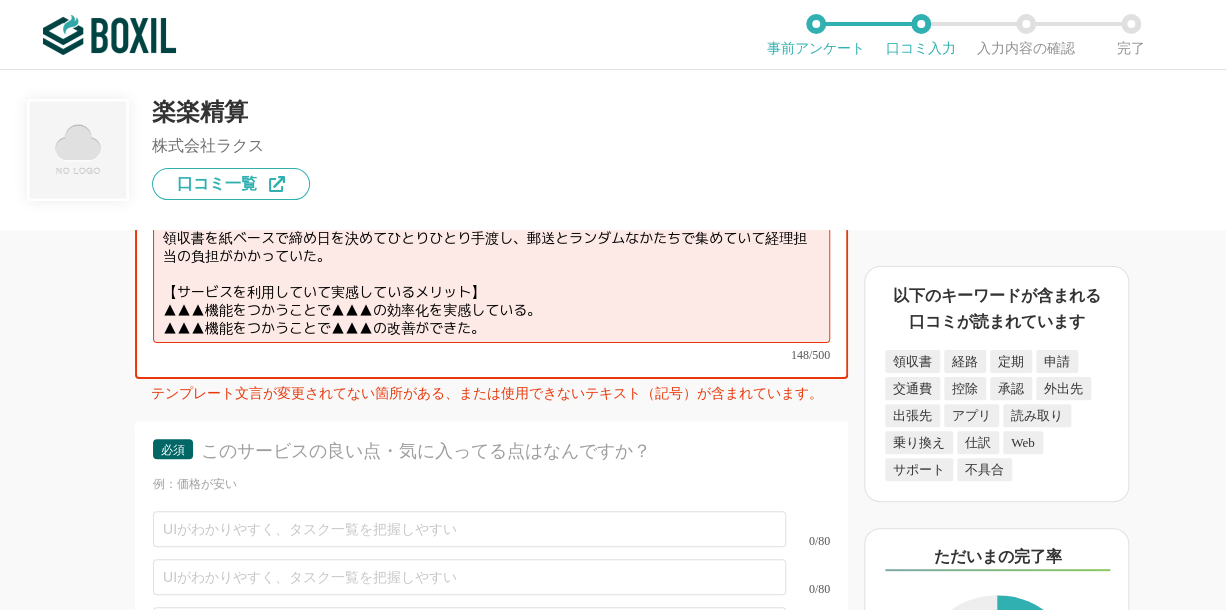 drag, startPoint x: 1184, startPoint y: 545, endPoint x: 1180, endPoint y: 533, distance: 12.649111 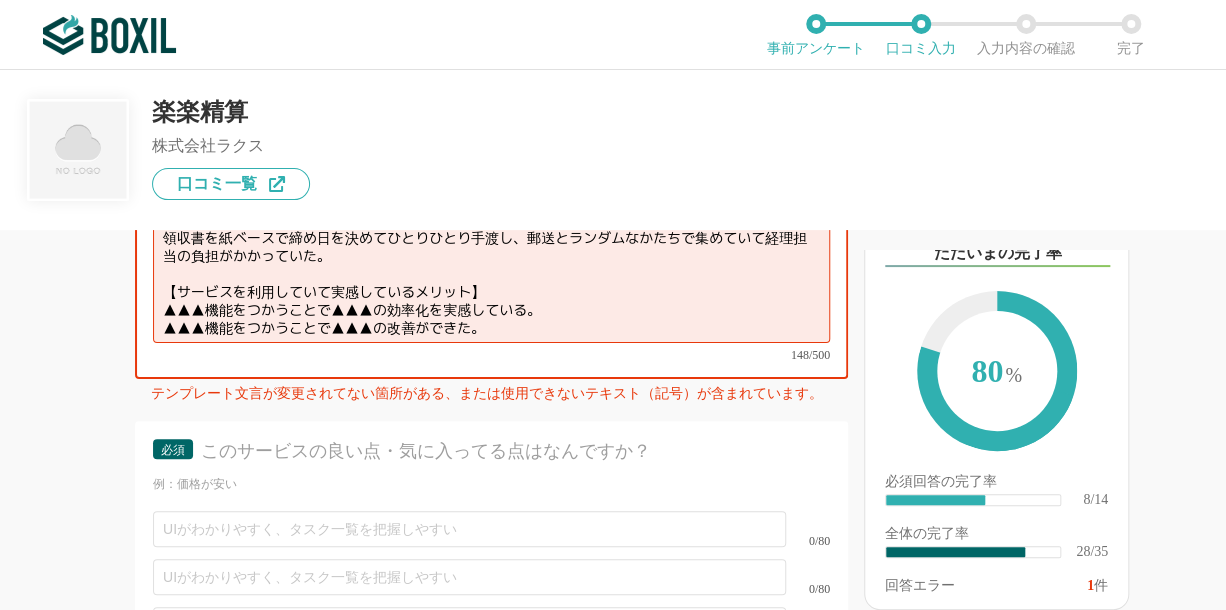 scroll, scrollTop: 344, scrollLeft: 0, axis: vertical 